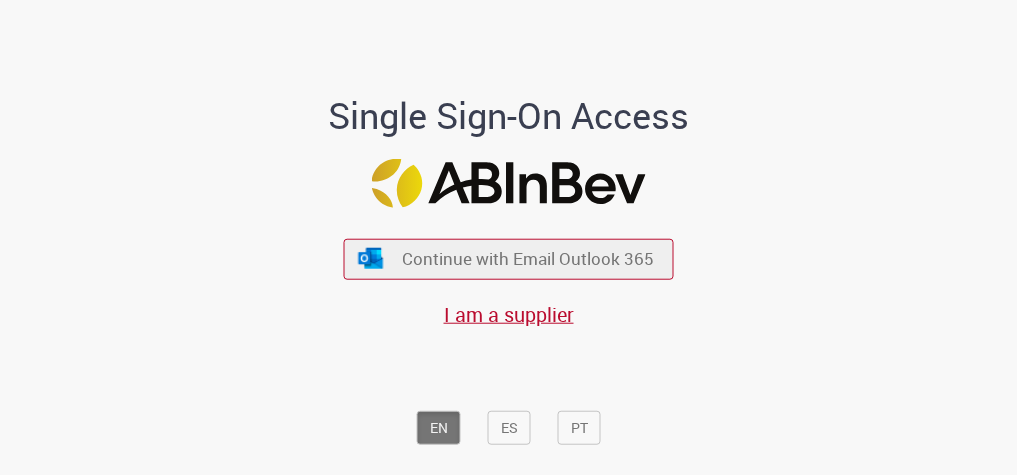 scroll, scrollTop: 0, scrollLeft: 0, axis: both 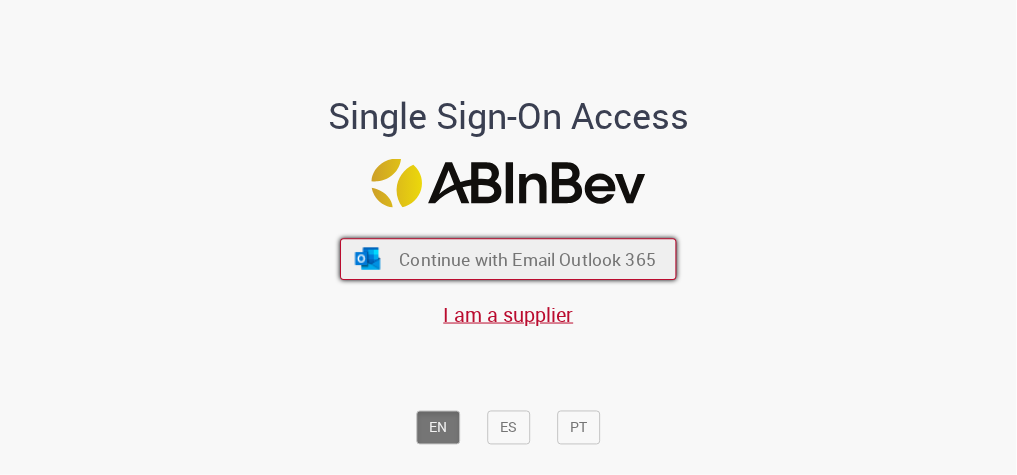 click on "Continue with Email Outlook 365" at bounding box center [527, 258] 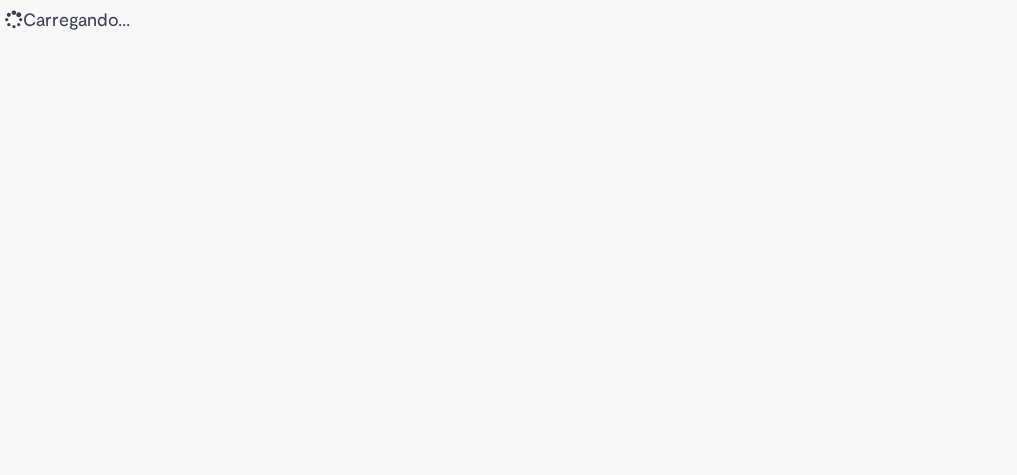 scroll, scrollTop: 0, scrollLeft: 0, axis: both 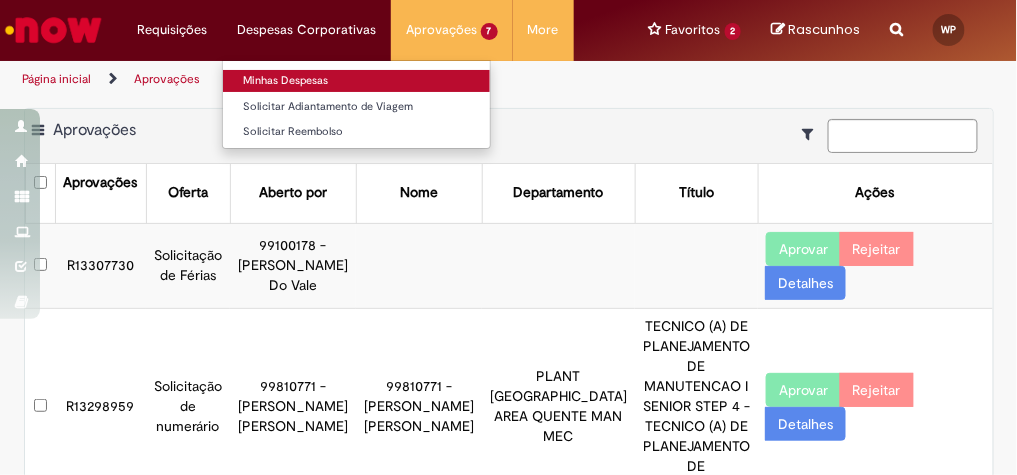 click on "Minhas Despesas" at bounding box center (356, 81) 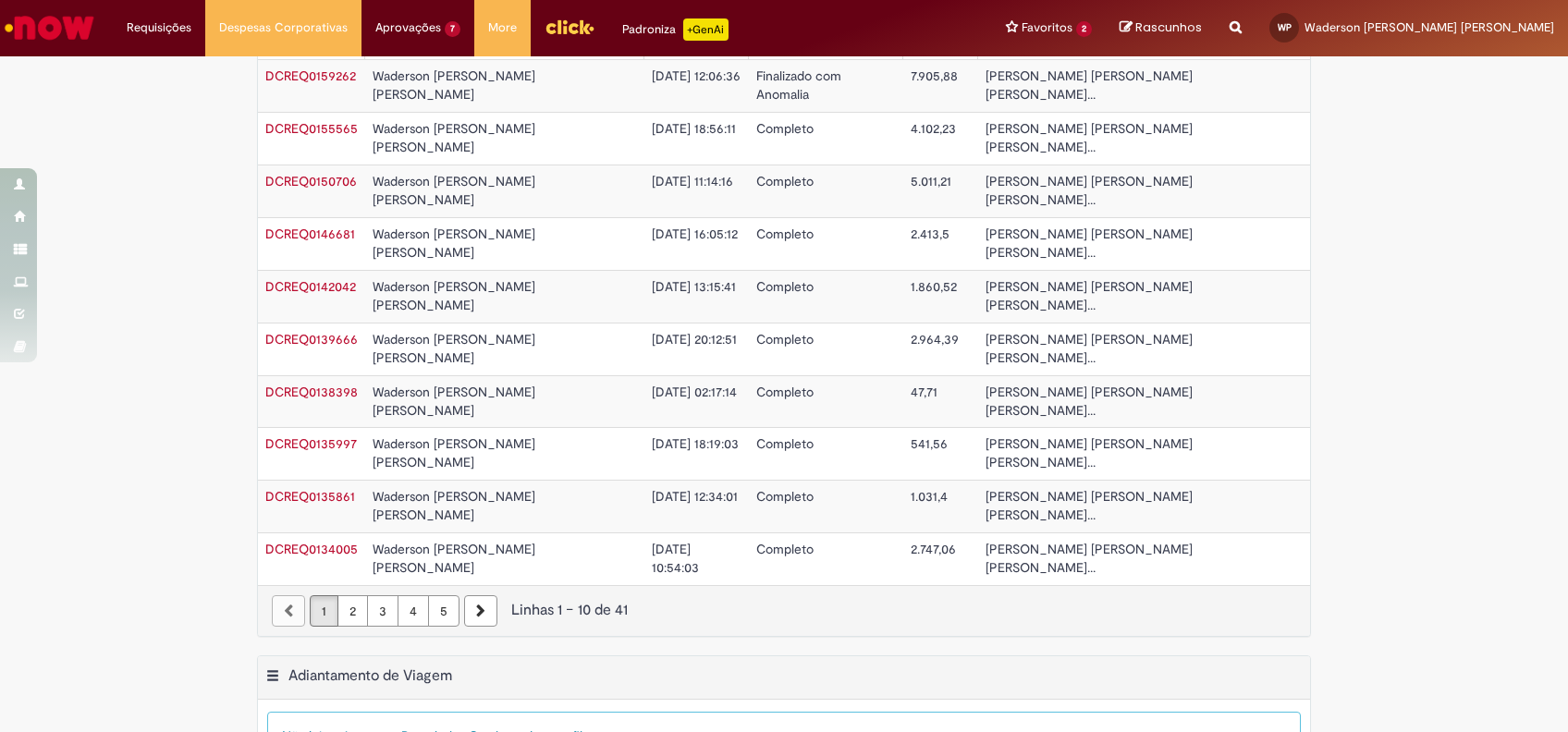 scroll, scrollTop: 0, scrollLeft: 0, axis: both 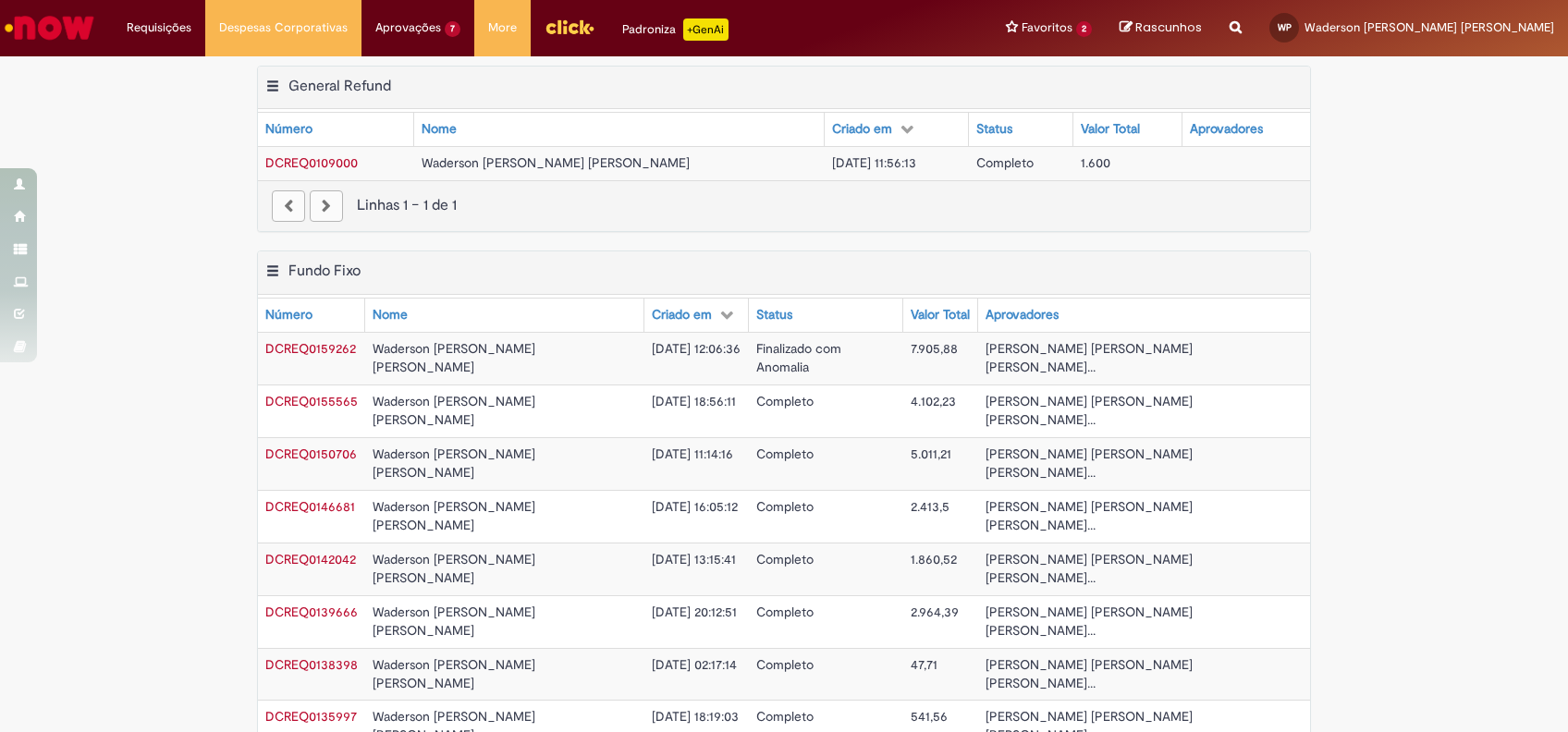 click on "Finalizado com Anomalia" at bounding box center [826, 358] 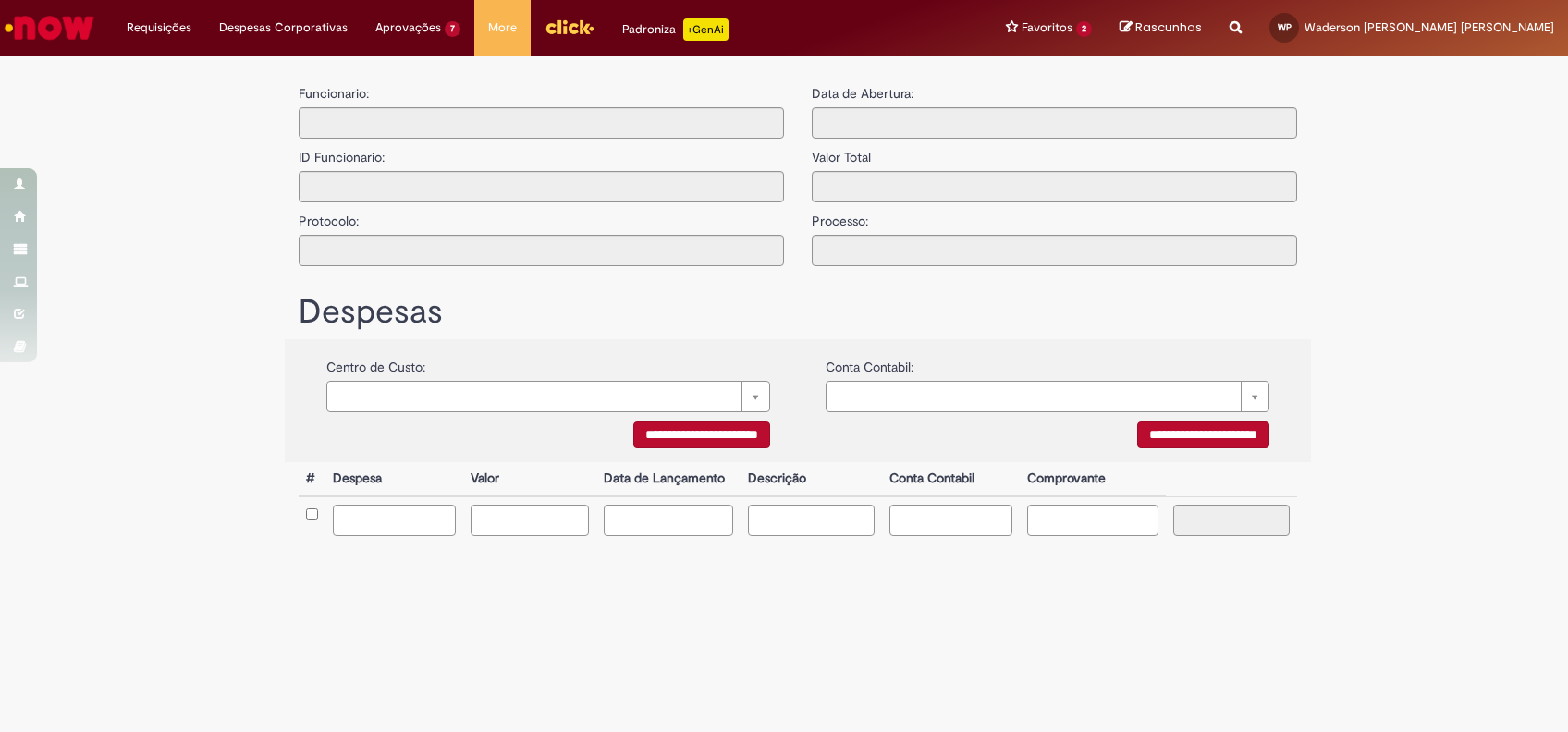 type on "**********" 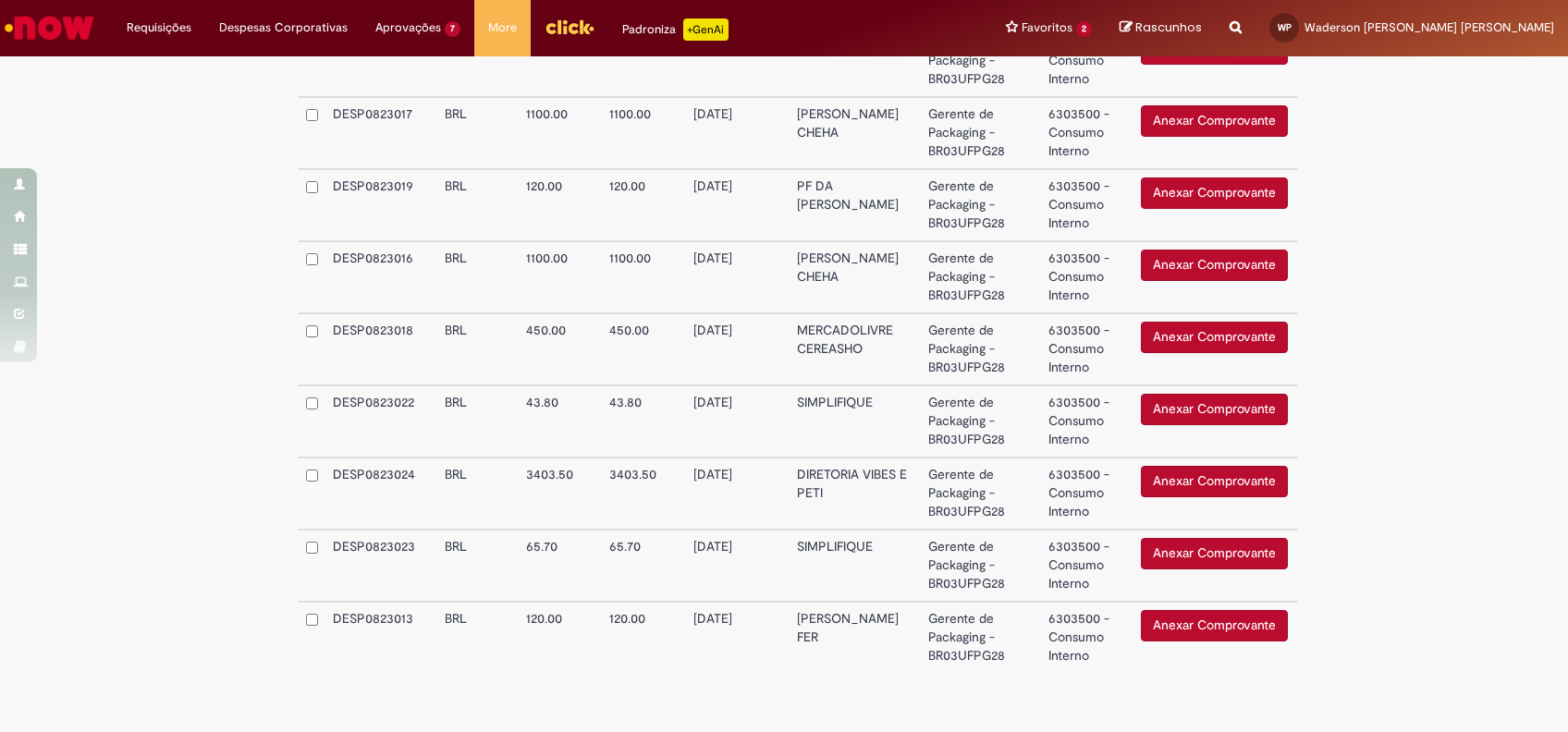 scroll, scrollTop: 1161, scrollLeft: 0, axis: vertical 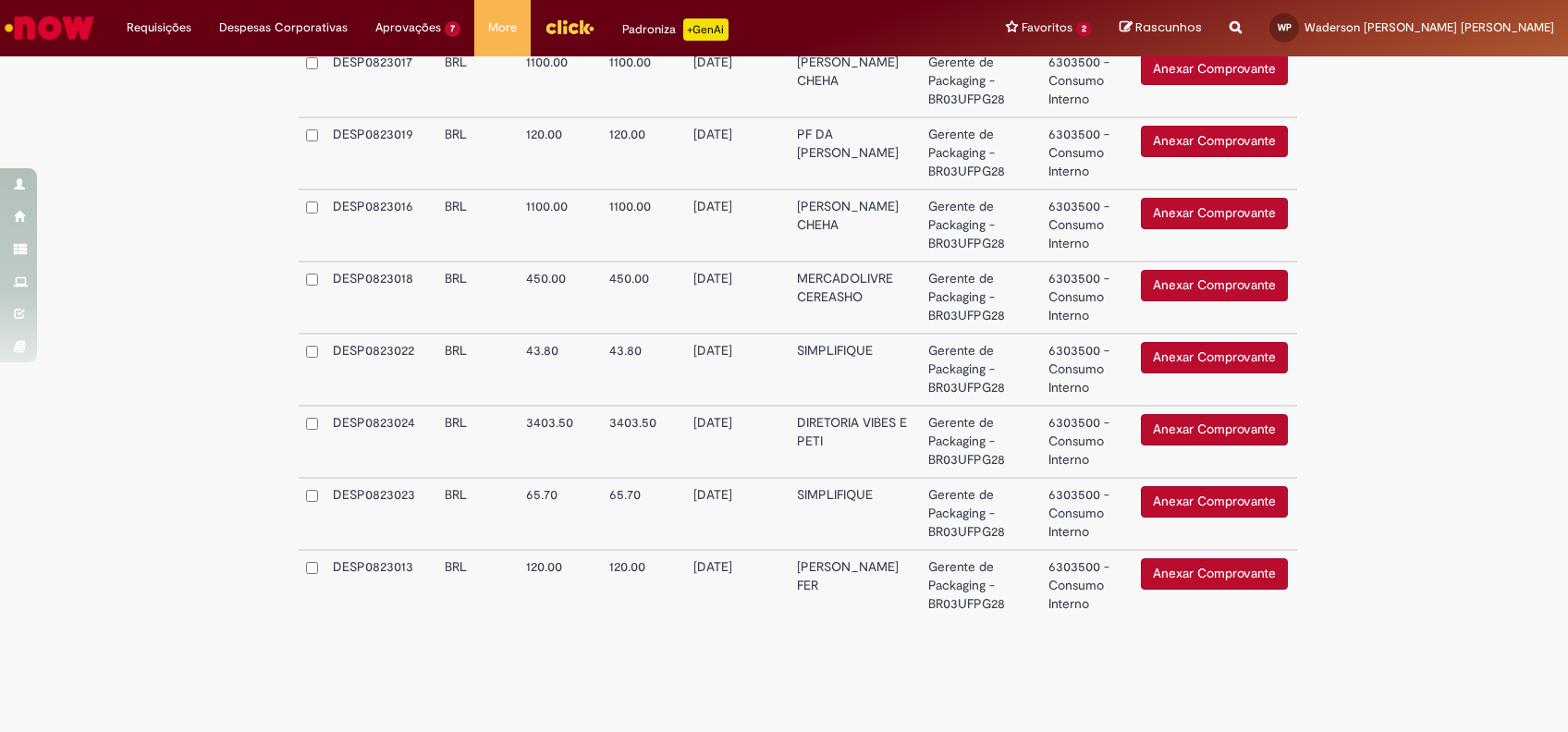 click on "Anexar Comprovante" at bounding box center [1214, 574] 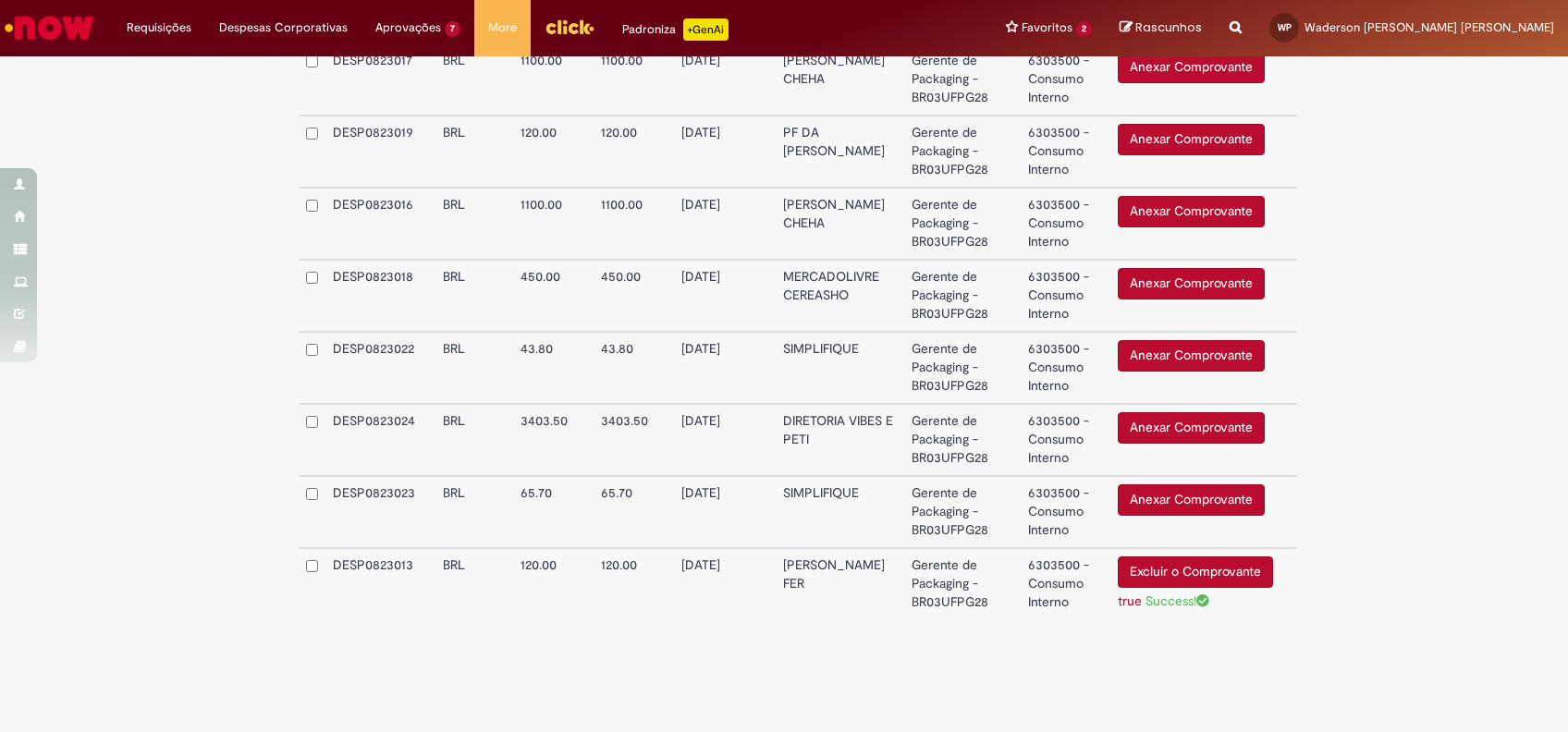 scroll, scrollTop: 1164, scrollLeft: 0, axis: vertical 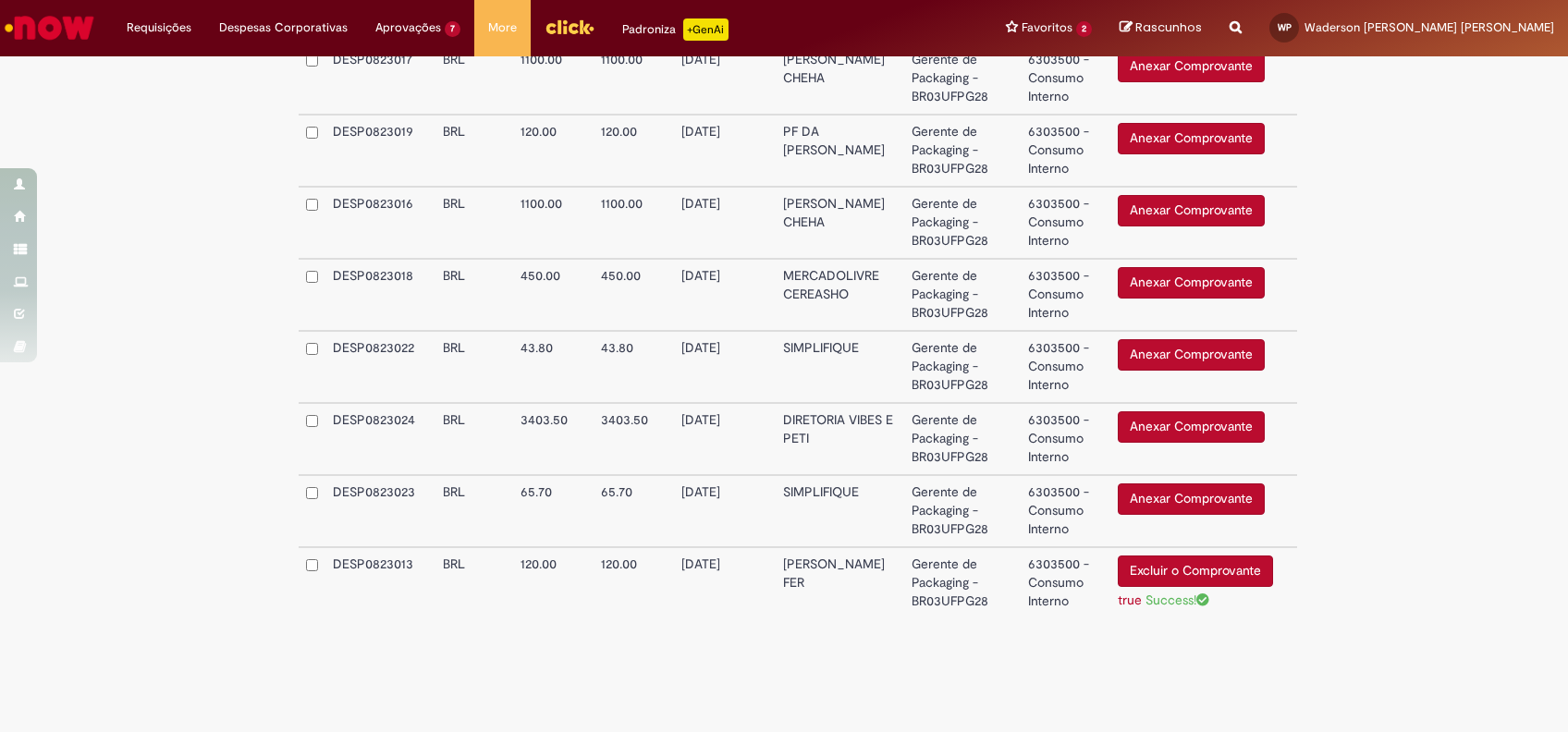 click on "Anexar Comprovante" at bounding box center (1191, 499) 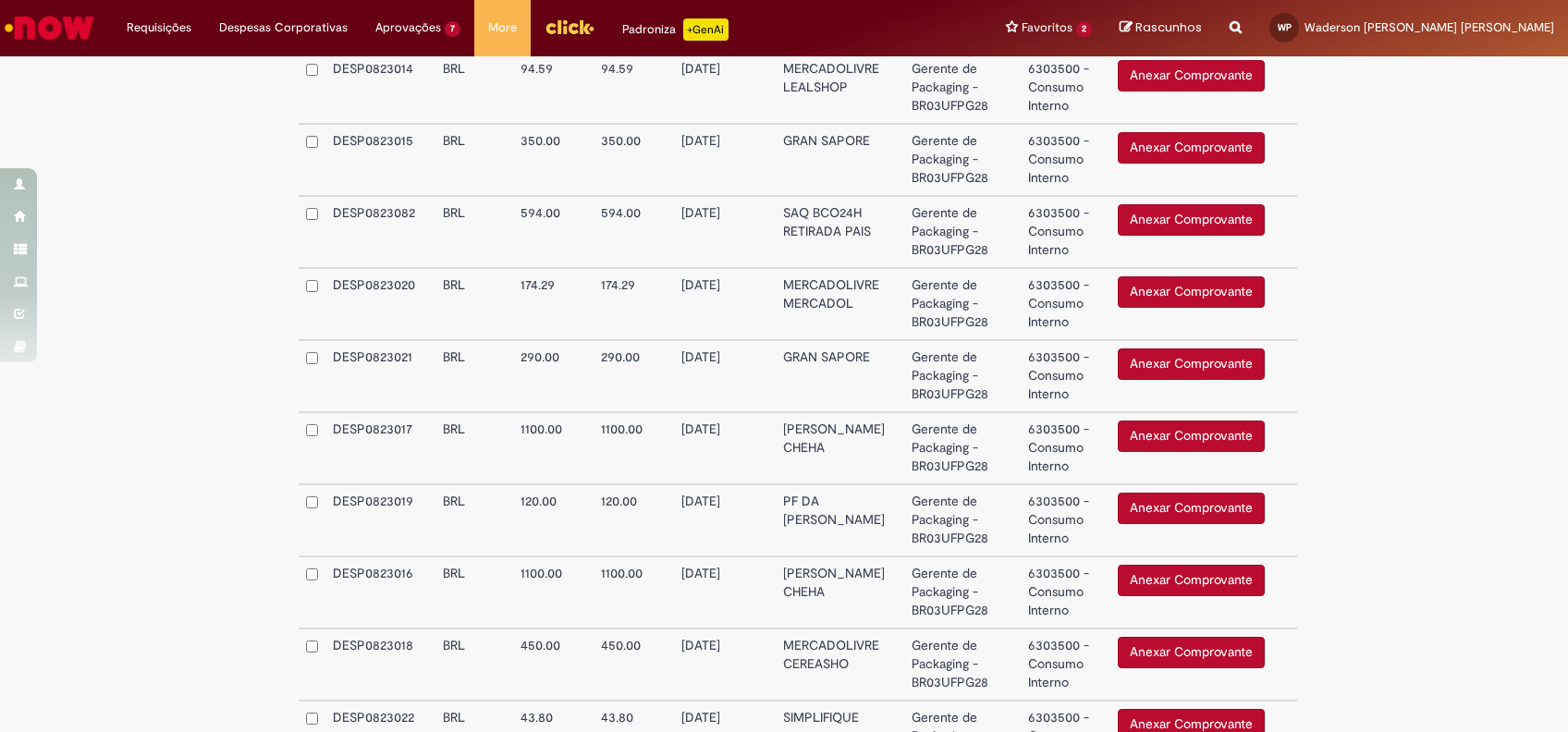 scroll, scrollTop: 1164, scrollLeft: 0, axis: vertical 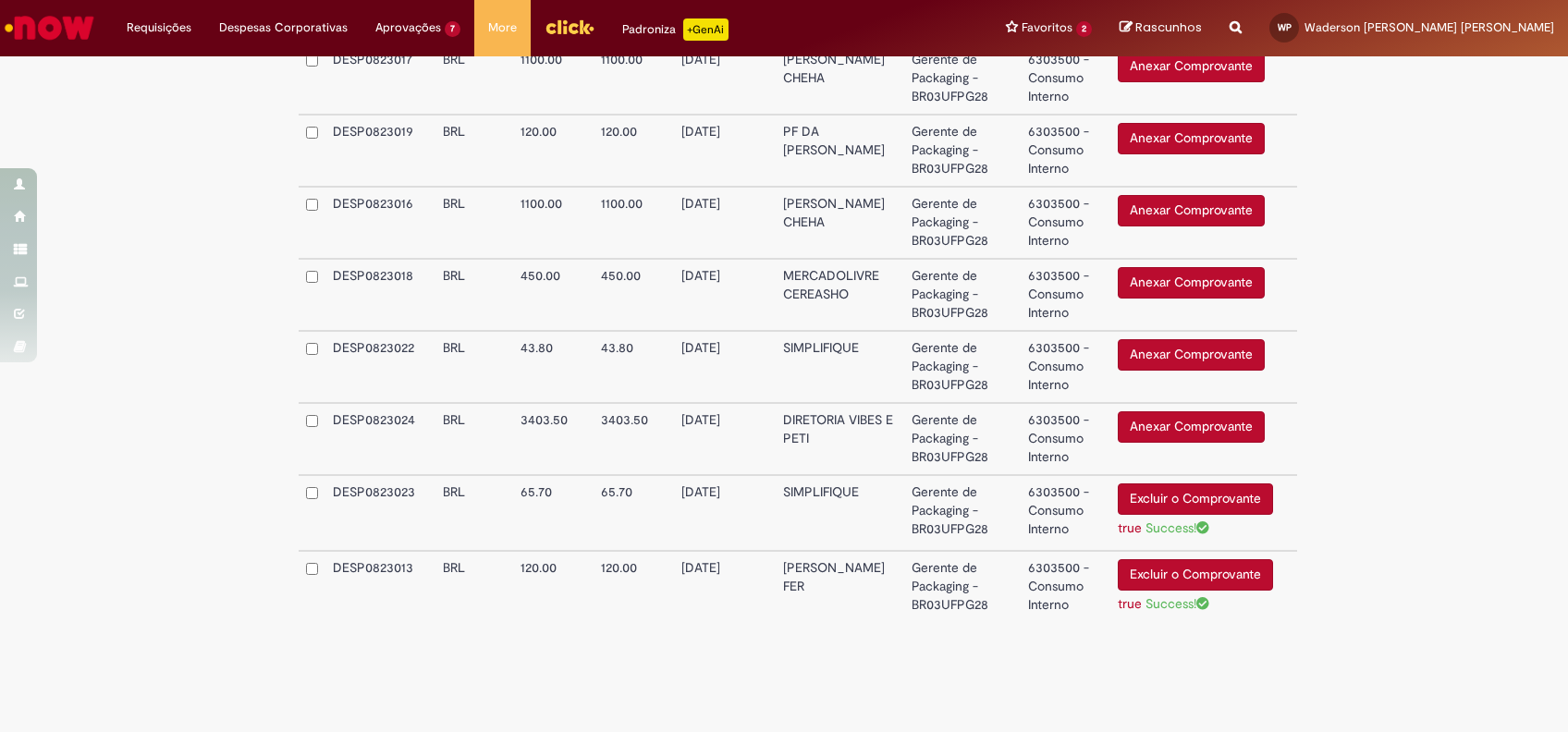 click on "Anexar Comprovante" at bounding box center [1191, 427] 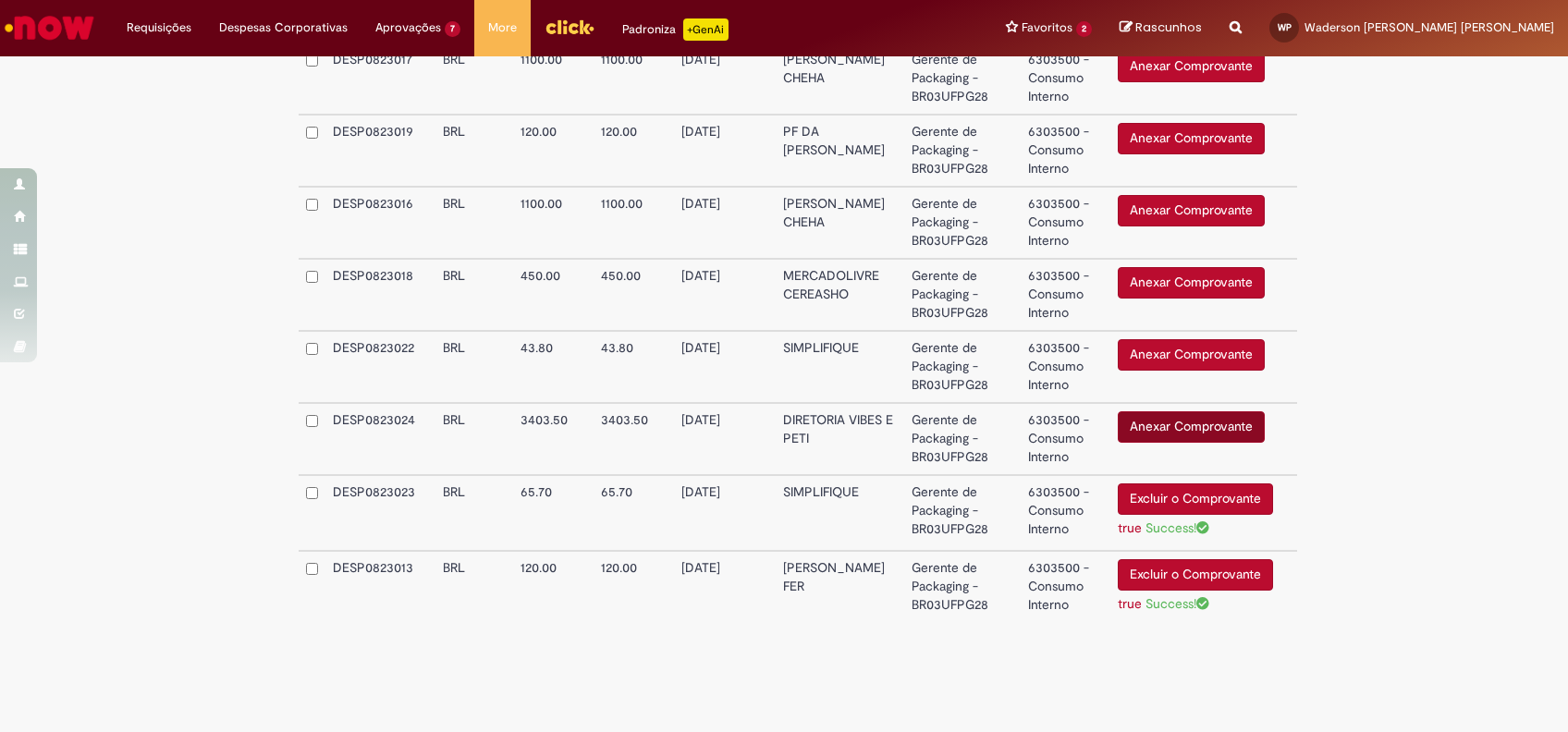 click on "Anexar Comprovante" at bounding box center (1191, 355) 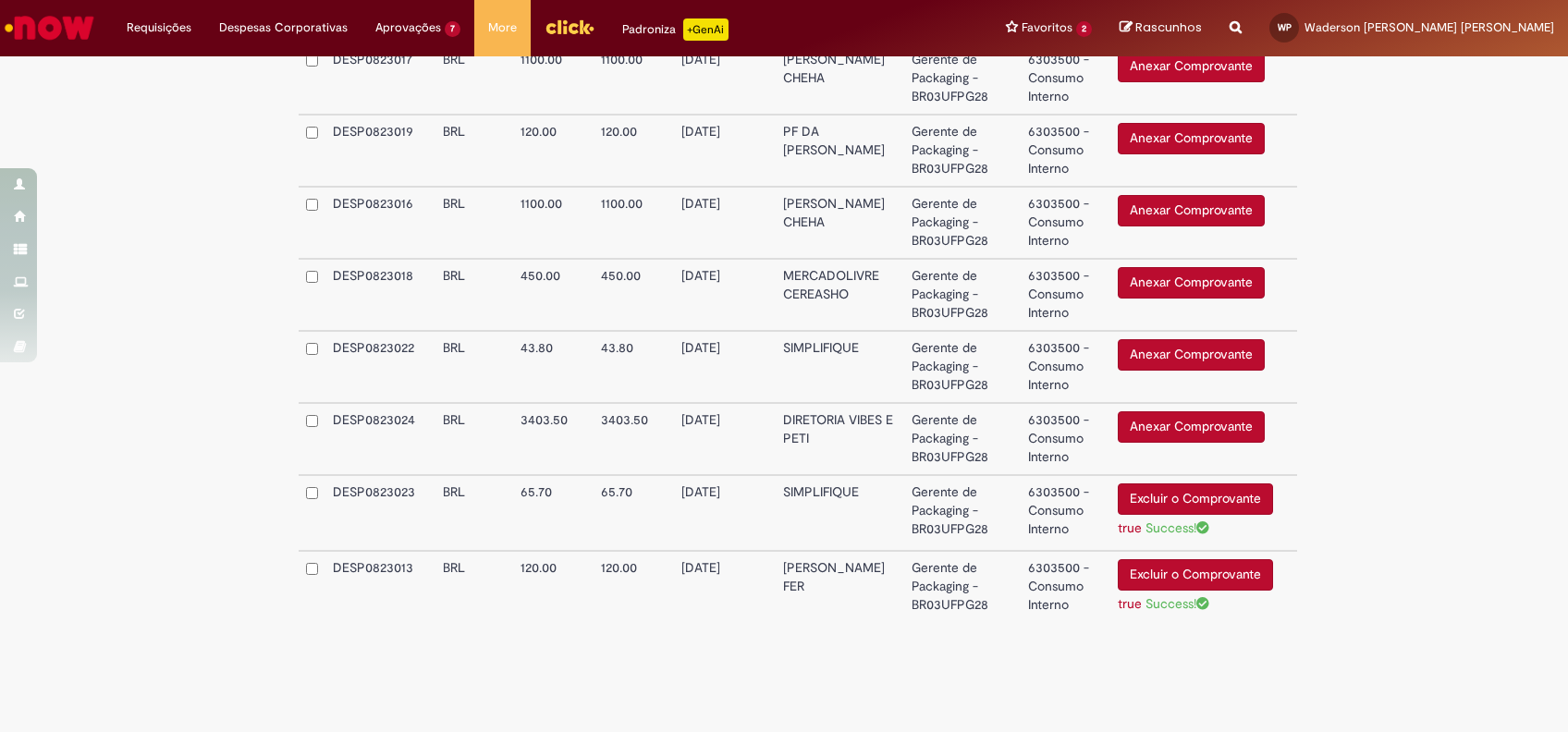 click on "Anexar Comprovante" at bounding box center [1191, 283] 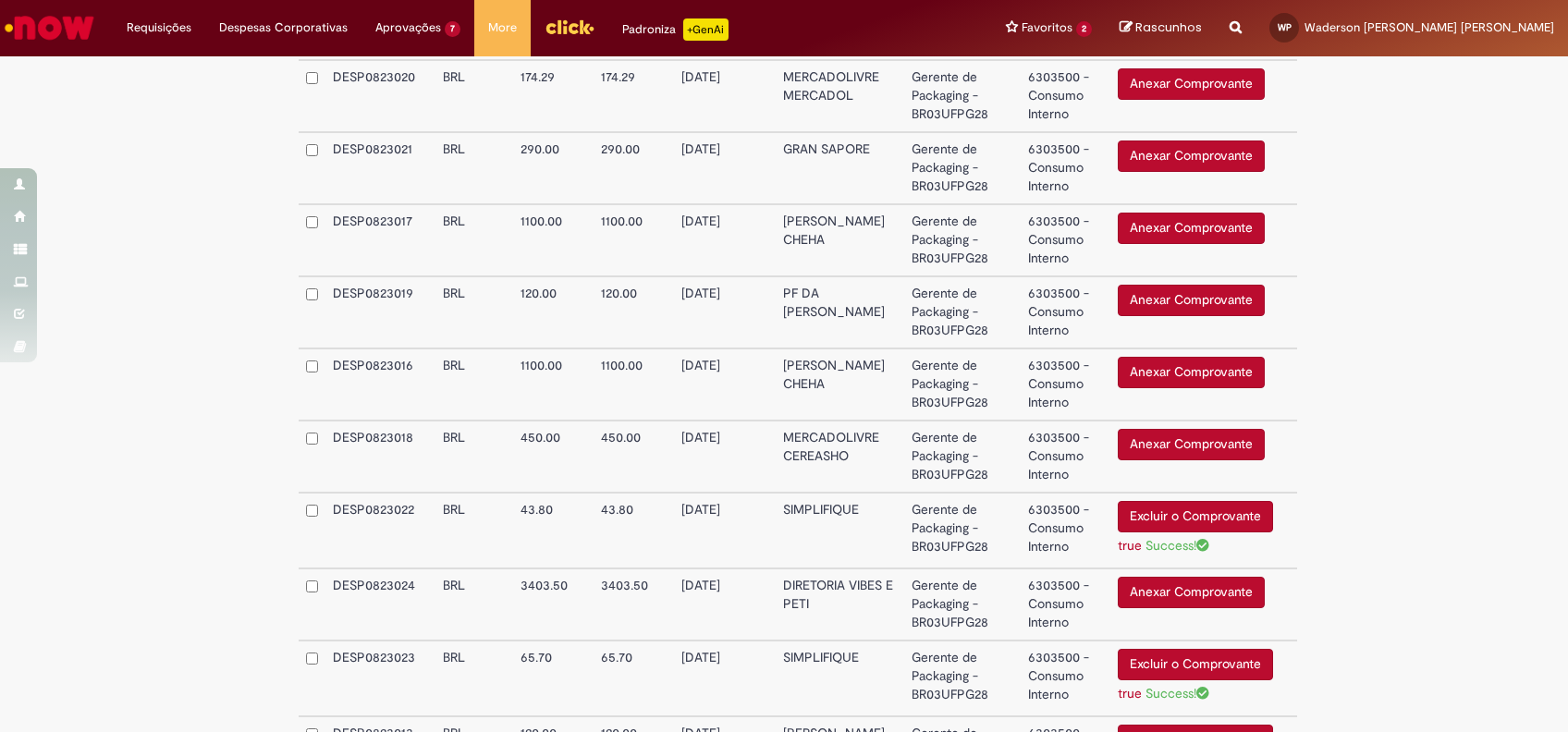 scroll, scrollTop: 1041, scrollLeft: 0, axis: vertical 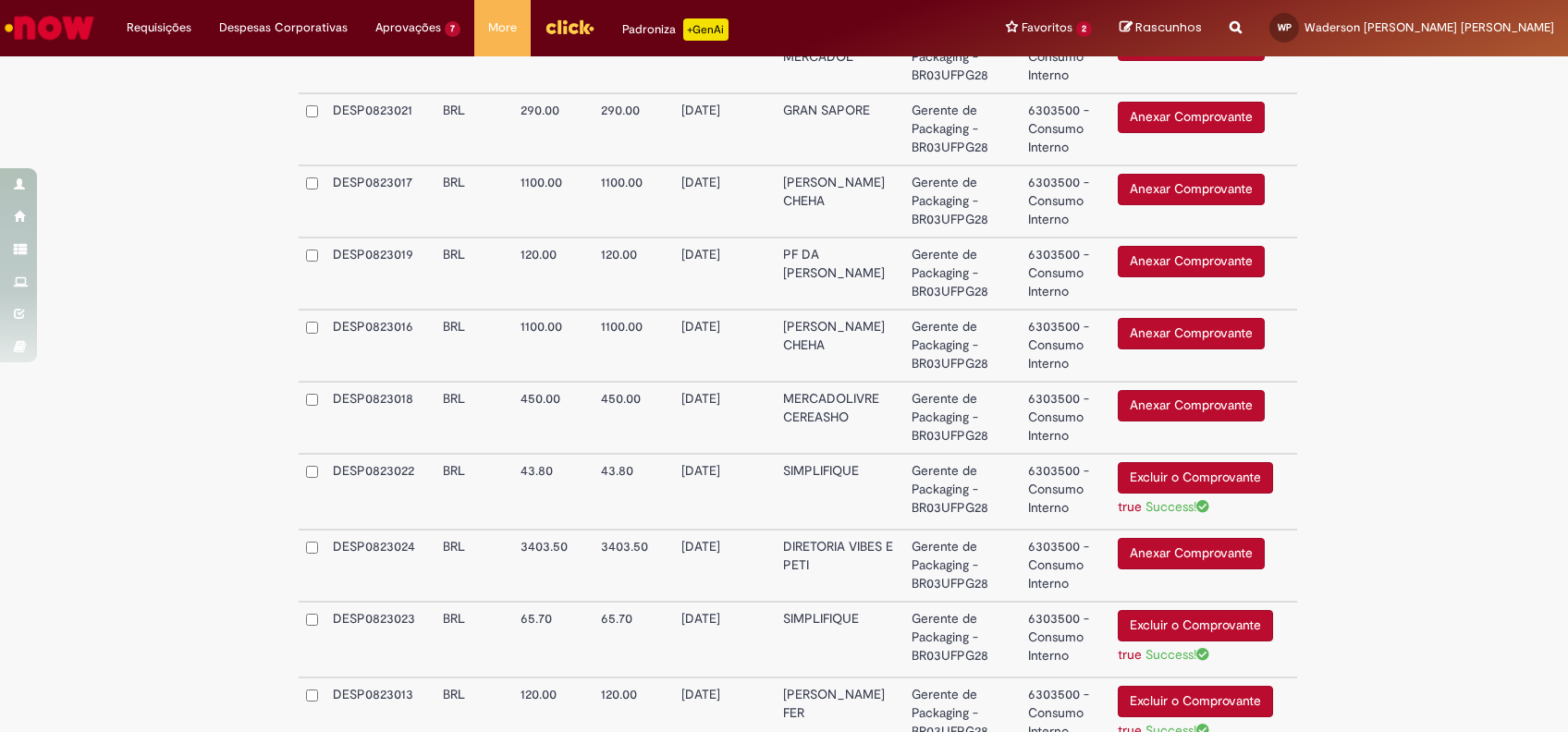 click on "Anexar Comprovante" at bounding box center (1191, 262) 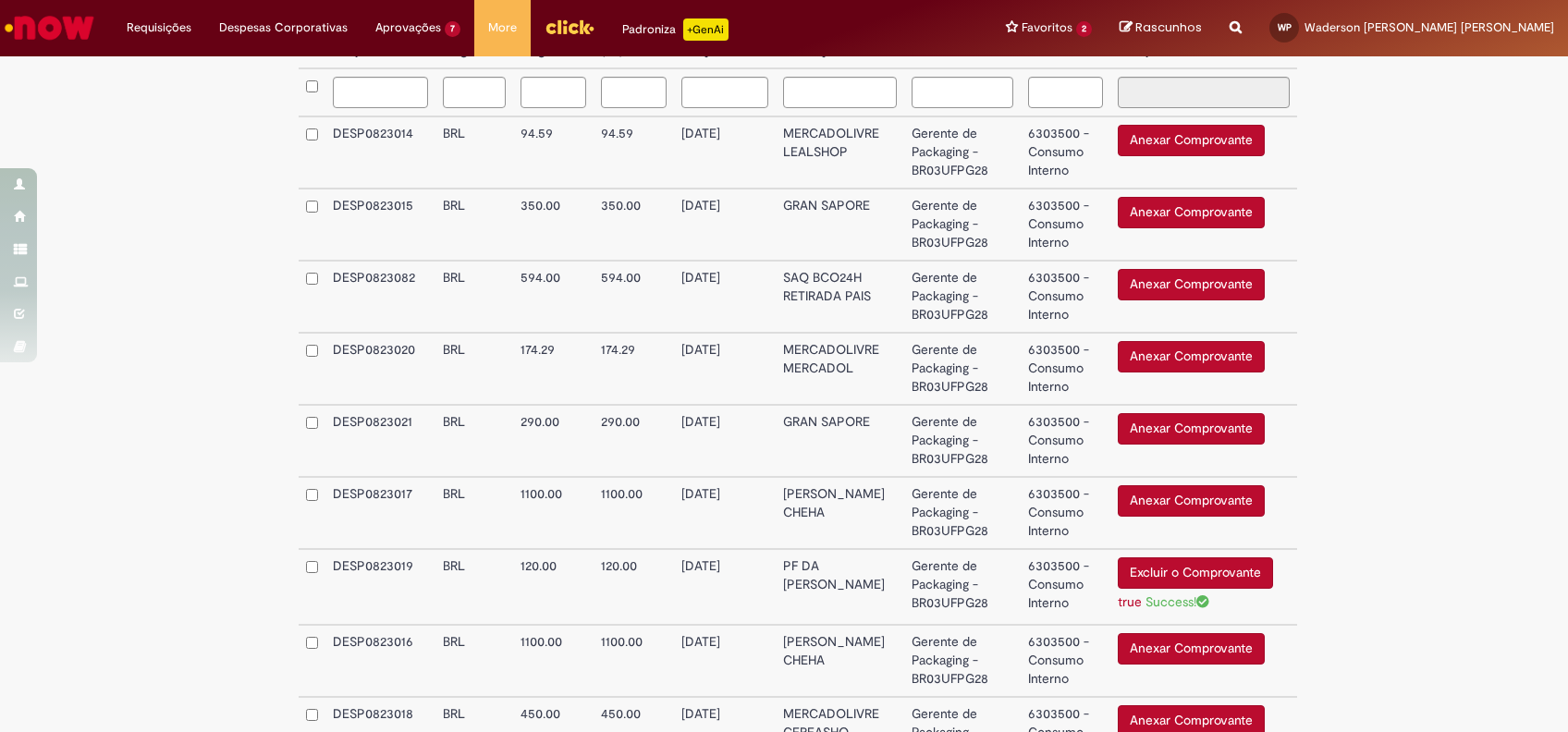 scroll, scrollTop: 678, scrollLeft: 0, axis: vertical 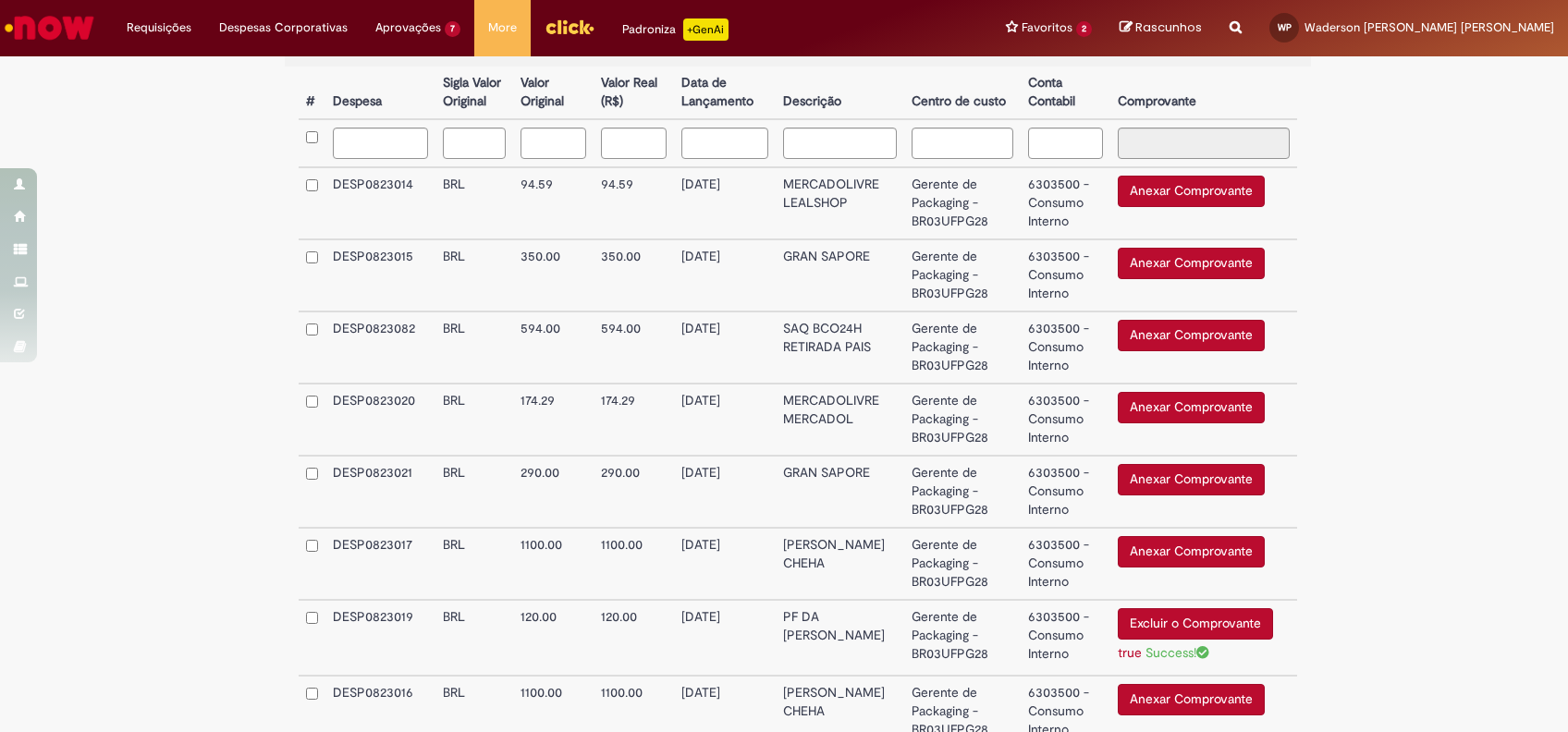click on "Anexar Comprovante" at bounding box center [1191, 336] 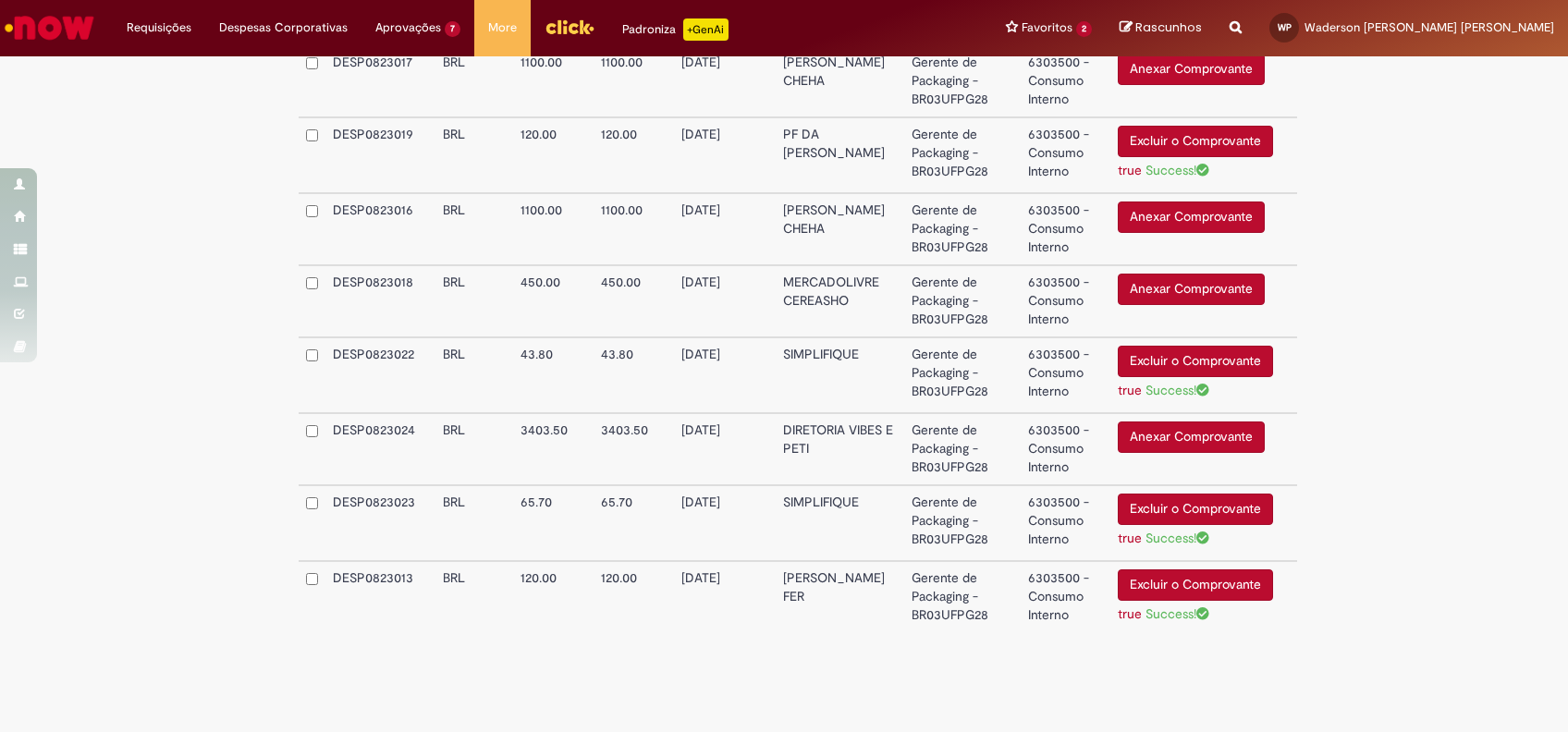 scroll, scrollTop: 1177, scrollLeft: 0, axis: vertical 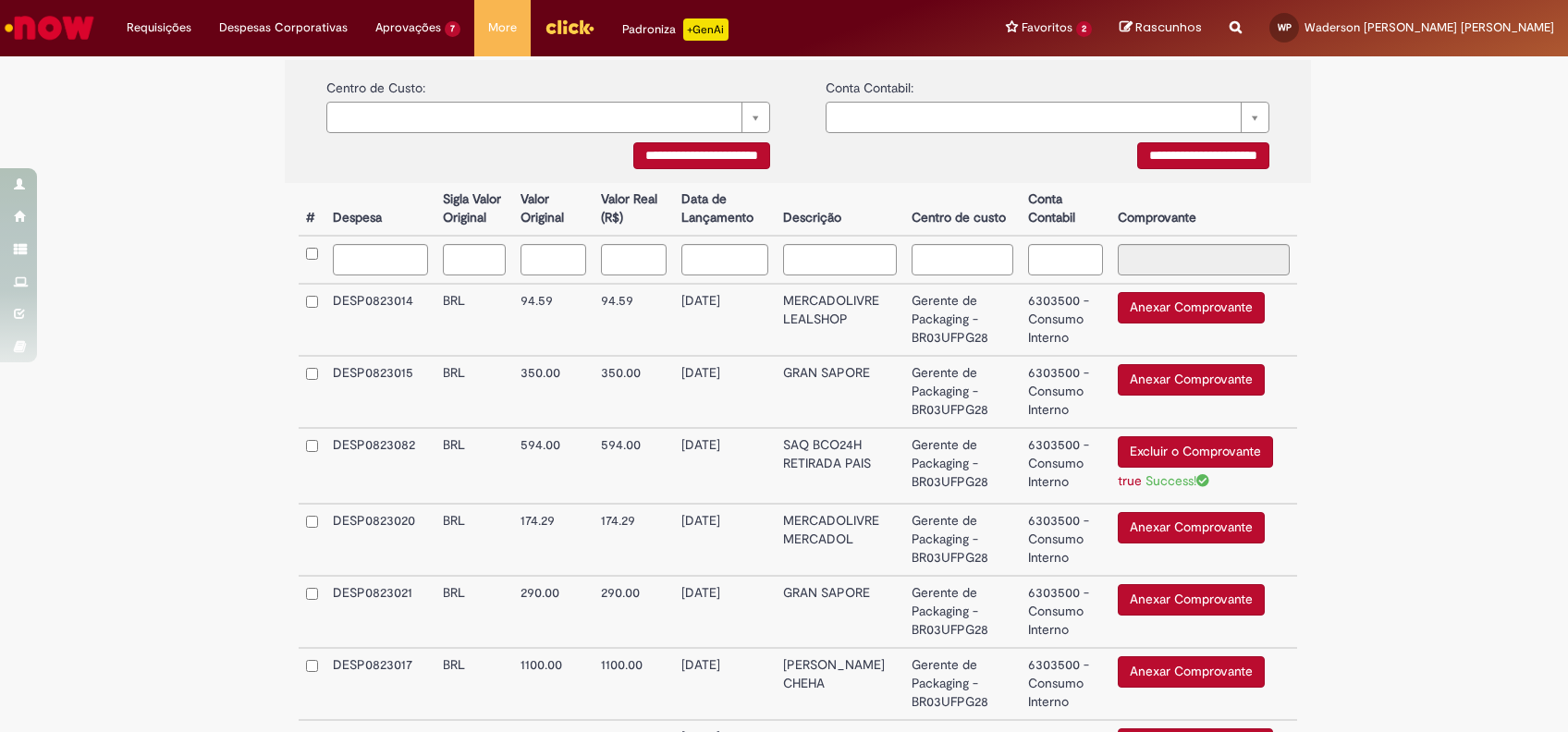 click on "6303500 - Consumo Interno" at bounding box center (1065, 466) 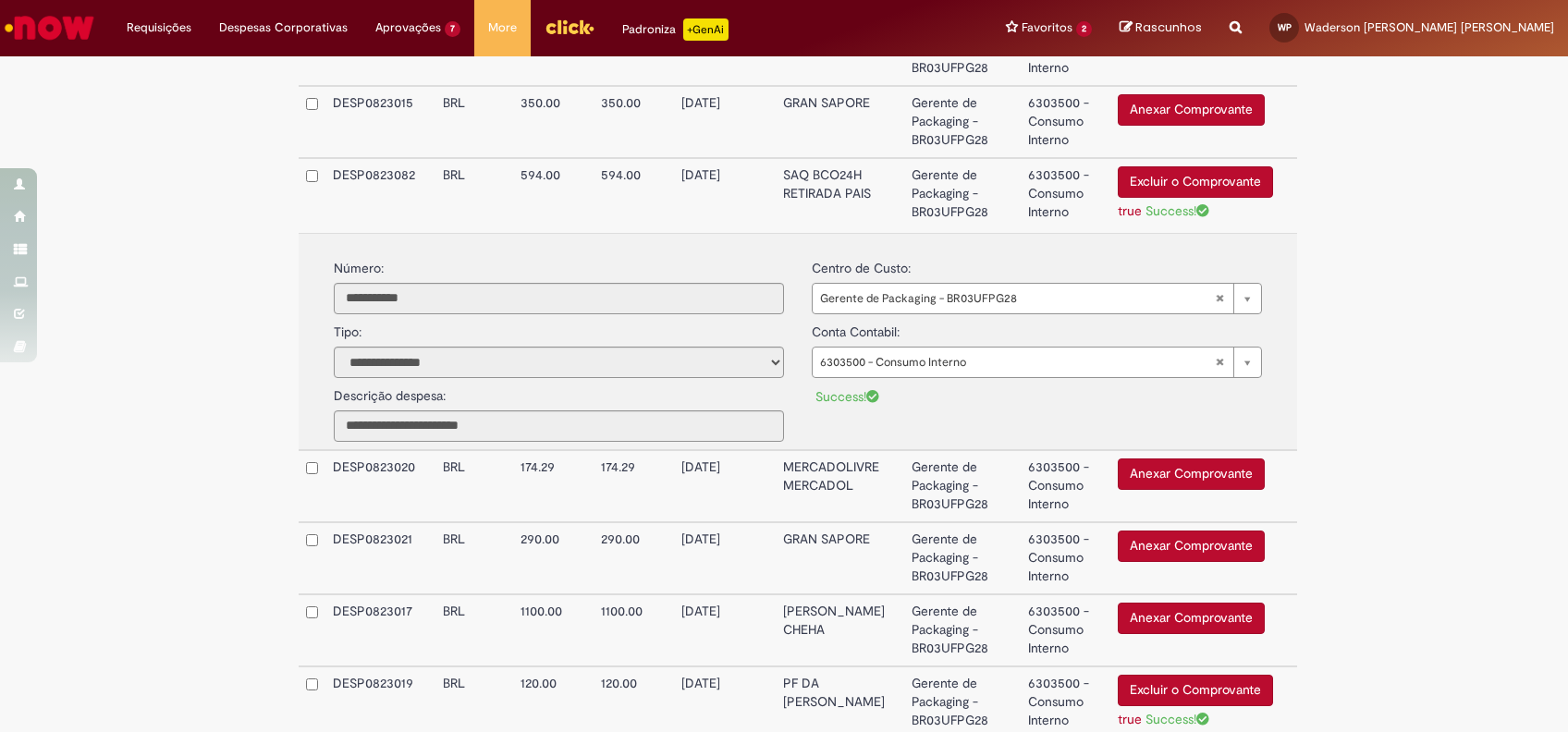 scroll, scrollTop: 808, scrollLeft: 0, axis: vertical 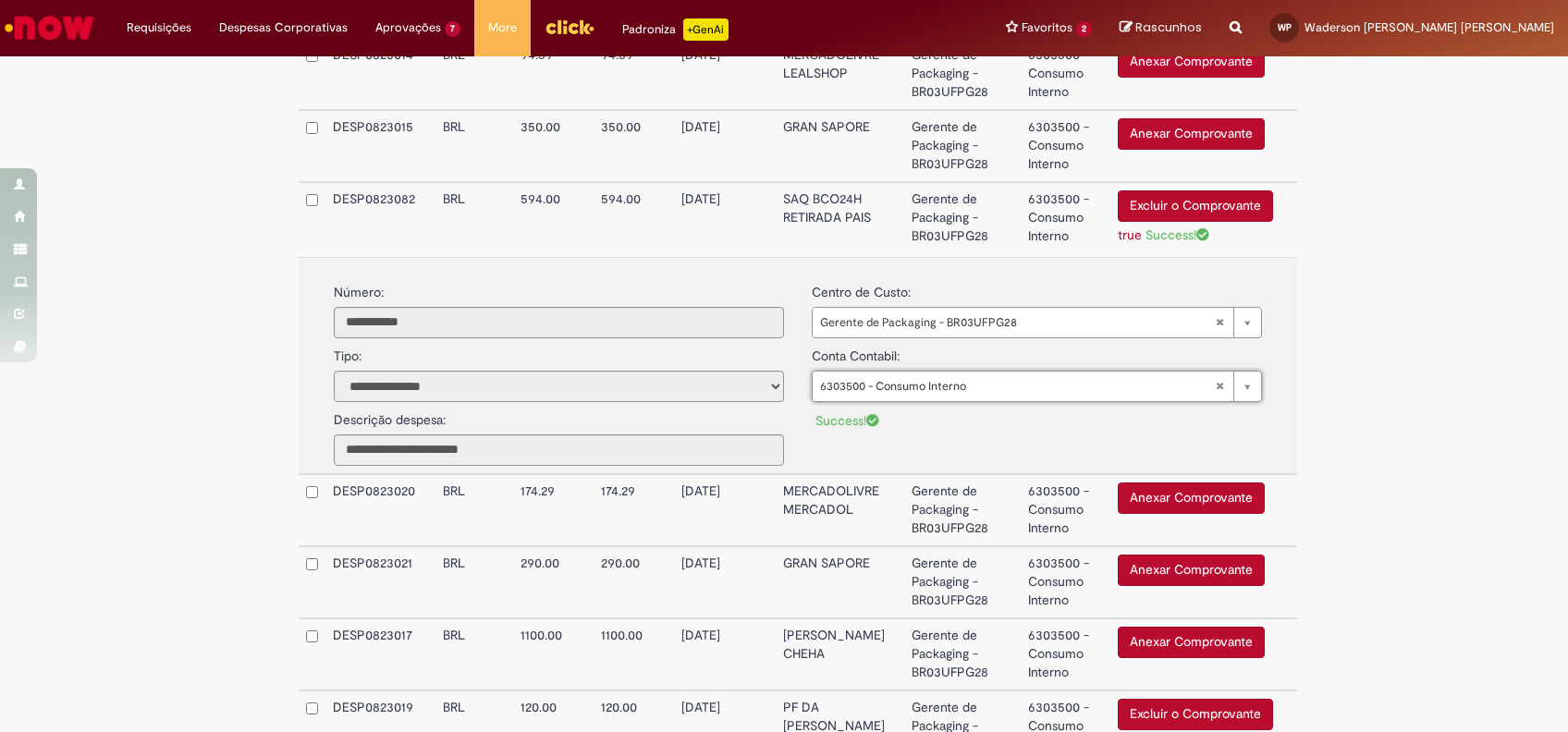 click on "**********" at bounding box center [784, 288] 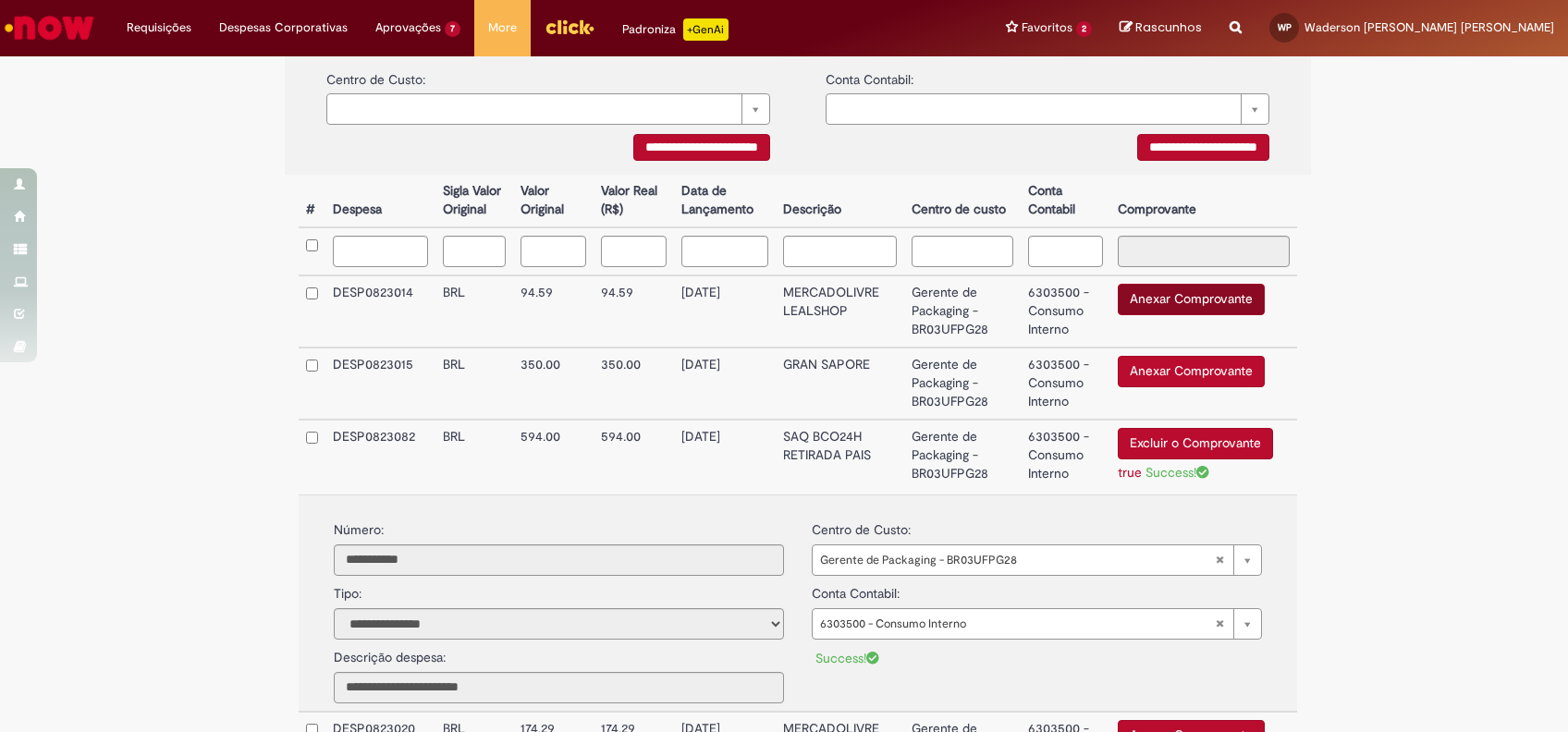 scroll, scrollTop: 562, scrollLeft: 0, axis: vertical 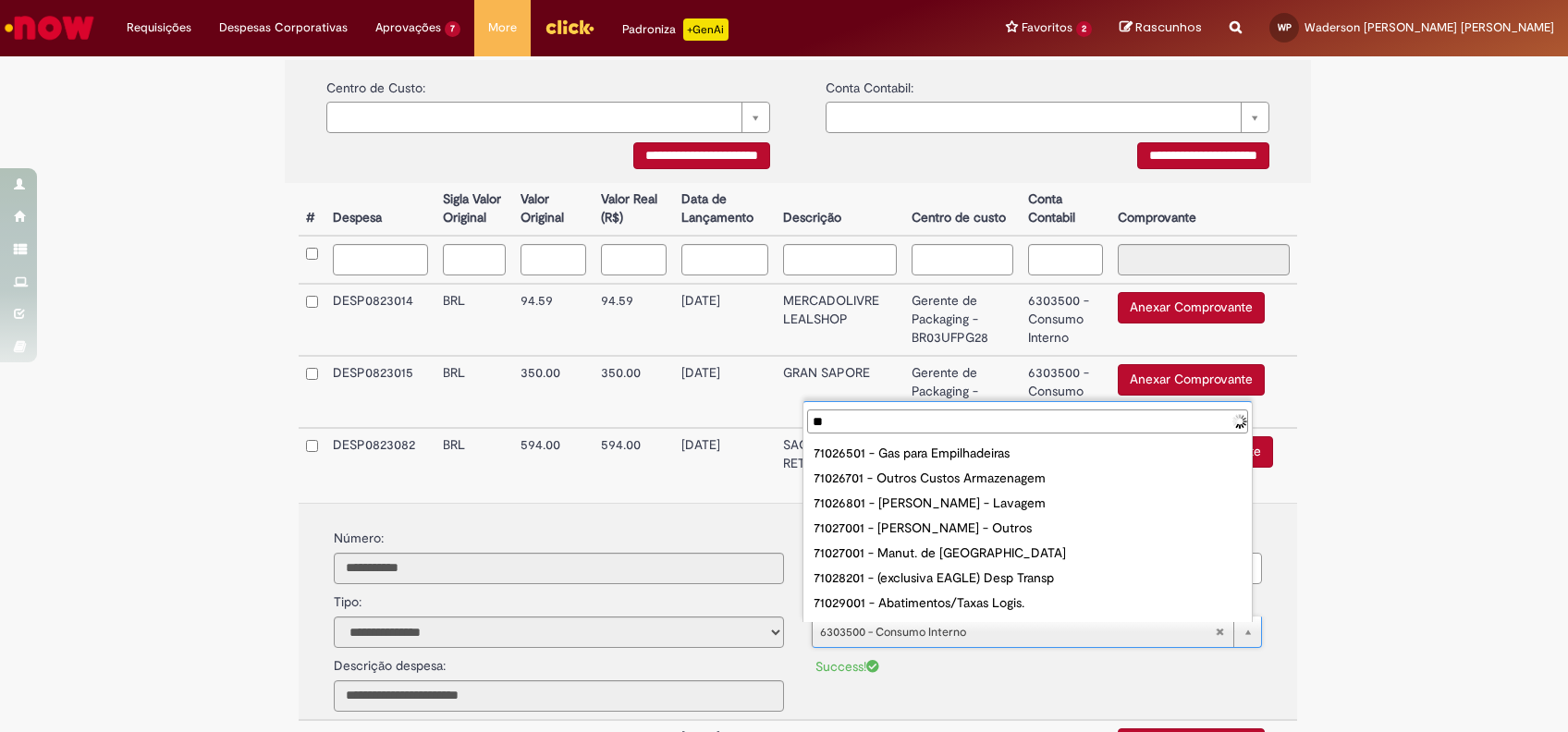 type on "***" 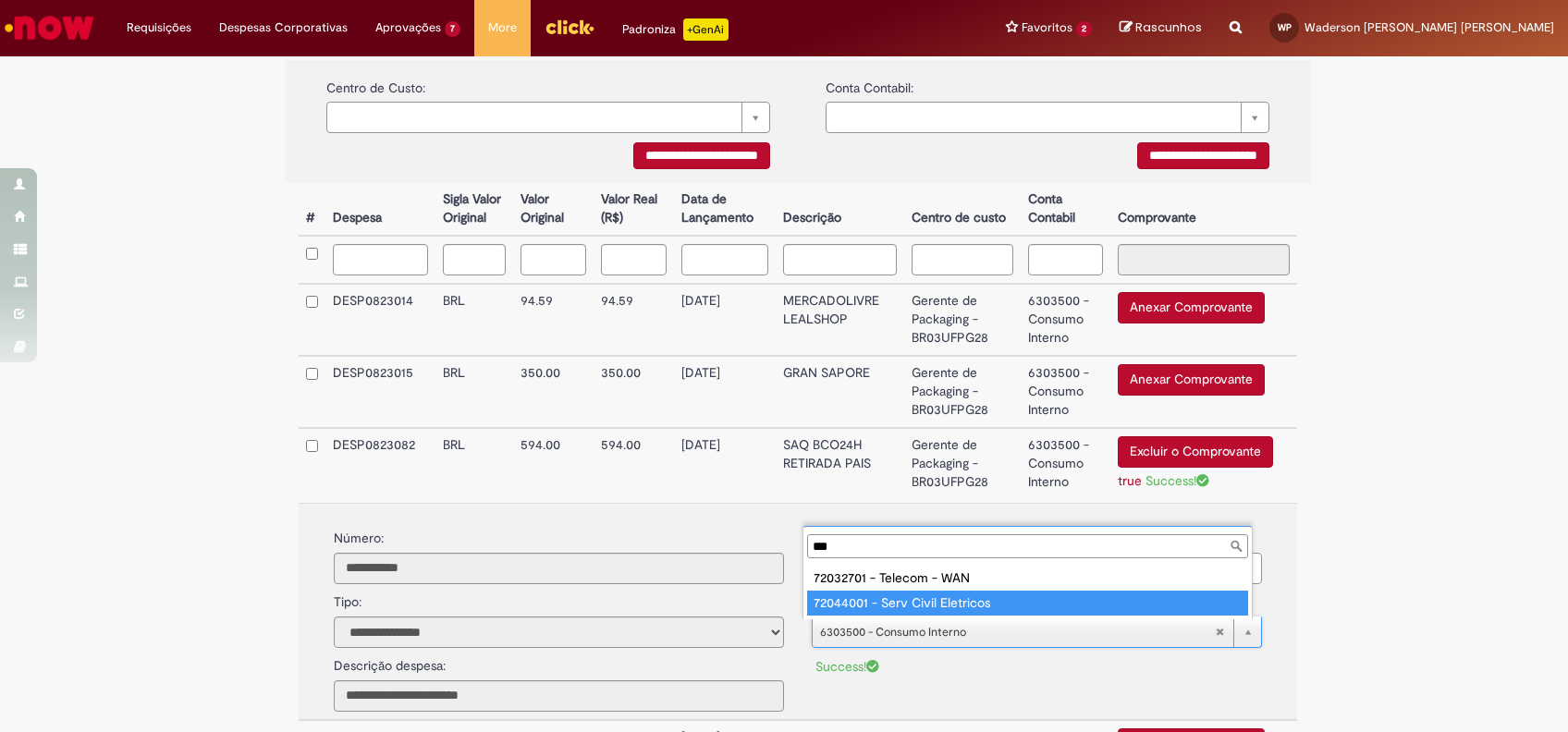 type on "**********" 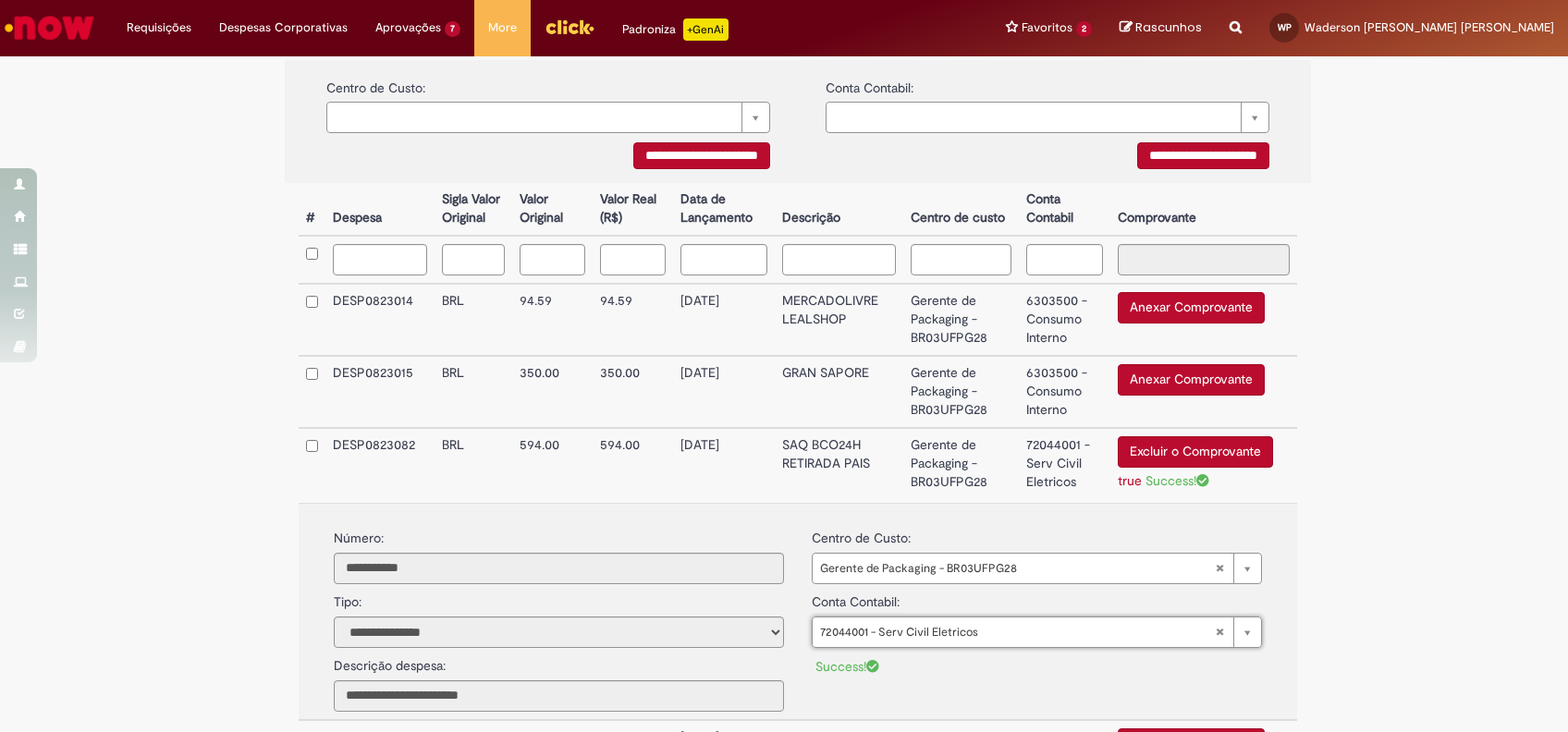 click on "**********" at bounding box center [784, 534] 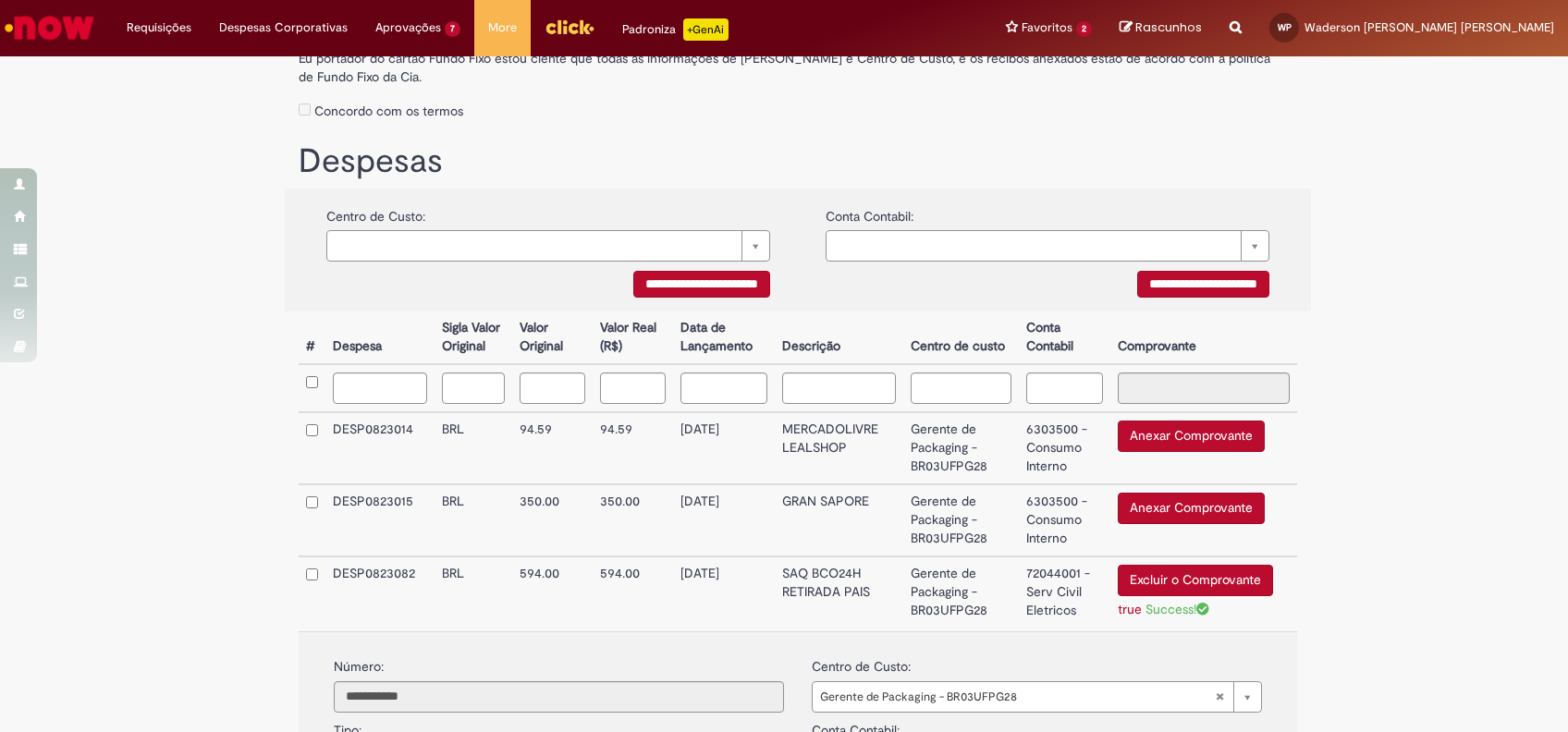 scroll, scrollTop: 562, scrollLeft: 0, axis: vertical 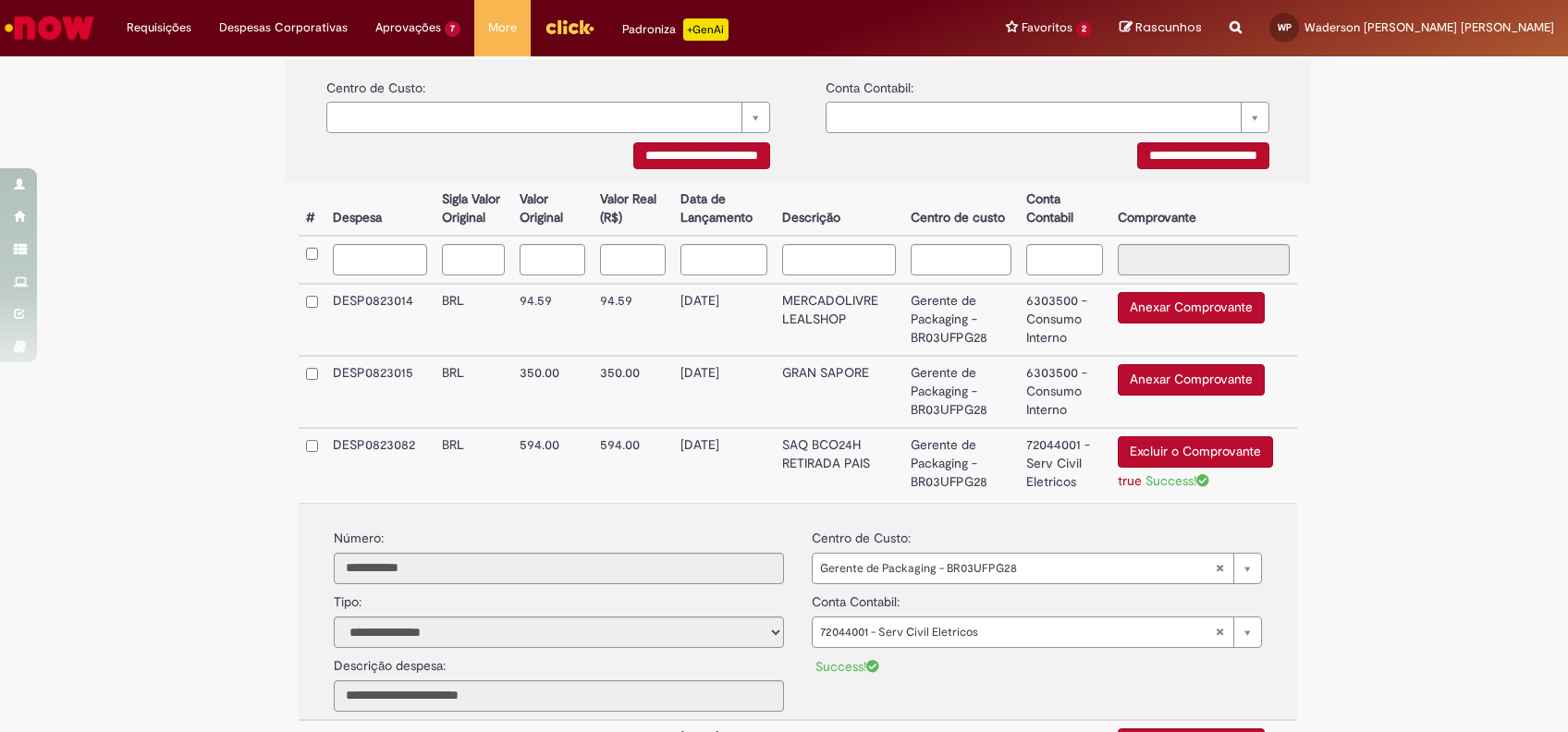 click on "Anexar Comprovante" at bounding box center (1191, 308) 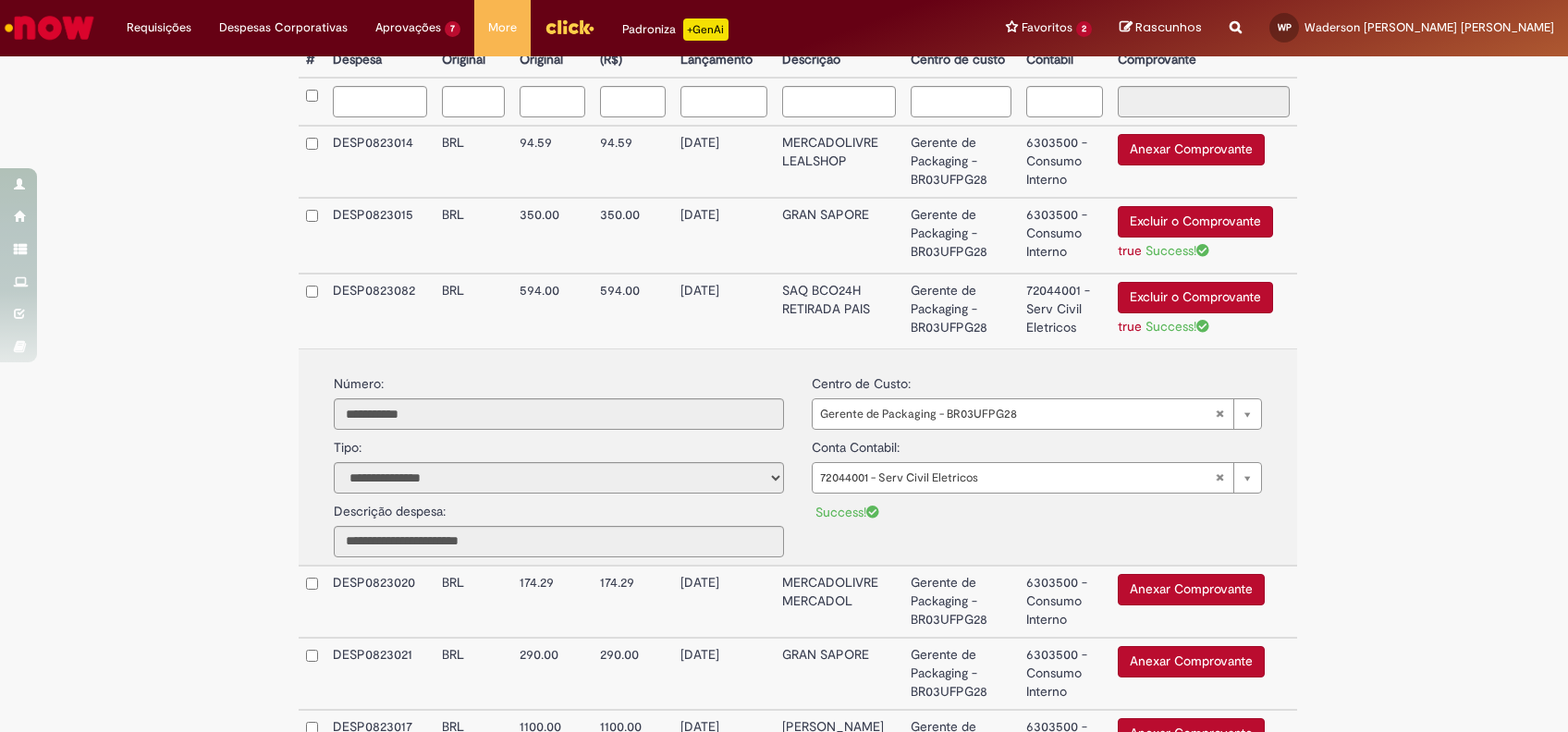 scroll, scrollTop: 685, scrollLeft: 0, axis: vertical 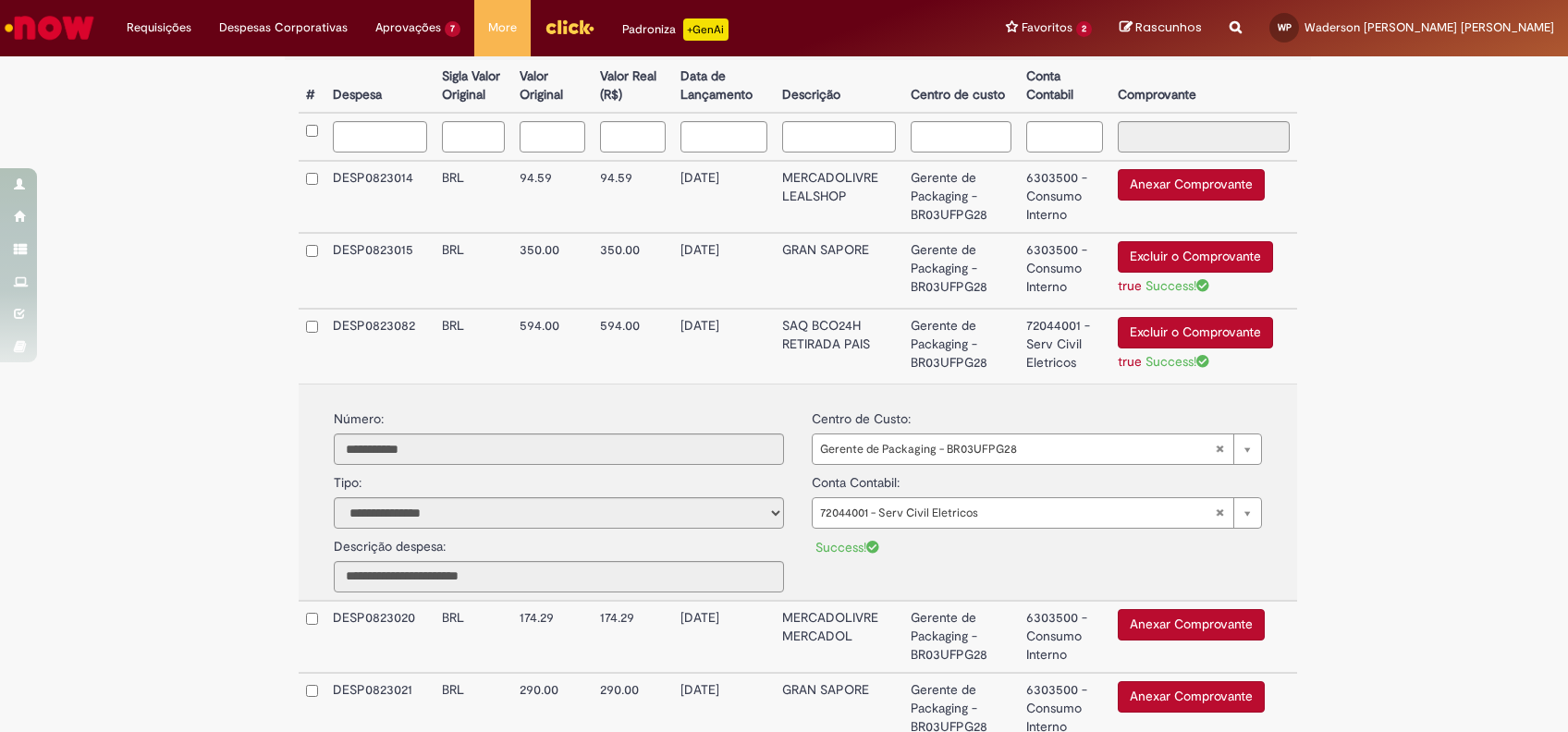 click on "Gerente de Packaging - BR03UFPG28" at bounding box center (961, 271) 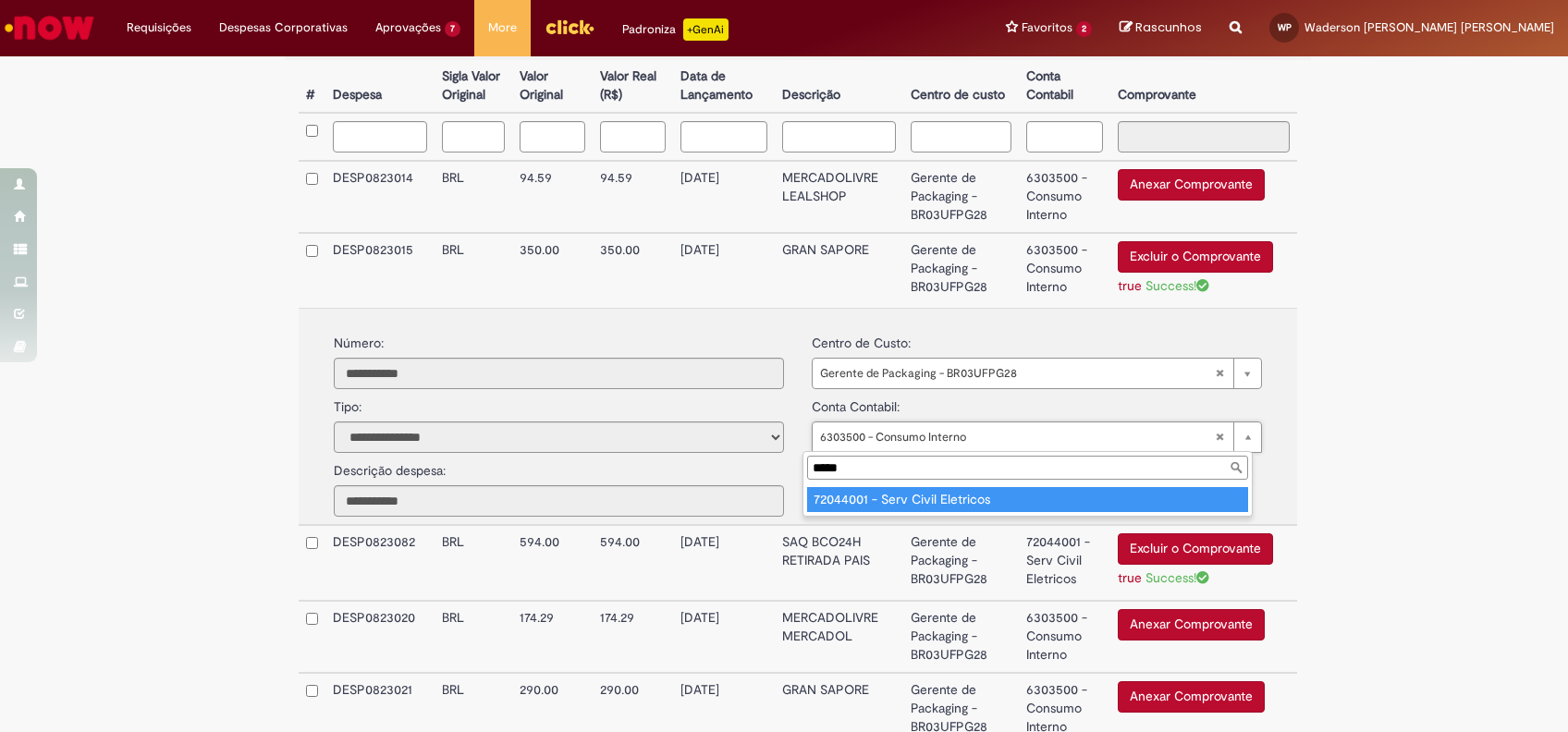 type on "*****" 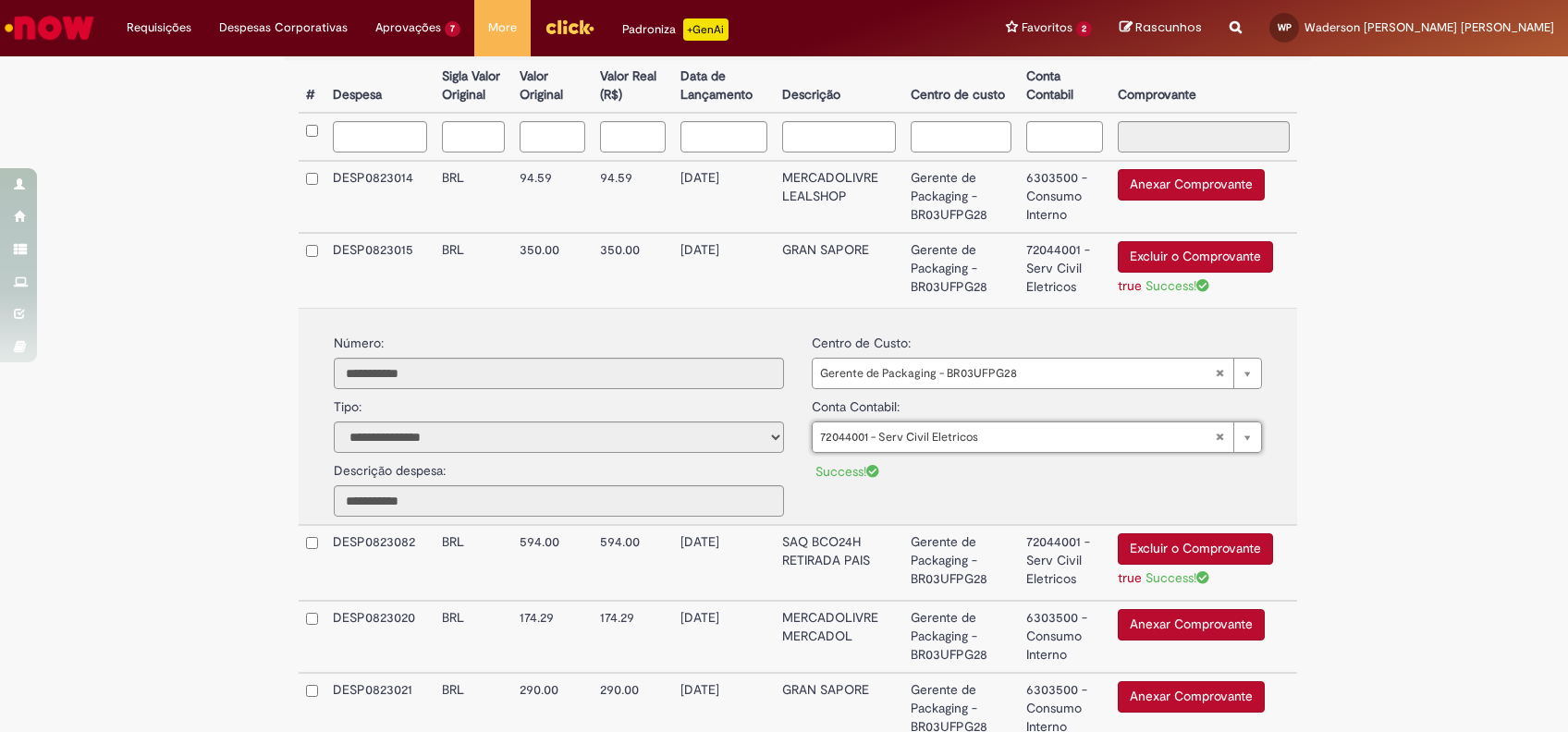 click on "**********" at bounding box center (798, 417) 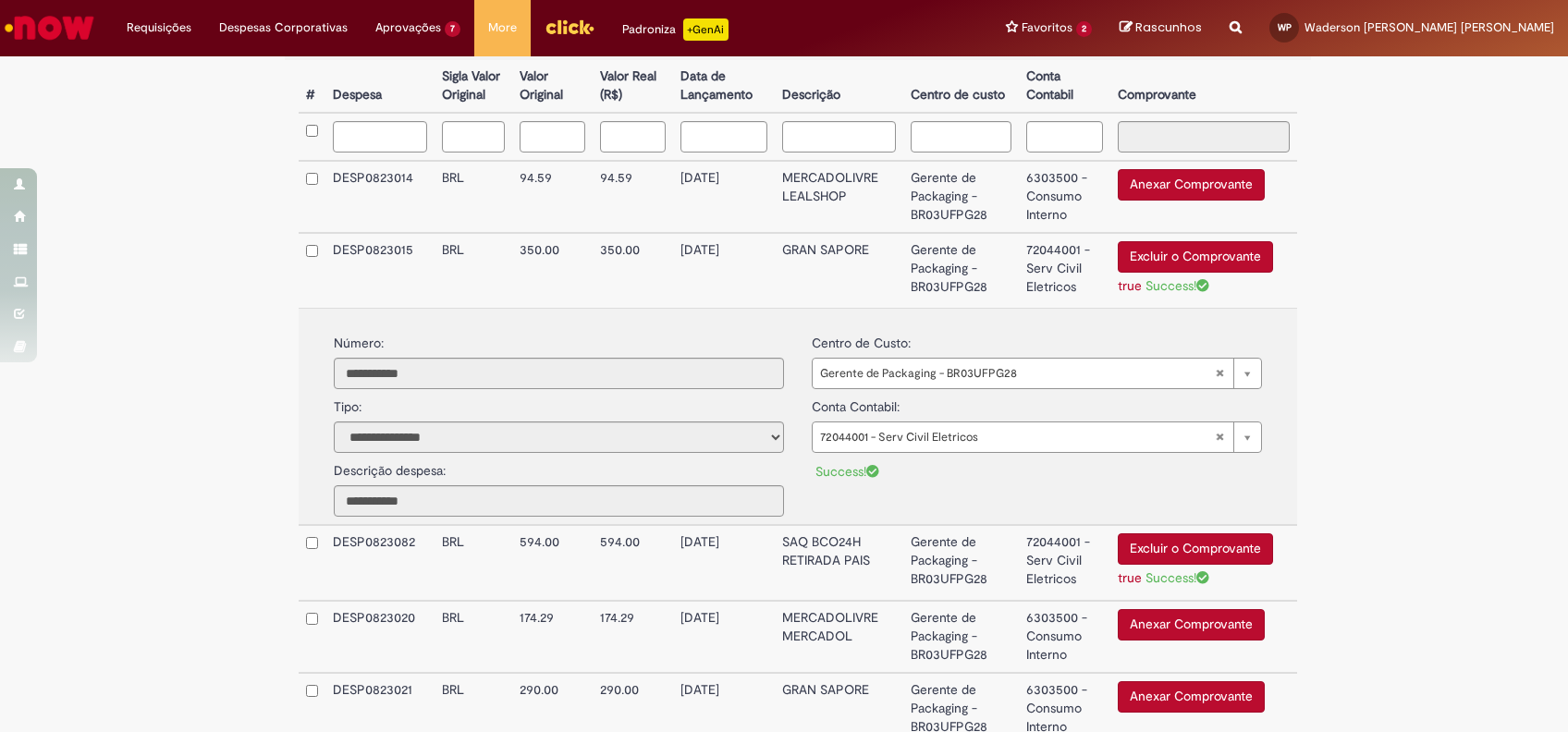 scroll, scrollTop: 932, scrollLeft: 0, axis: vertical 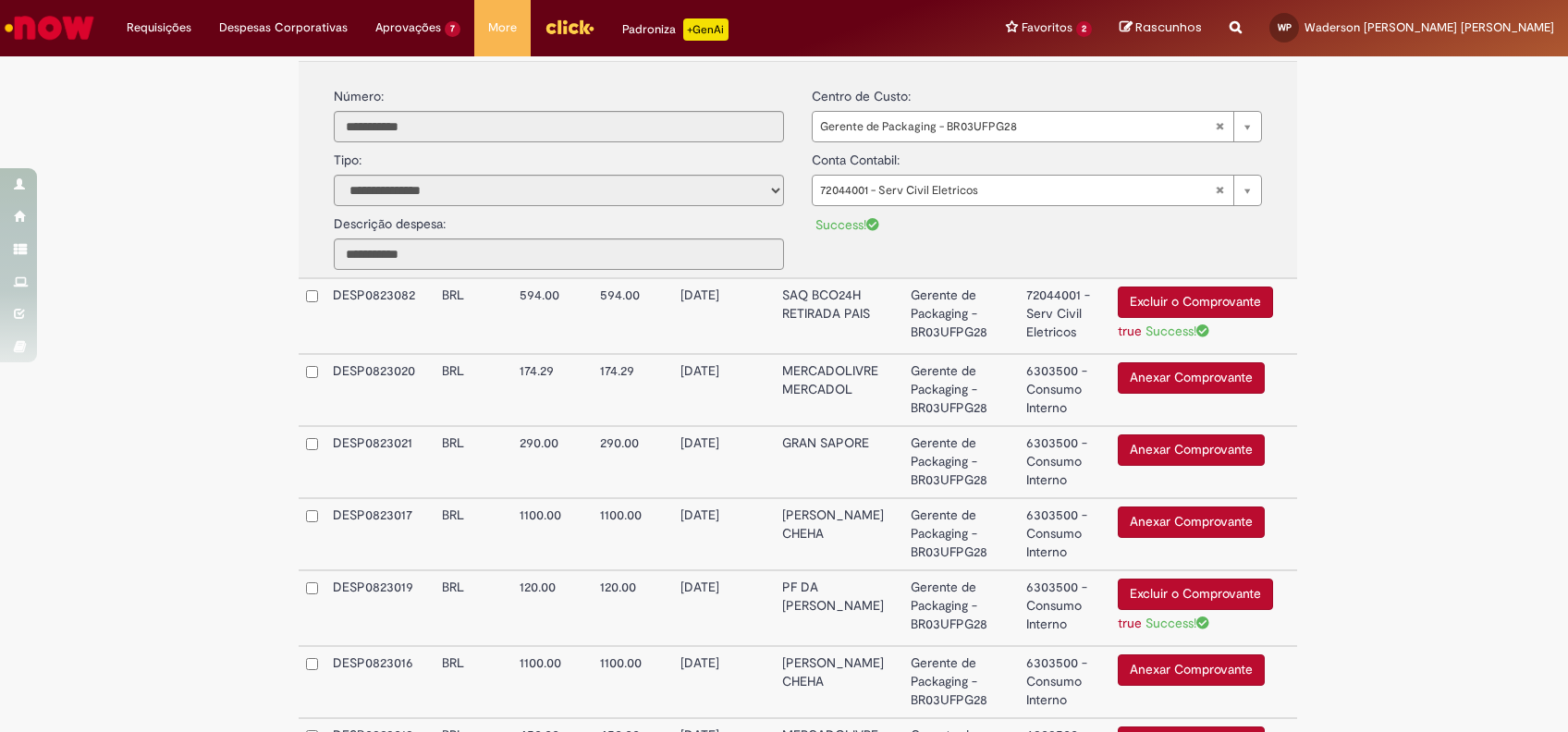 click on "Anexar Comprovante" at bounding box center [1191, 378] 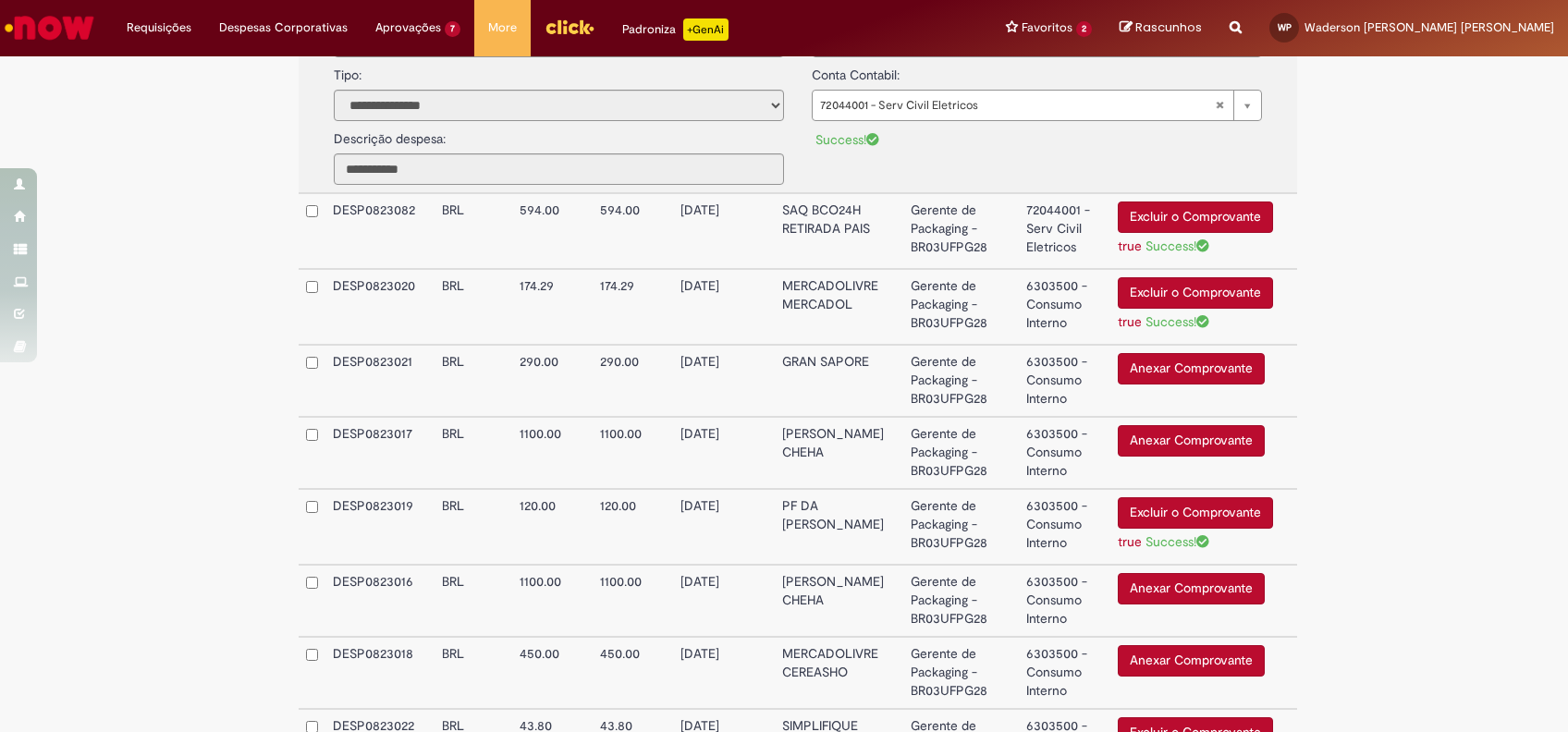 scroll, scrollTop: 1055, scrollLeft: 0, axis: vertical 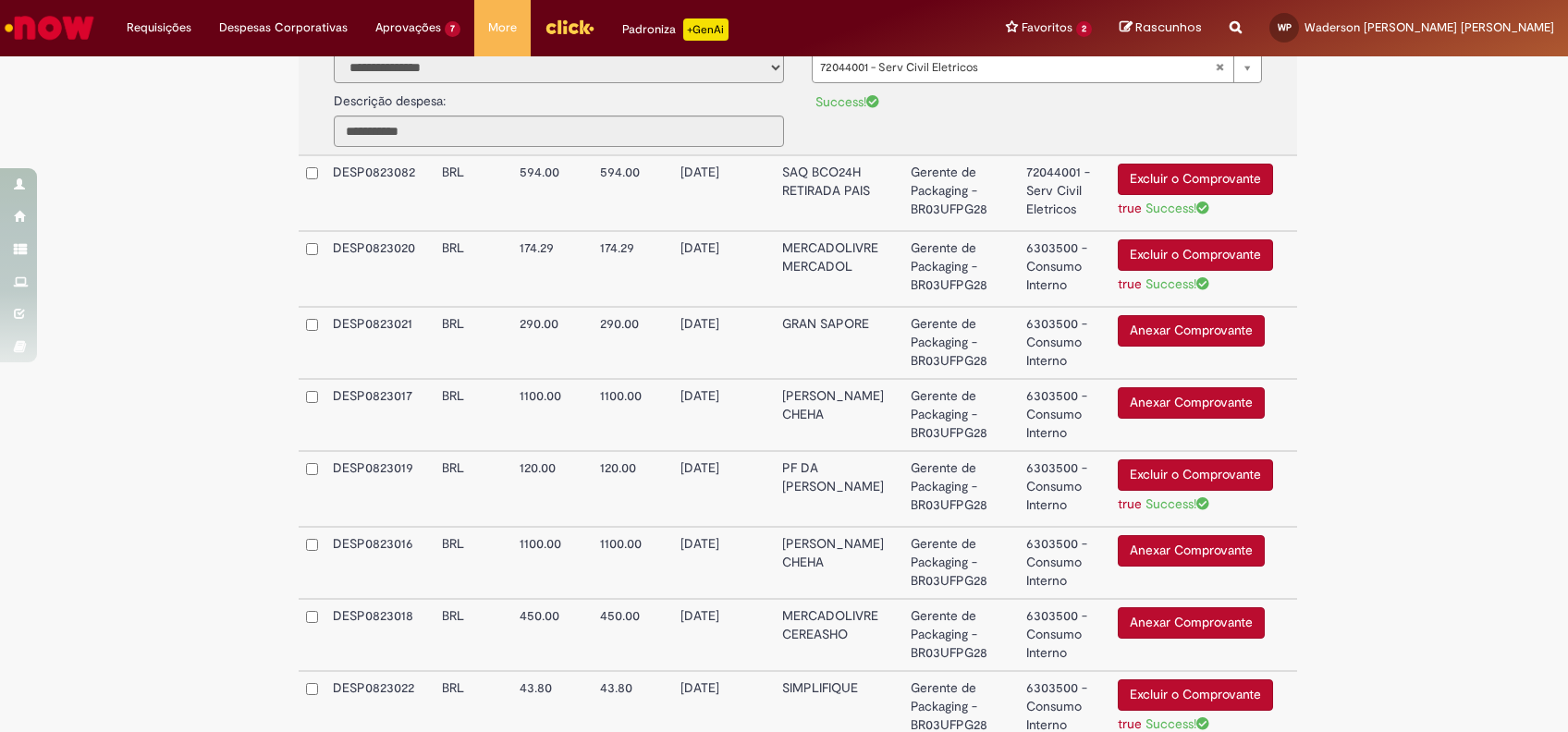 click on "Anexar Comprovante" at bounding box center [1191, 623] 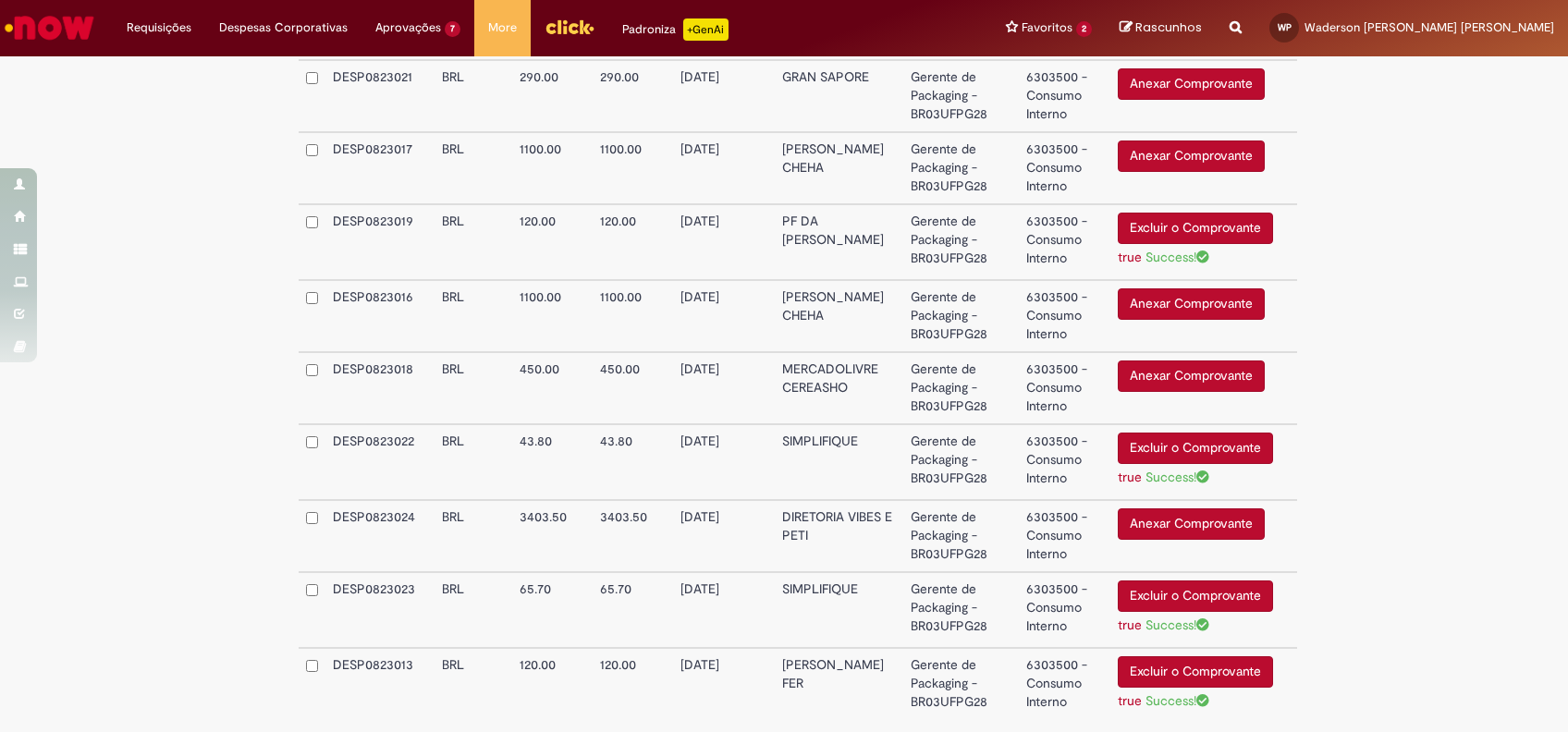 scroll, scrollTop: 1401, scrollLeft: 0, axis: vertical 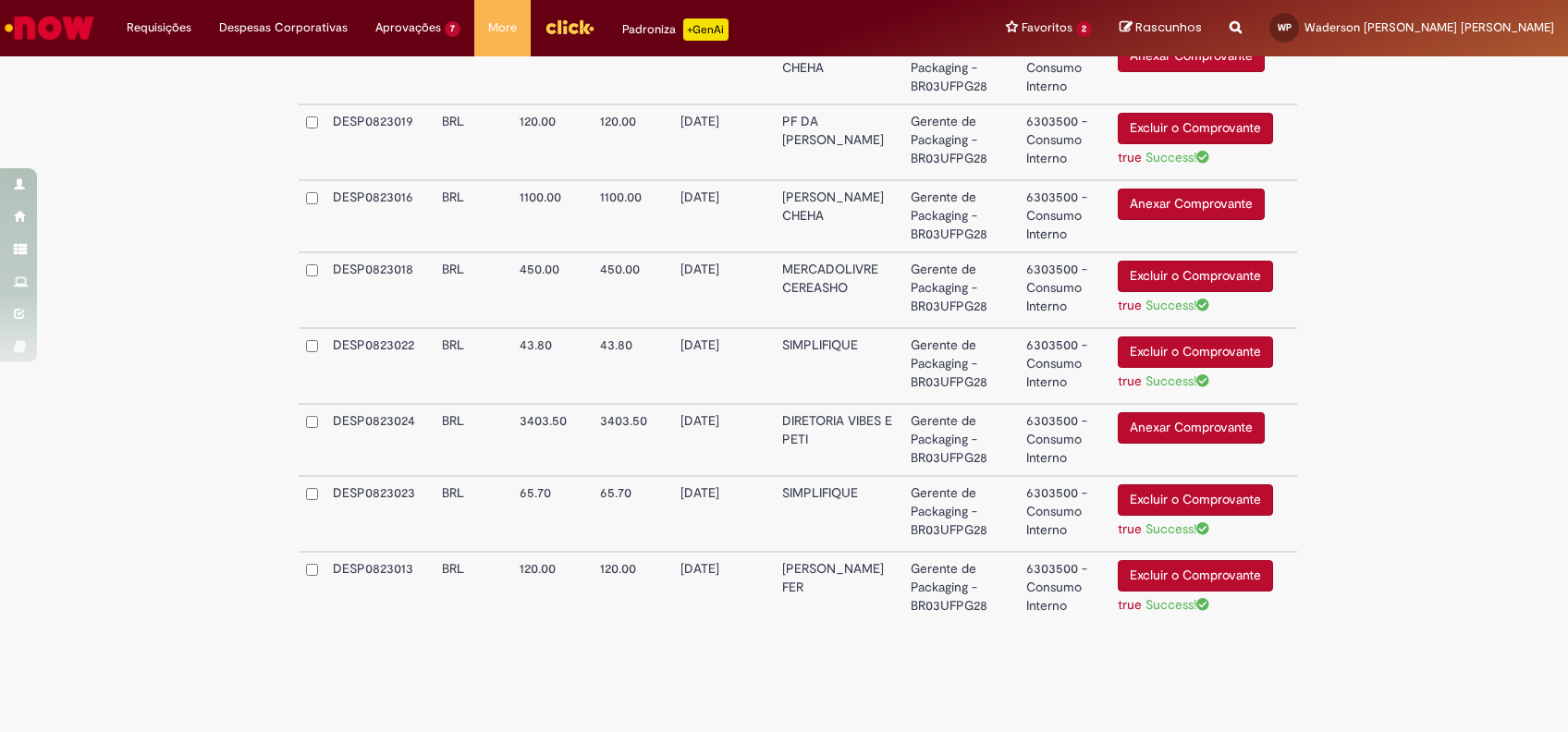 click on "Anexar Comprovante" at bounding box center [1191, 428] 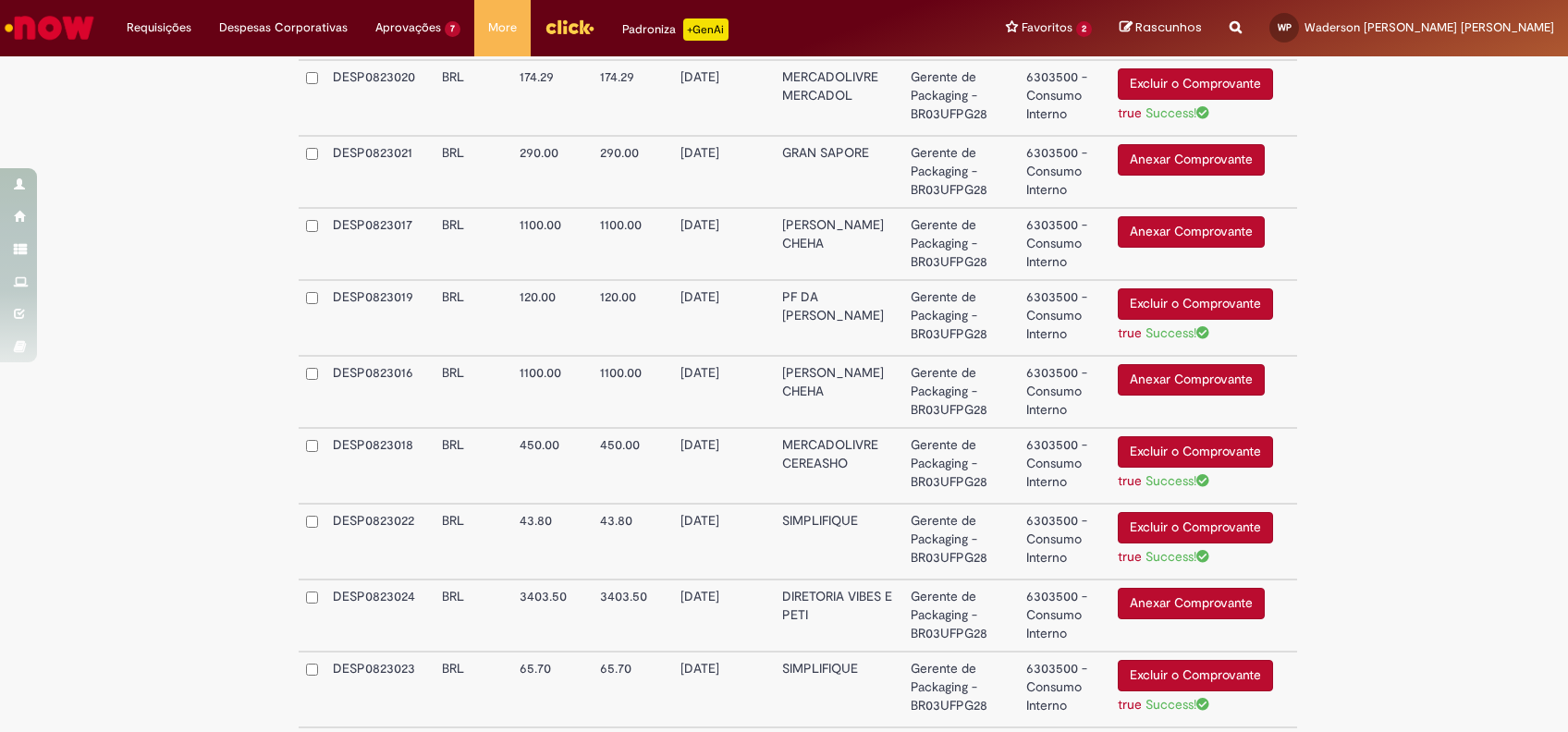 scroll, scrollTop: 1154, scrollLeft: 0, axis: vertical 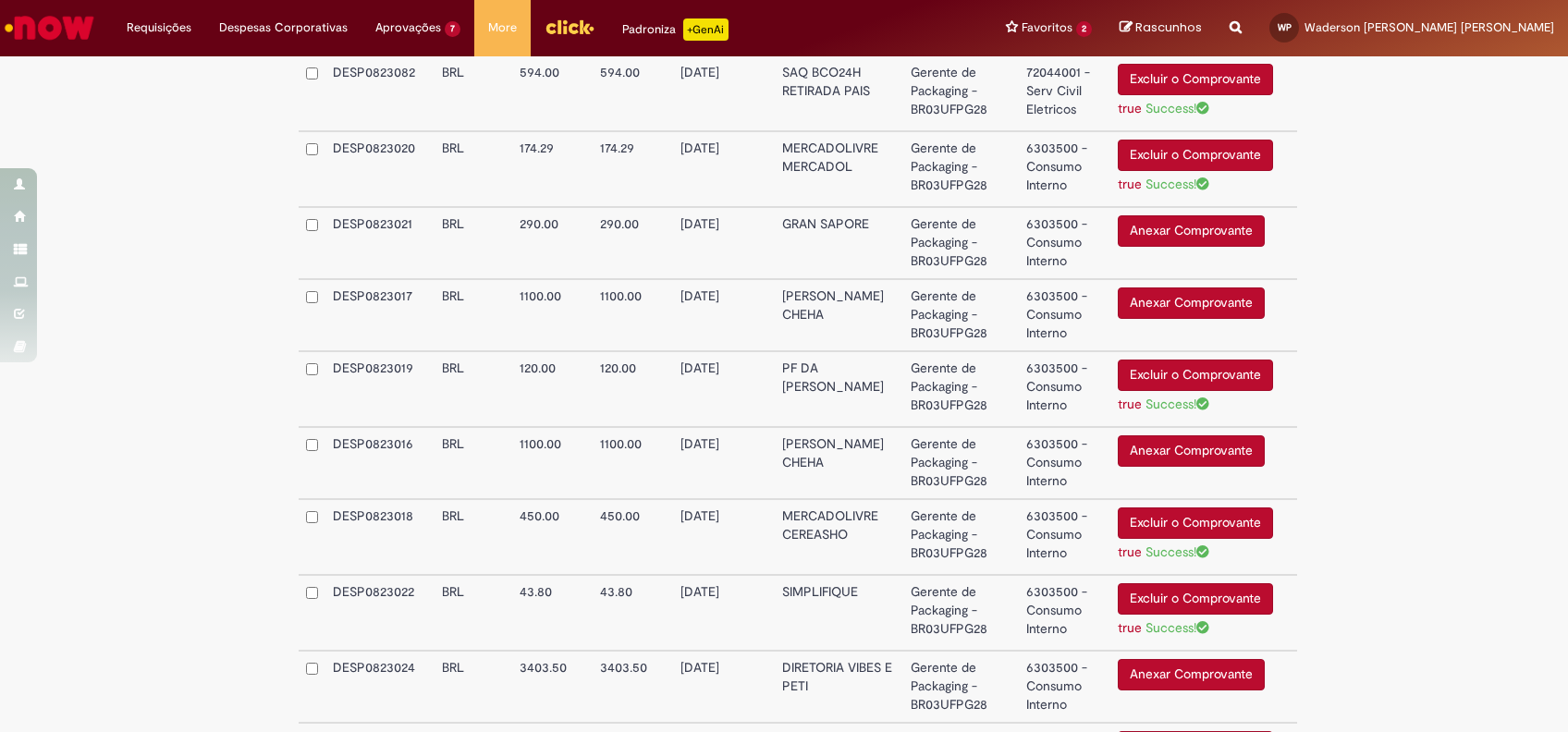 click on "Anexar Comprovante" at bounding box center (1191, 451) 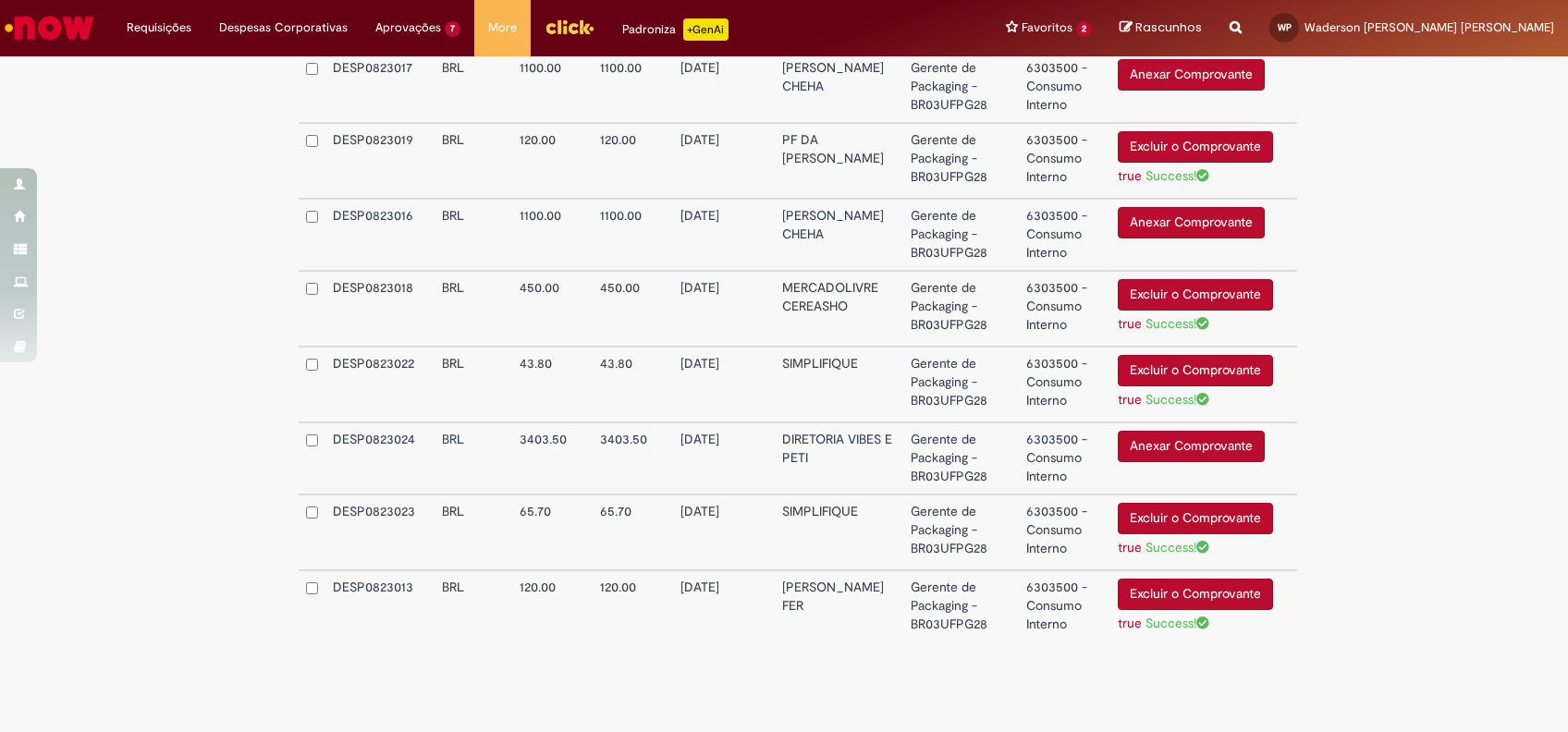 scroll, scrollTop: 1401, scrollLeft: 0, axis: vertical 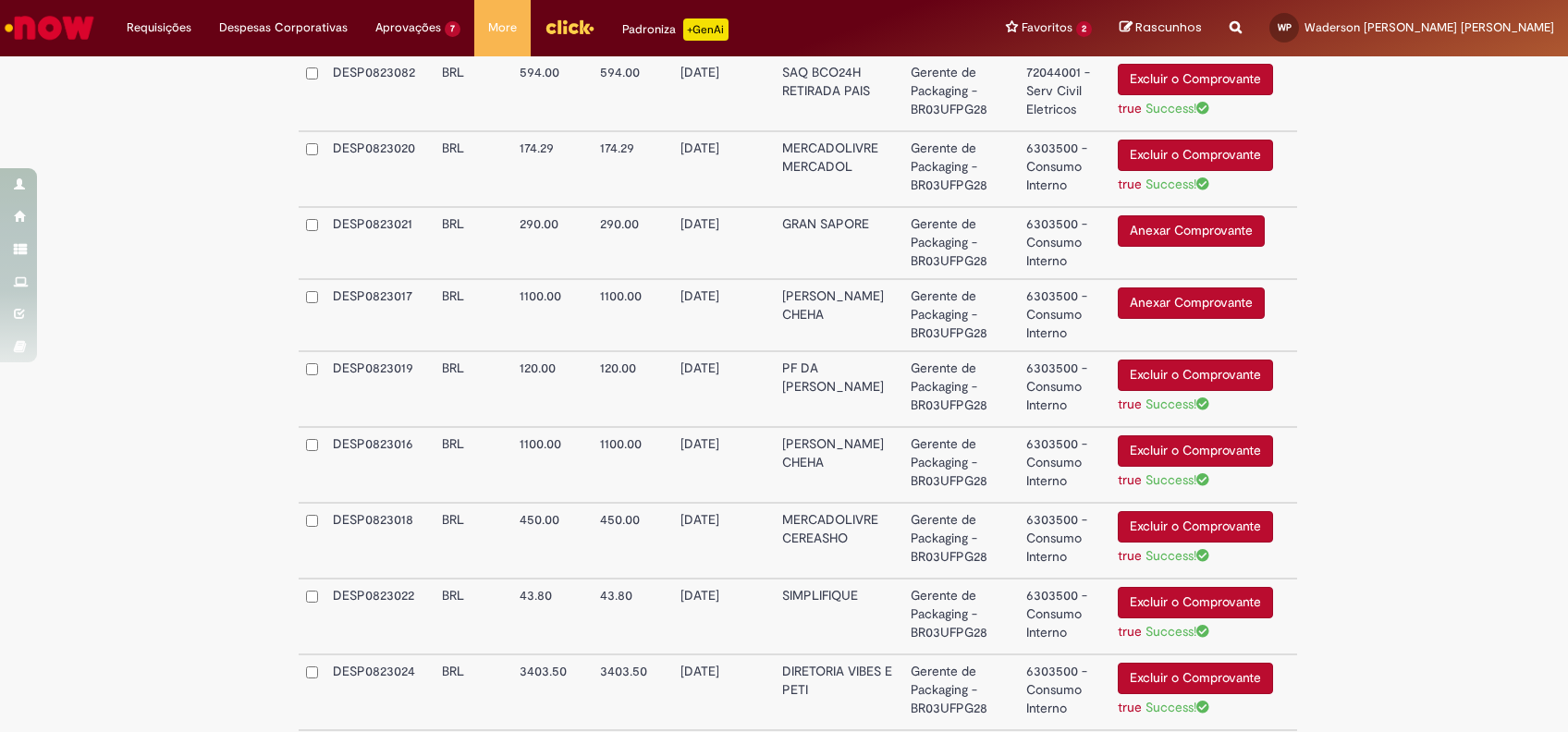 click on "Anexar Comprovante" at bounding box center (1191, 303) 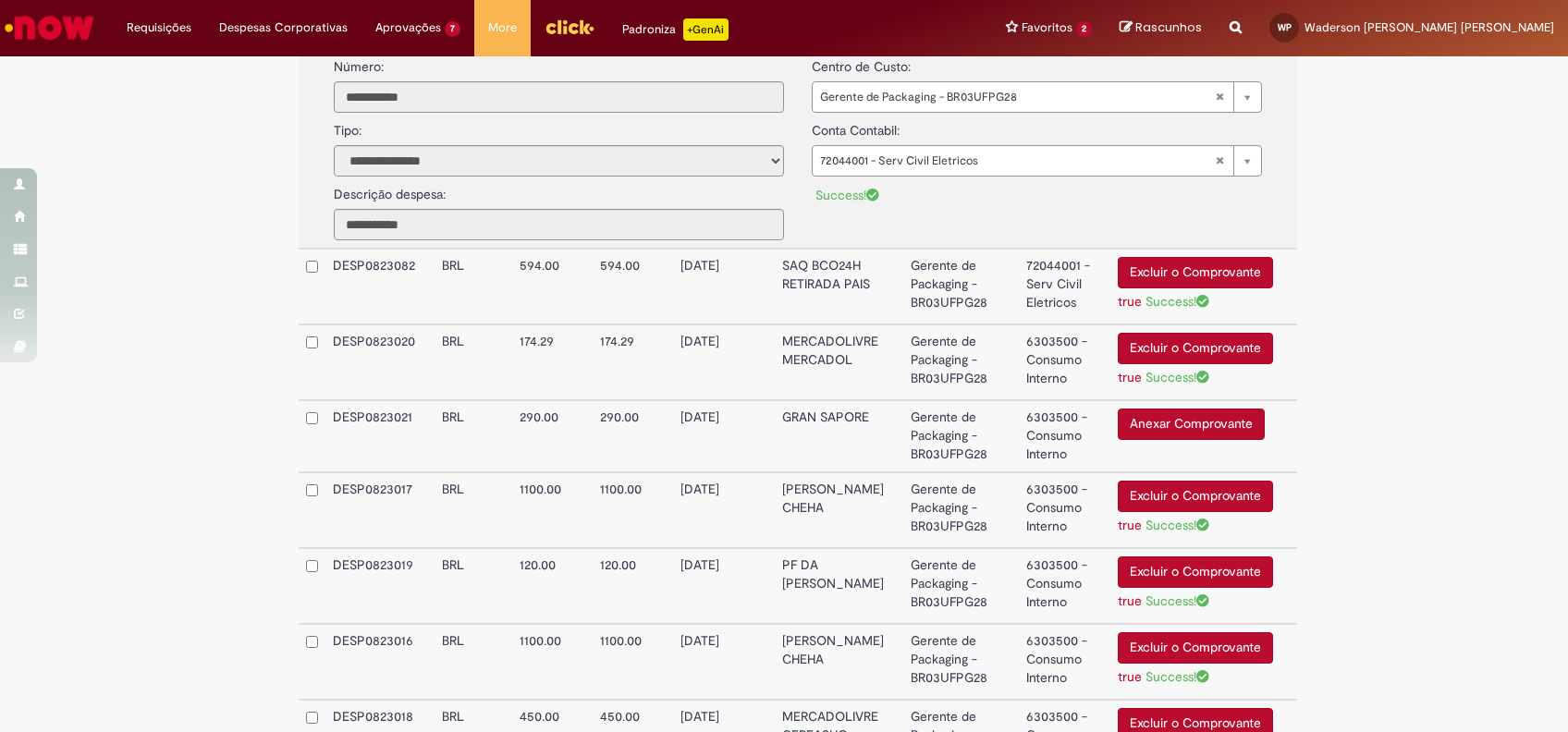 scroll, scrollTop: 909, scrollLeft: 0, axis: vertical 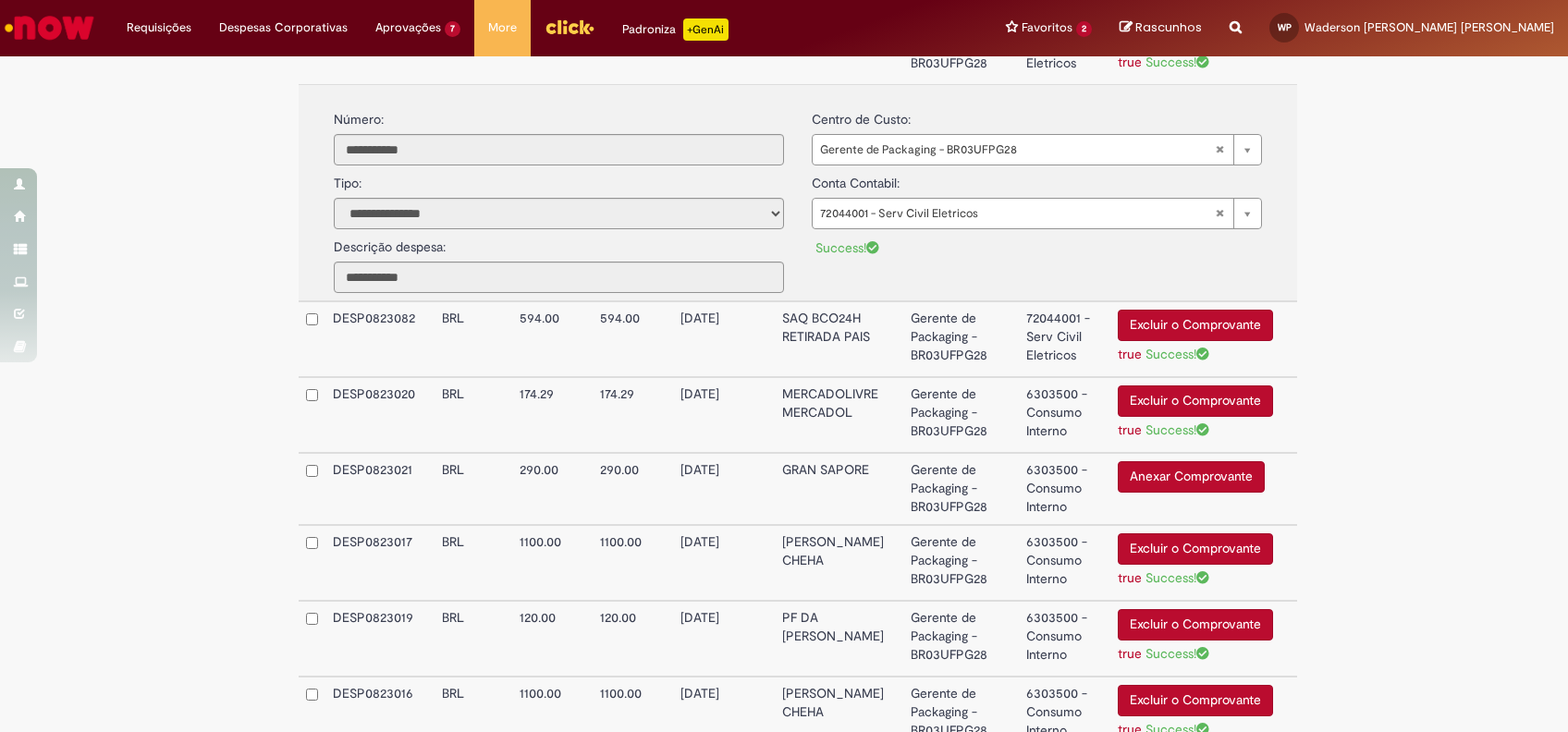 click on "Anexar Comprovante" at bounding box center (1191, 477) 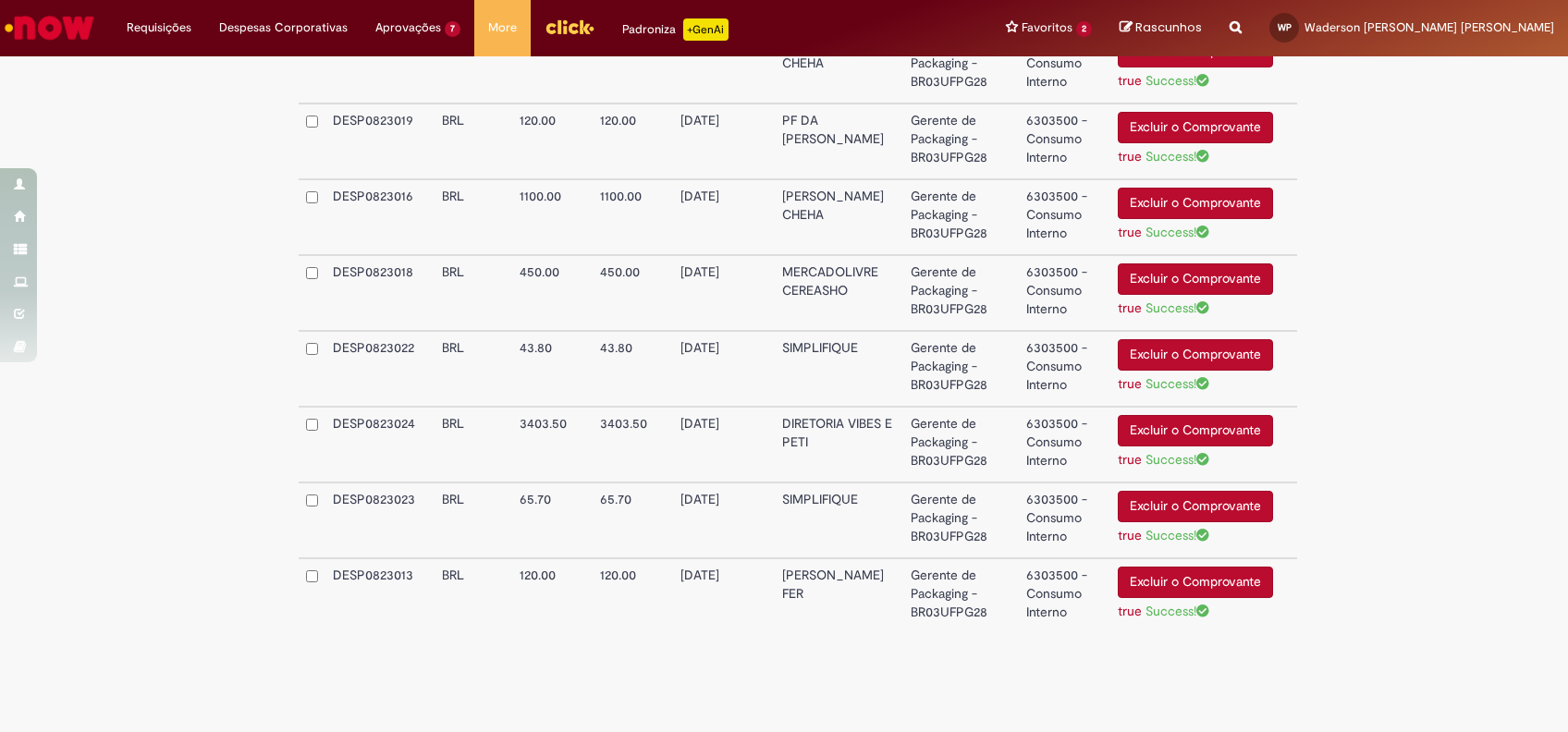 scroll, scrollTop: 1419, scrollLeft: 0, axis: vertical 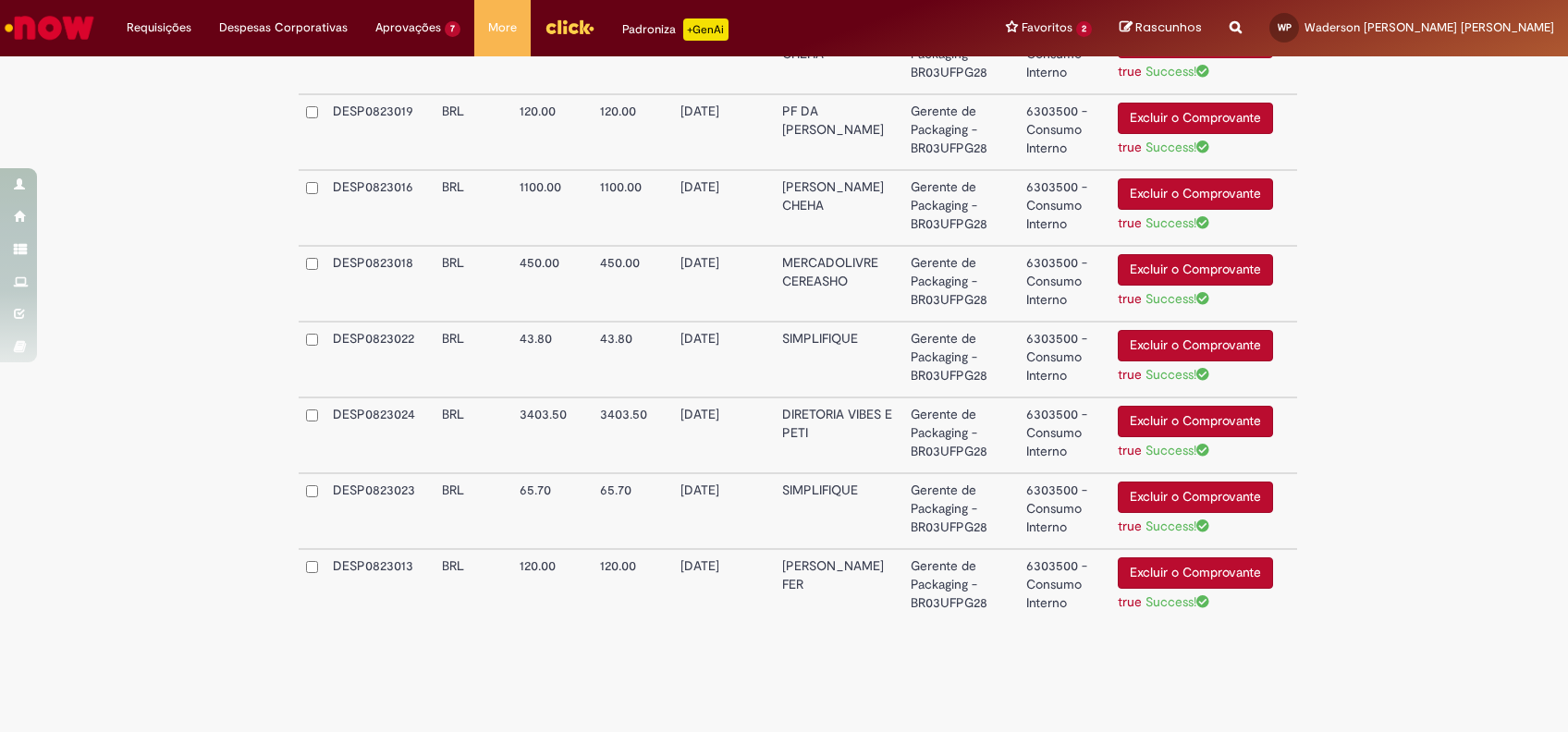 click on "6303500 - Consumo Interno" at bounding box center (1064, 435) 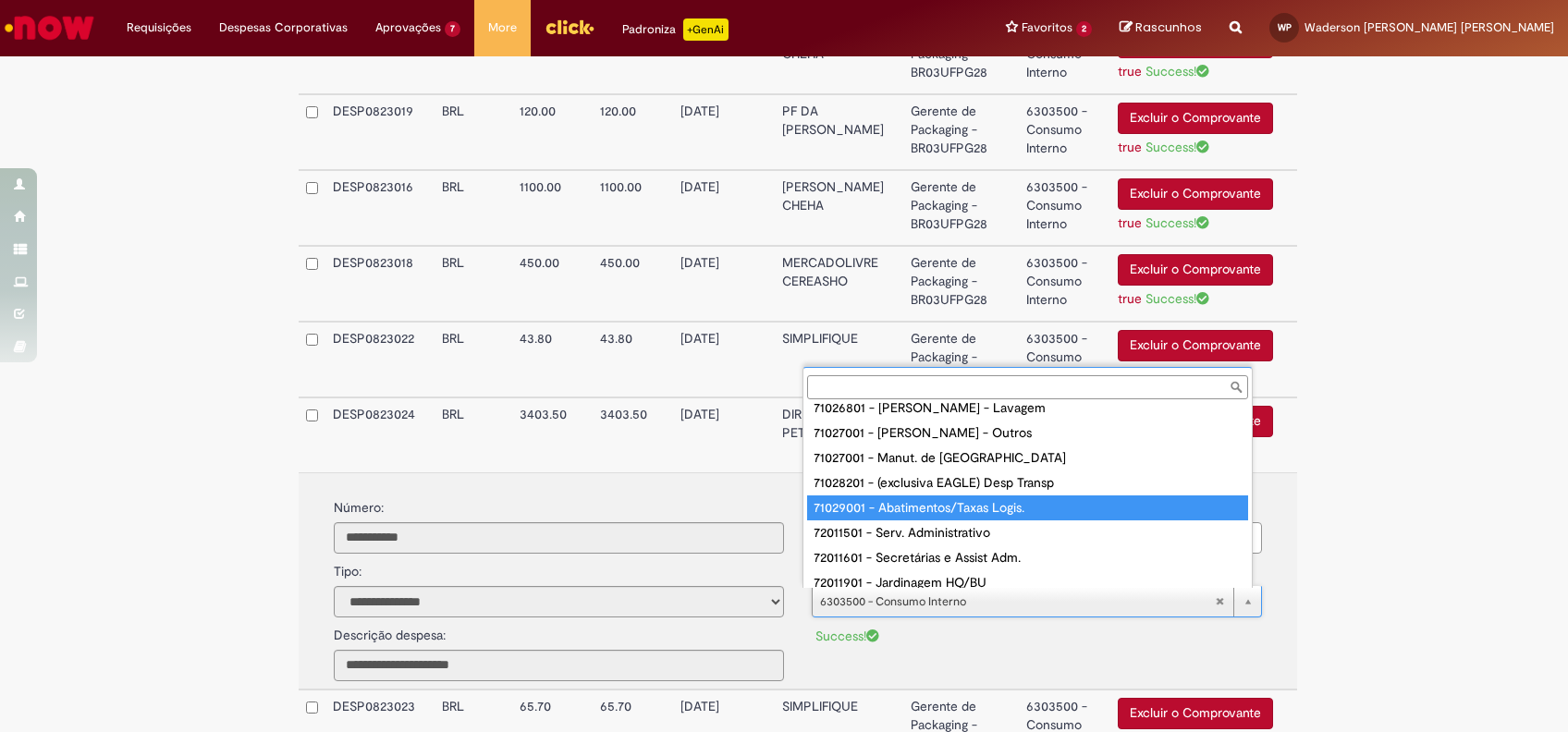 scroll, scrollTop: 0, scrollLeft: 0, axis: both 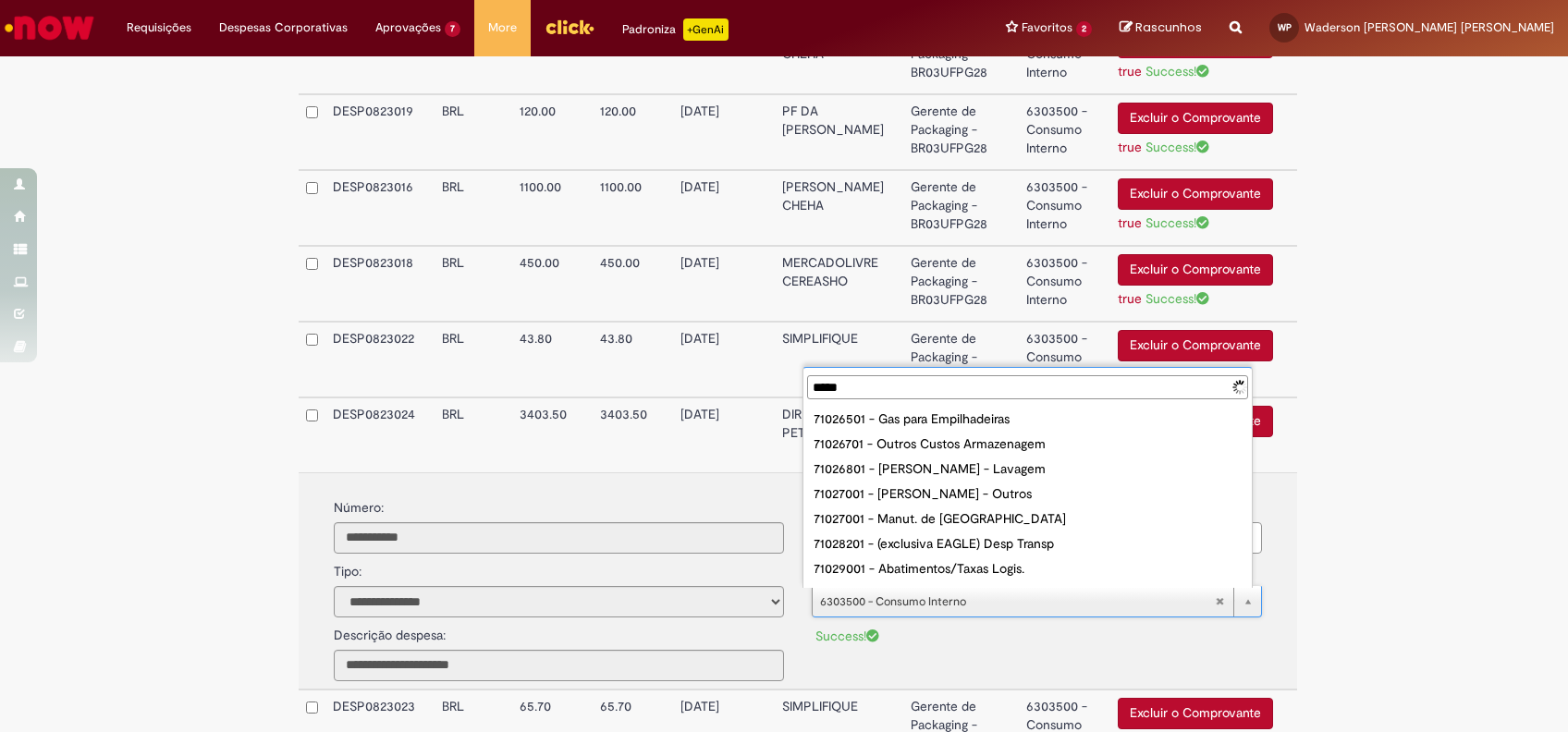 type on "******" 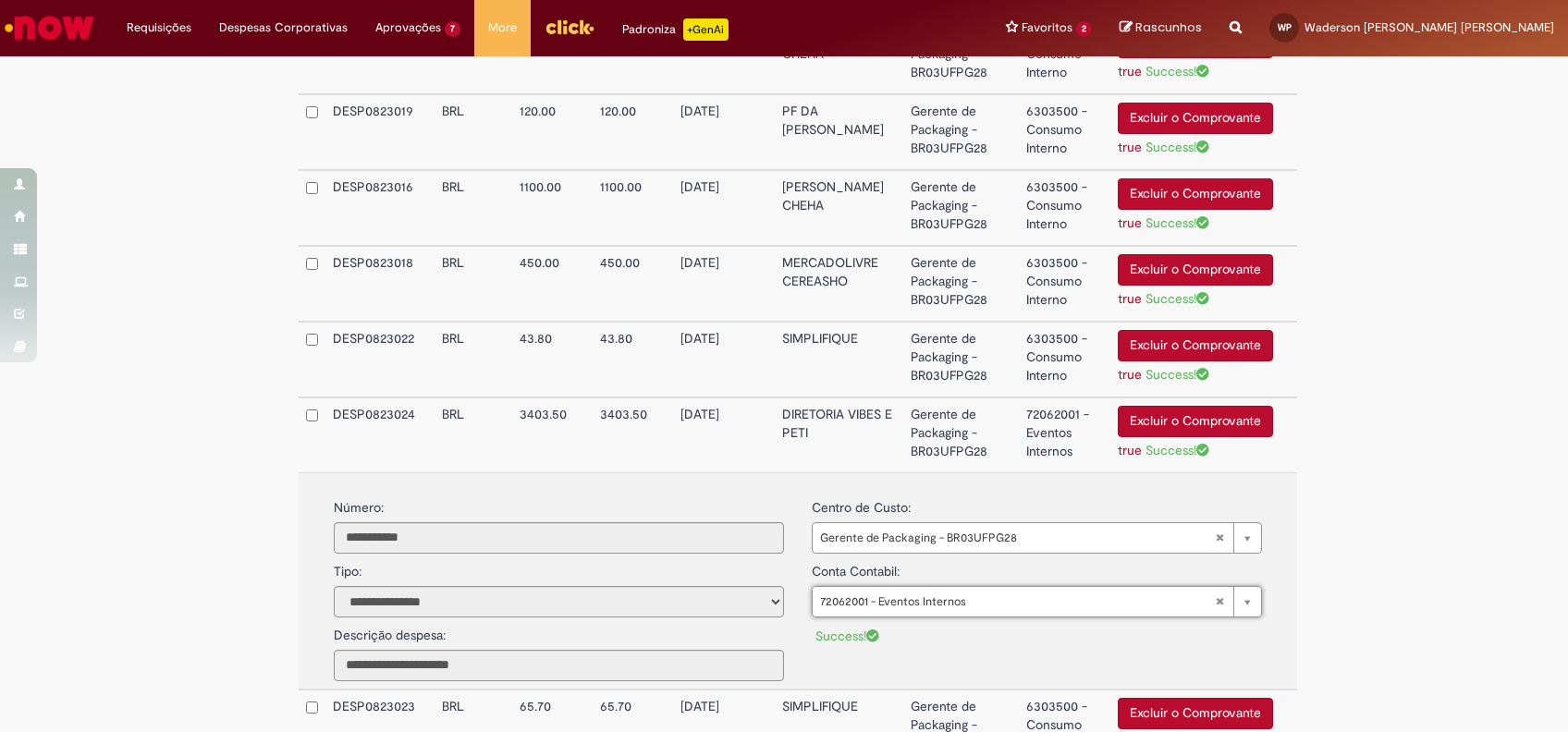 type on "**********" 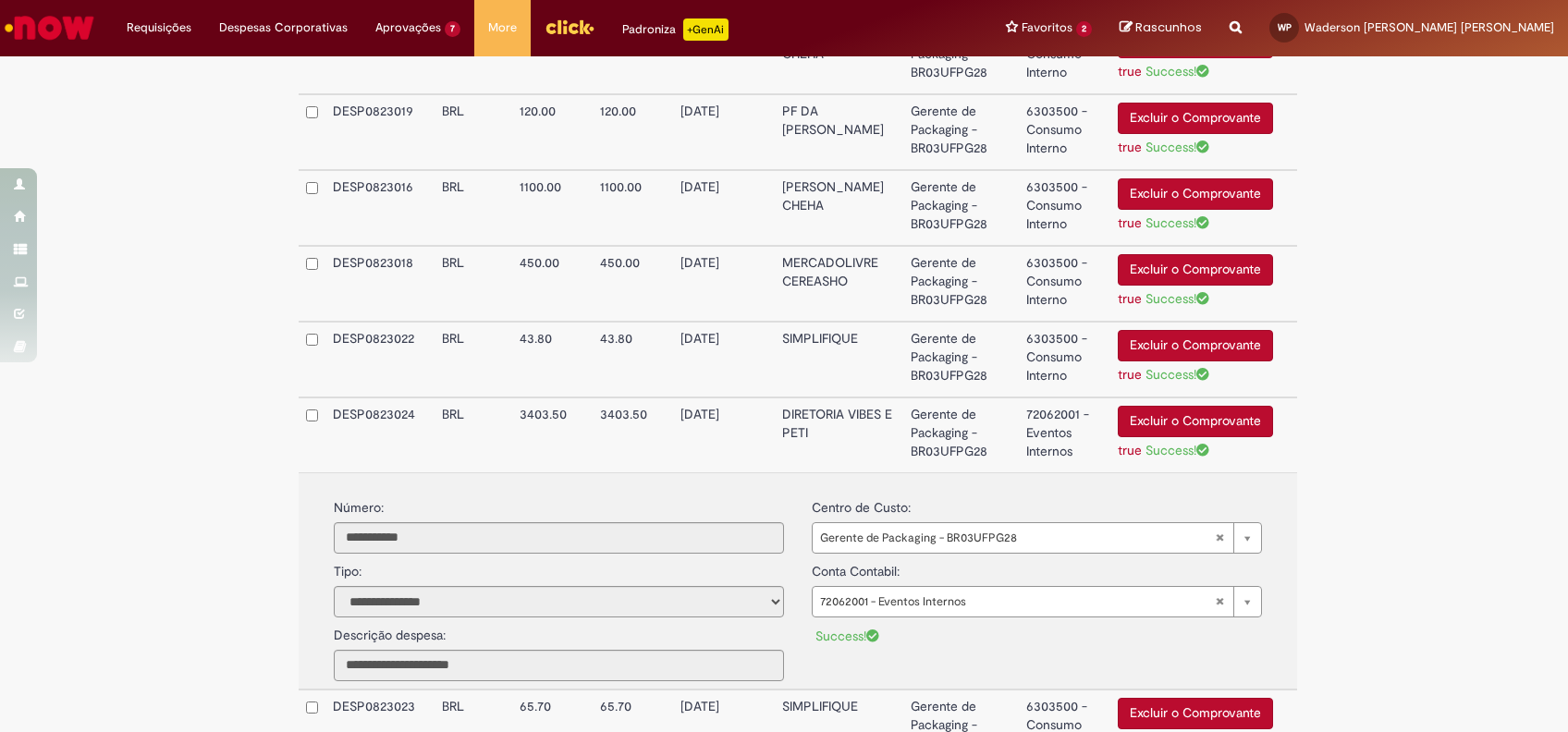 click on "**********" at bounding box center (784, -93) 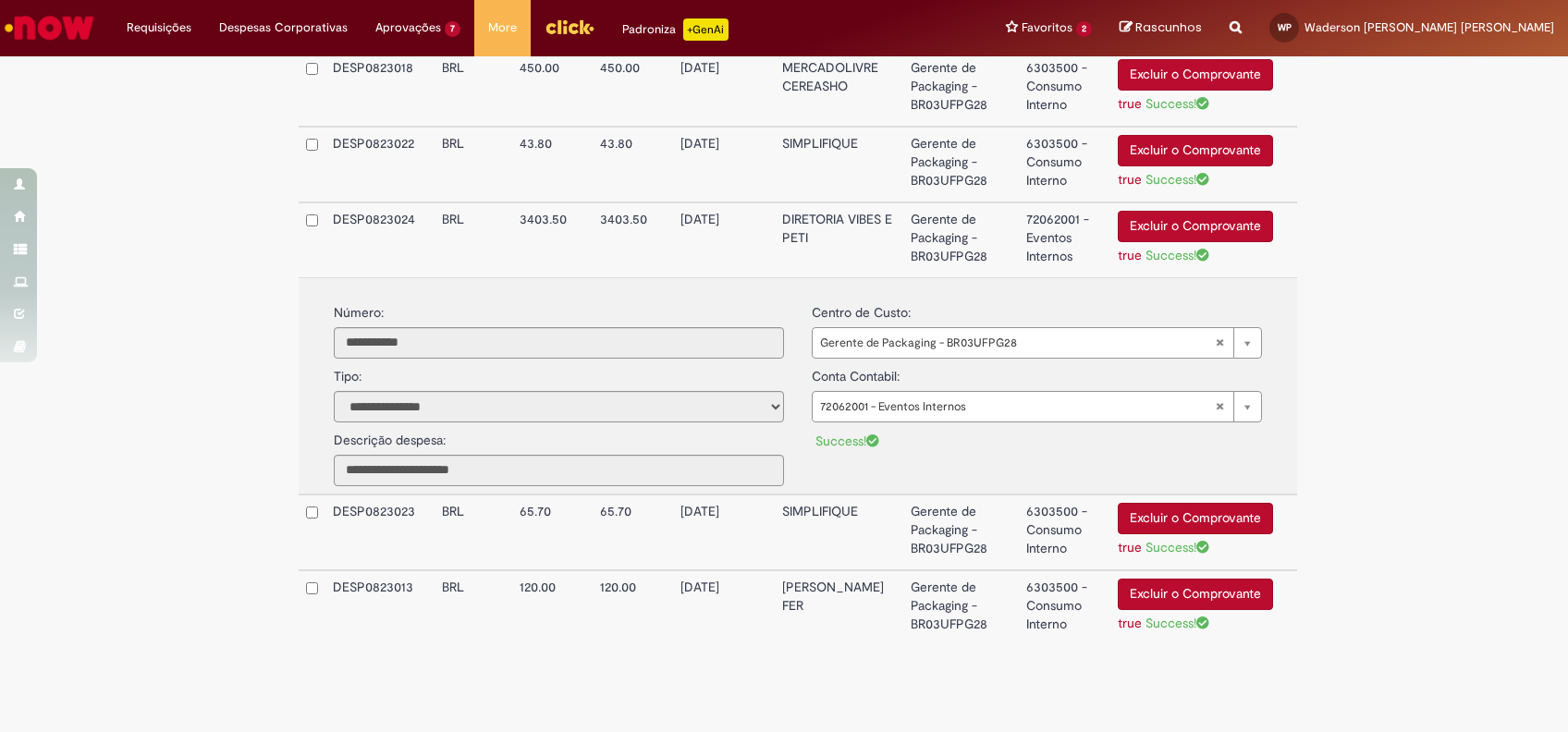scroll, scrollTop: 1419, scrollLeft: 0, axis: vertical 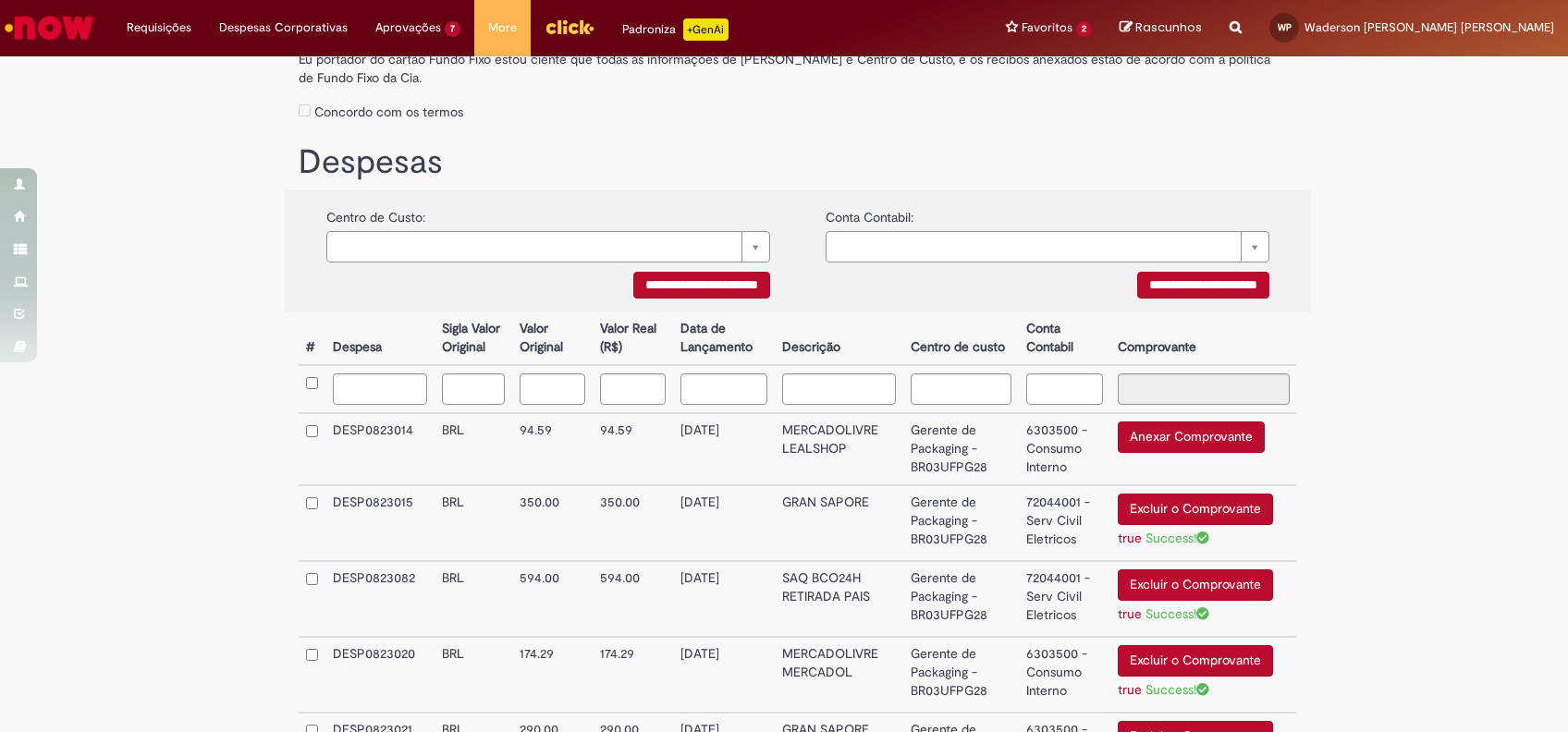 click on "Anexar Comprovante" at bounding box center (1191, 437) 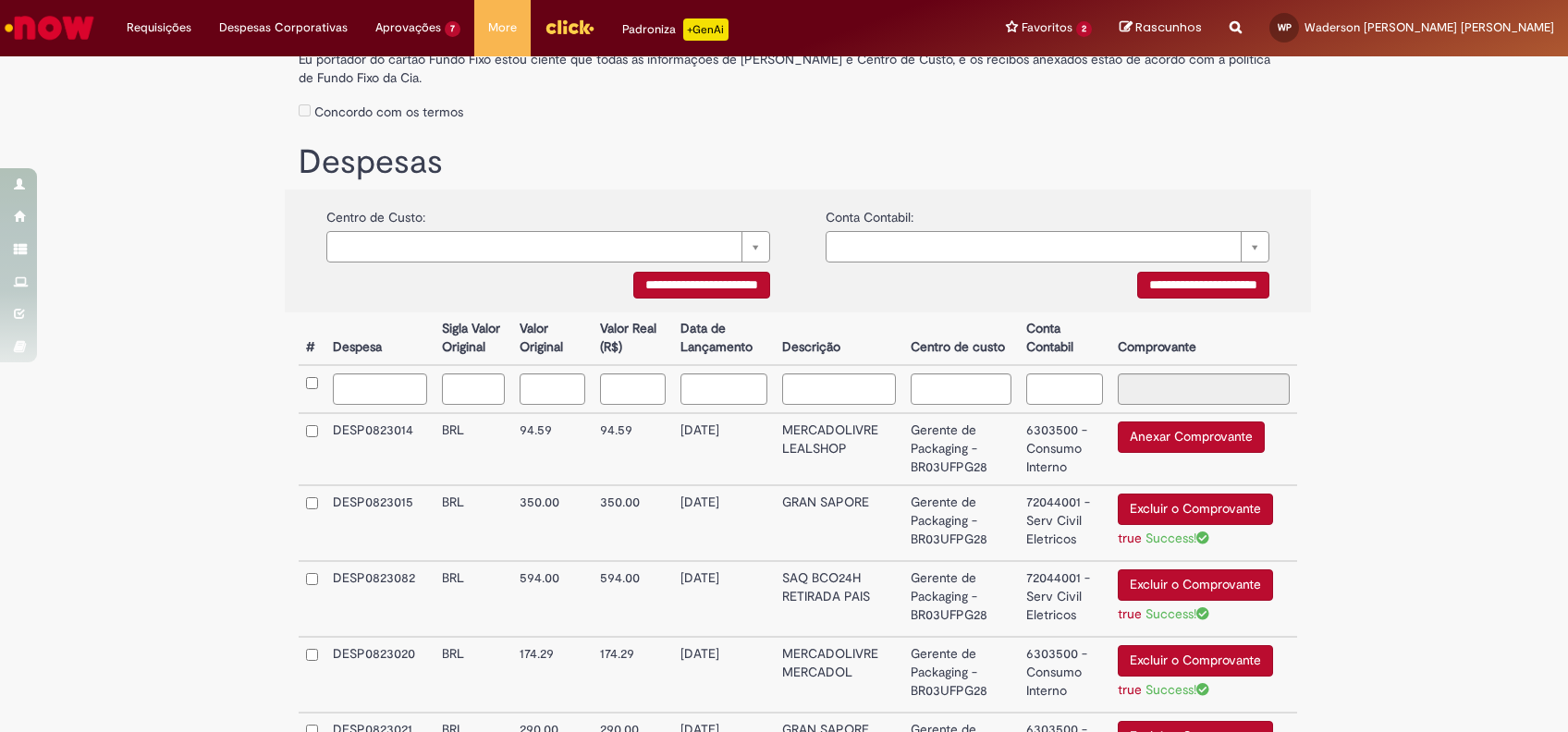 click on "Anexar Comprovante" at bounding box center (1191, 437) 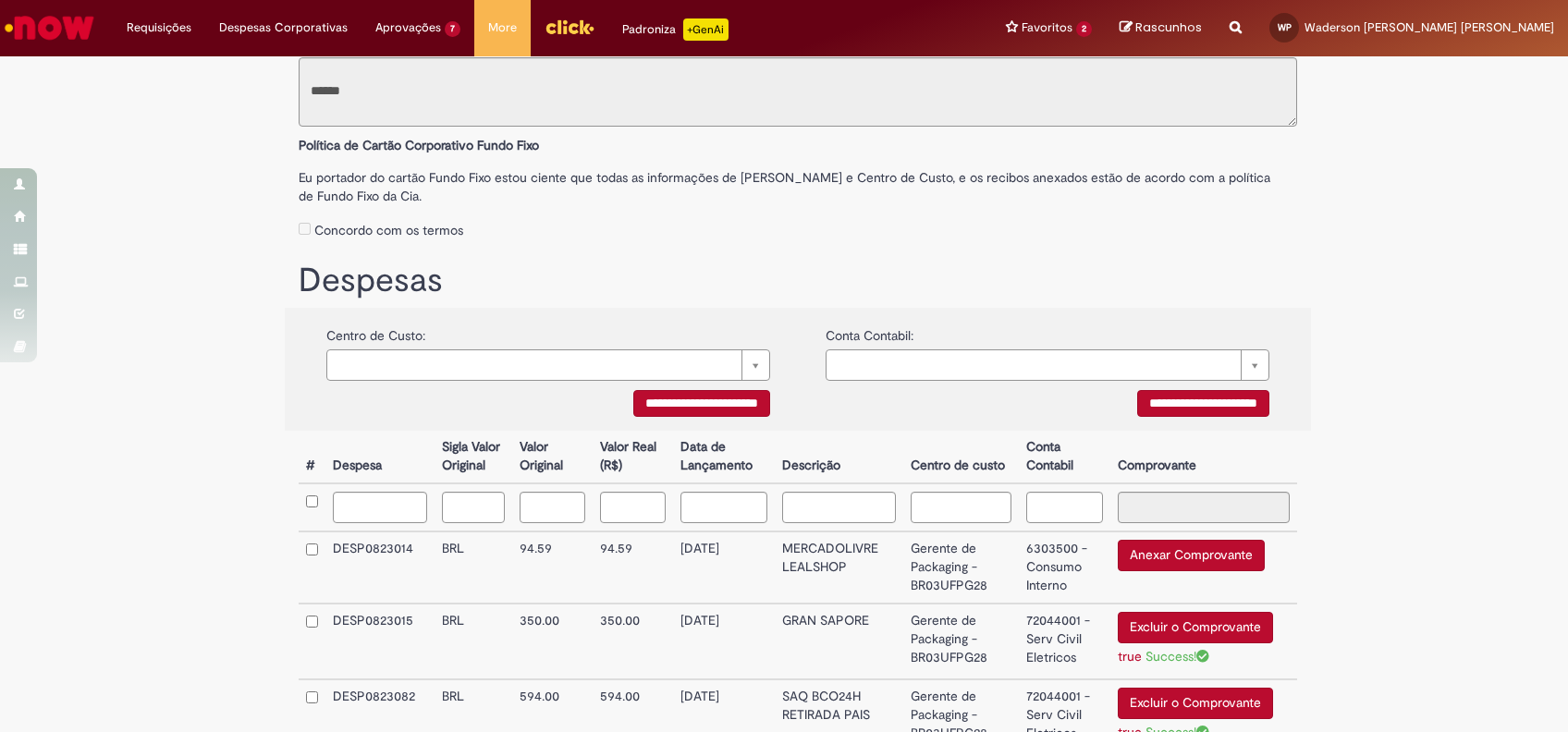 scroll, scrollTop: 310, scrollLeft: 0, axis: vertical 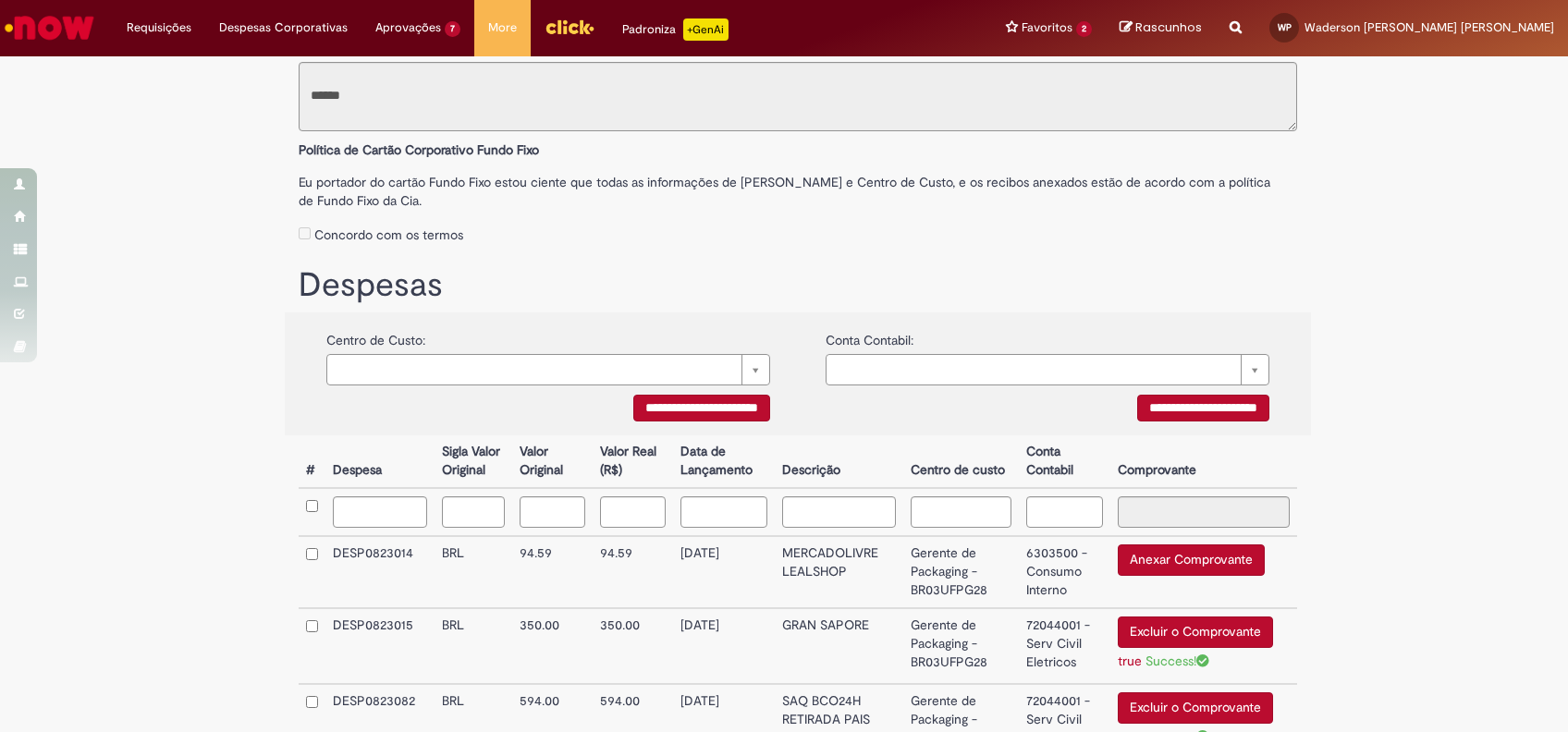 click on "6303500 - Consumo Interno" at bounding box center [1064, 572] 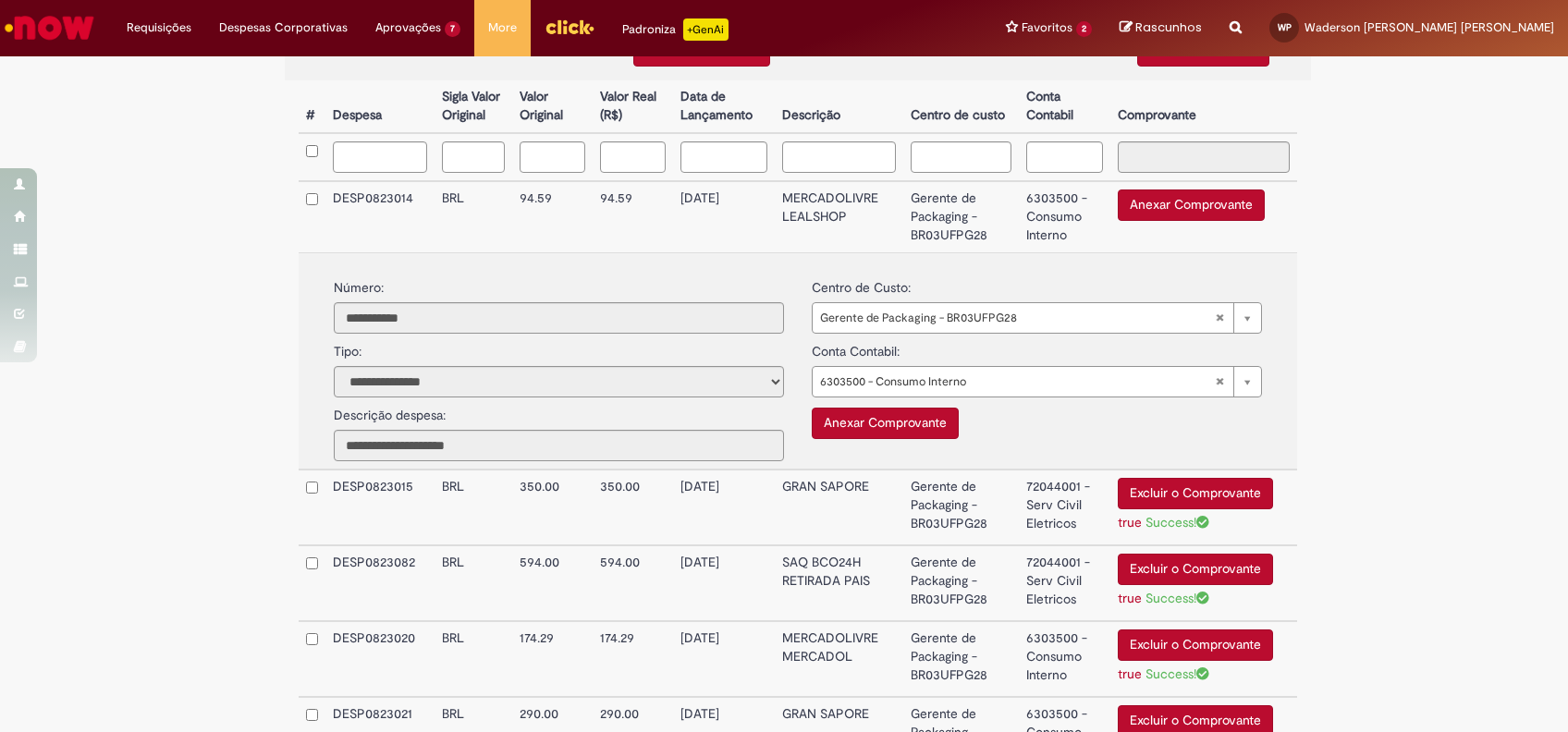 scroll, scrollTop: 679, scrollLeft: 0, axis: vertical 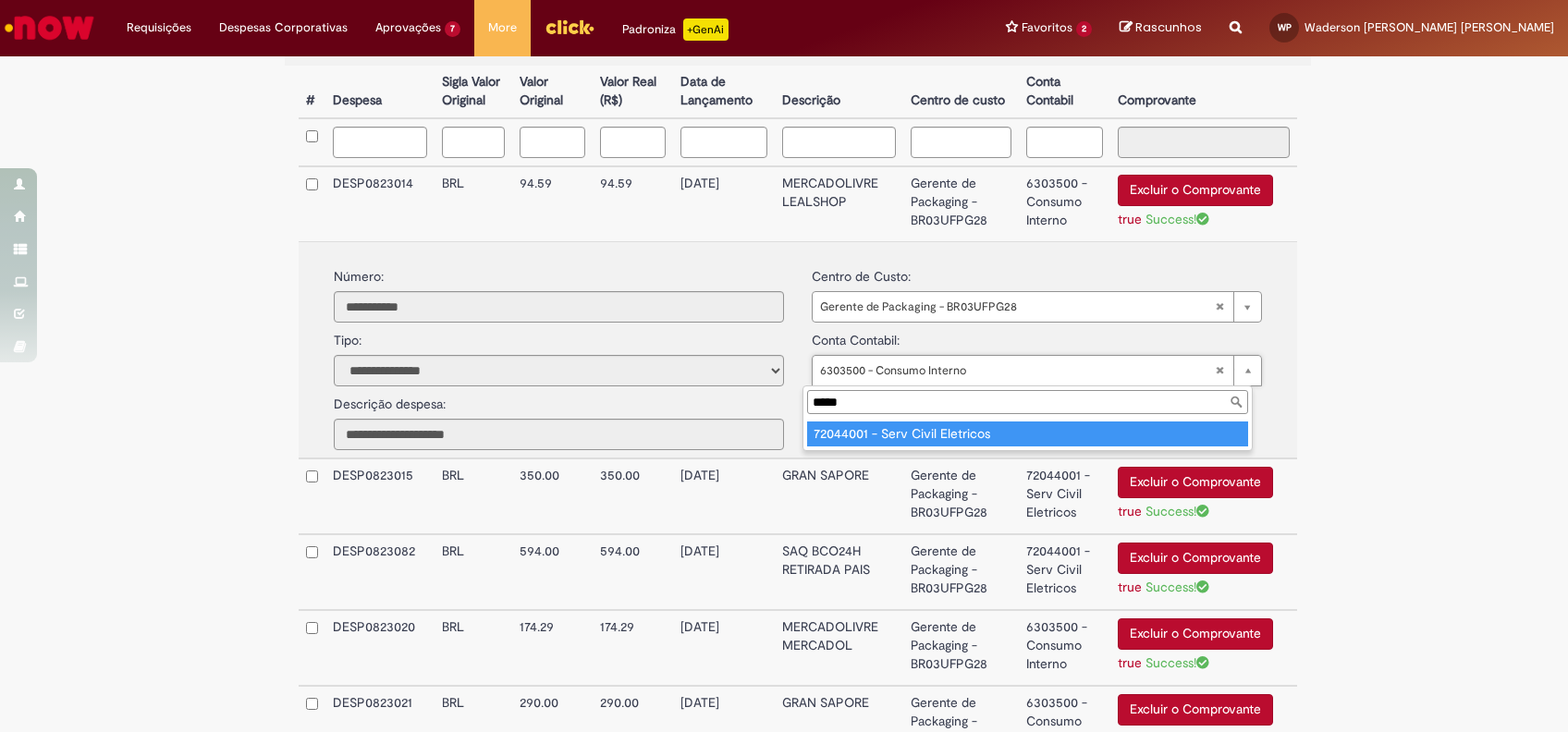 type on "*****" 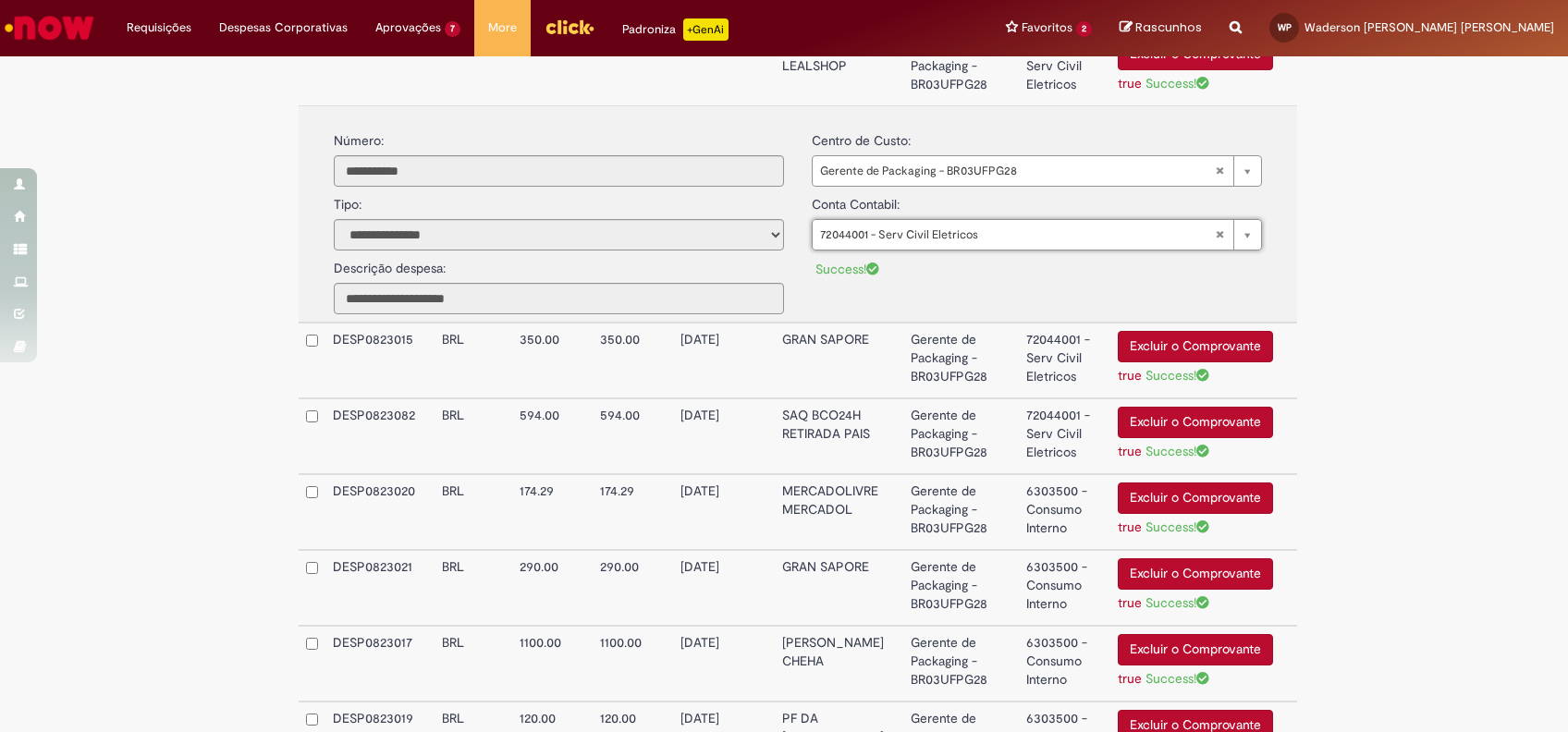 scroll, scrollTop: 925, scrollLeft: 0, axis: vertical 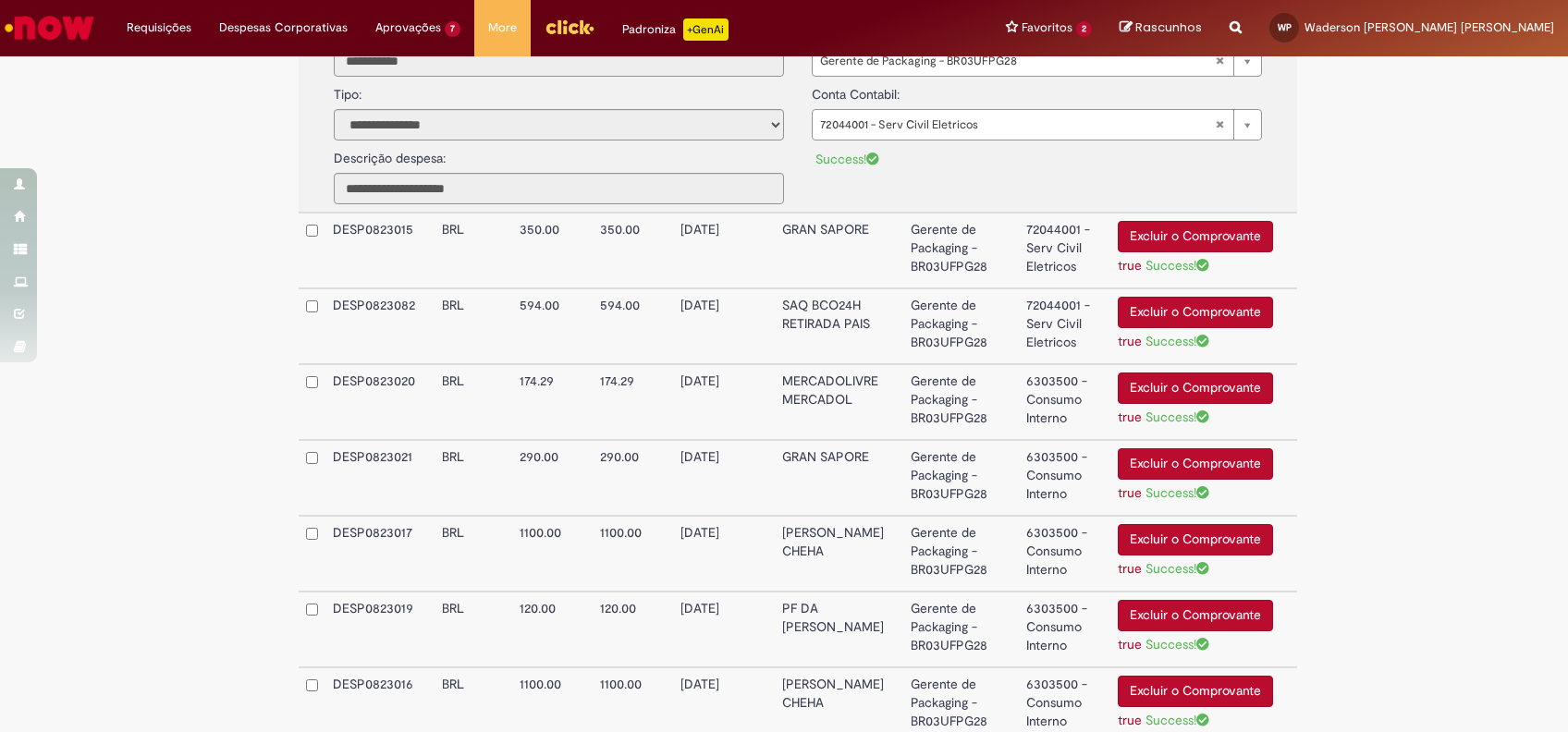 click on "6303500 - Consumo Interno" at bounding box center (1064, 402) 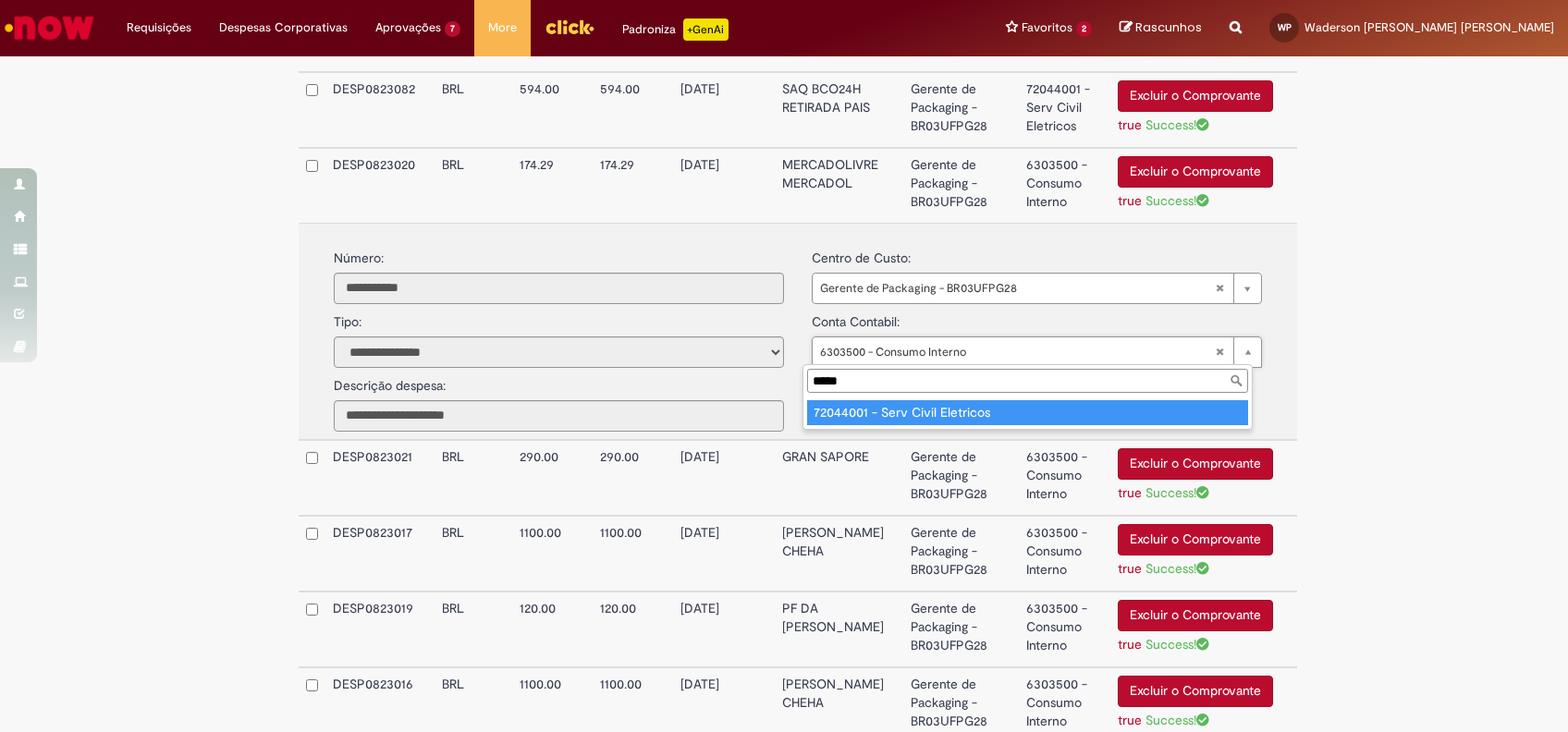 type on "*****" 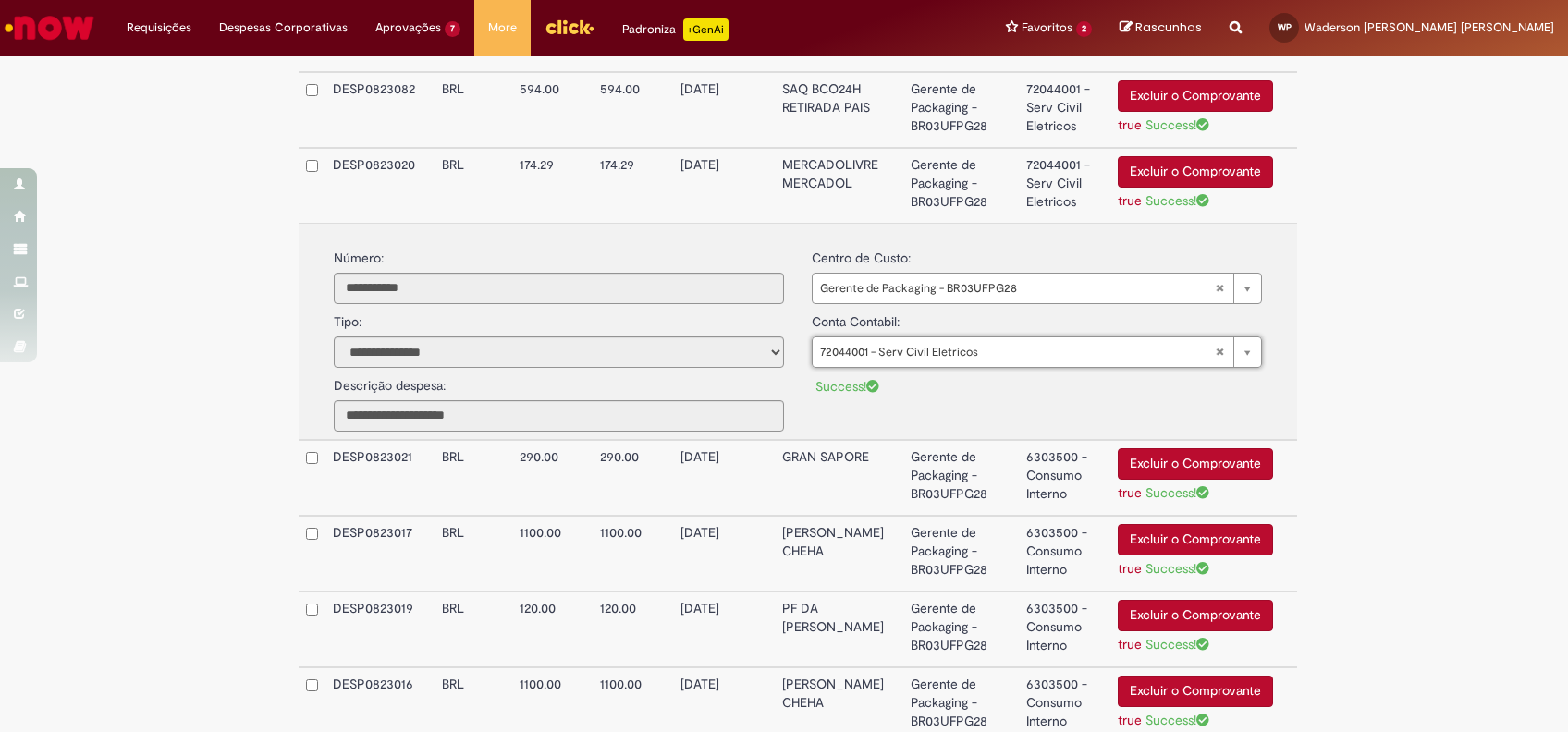 click on "6303500 - Consumo Interno" at bounding box center [1064, 478] 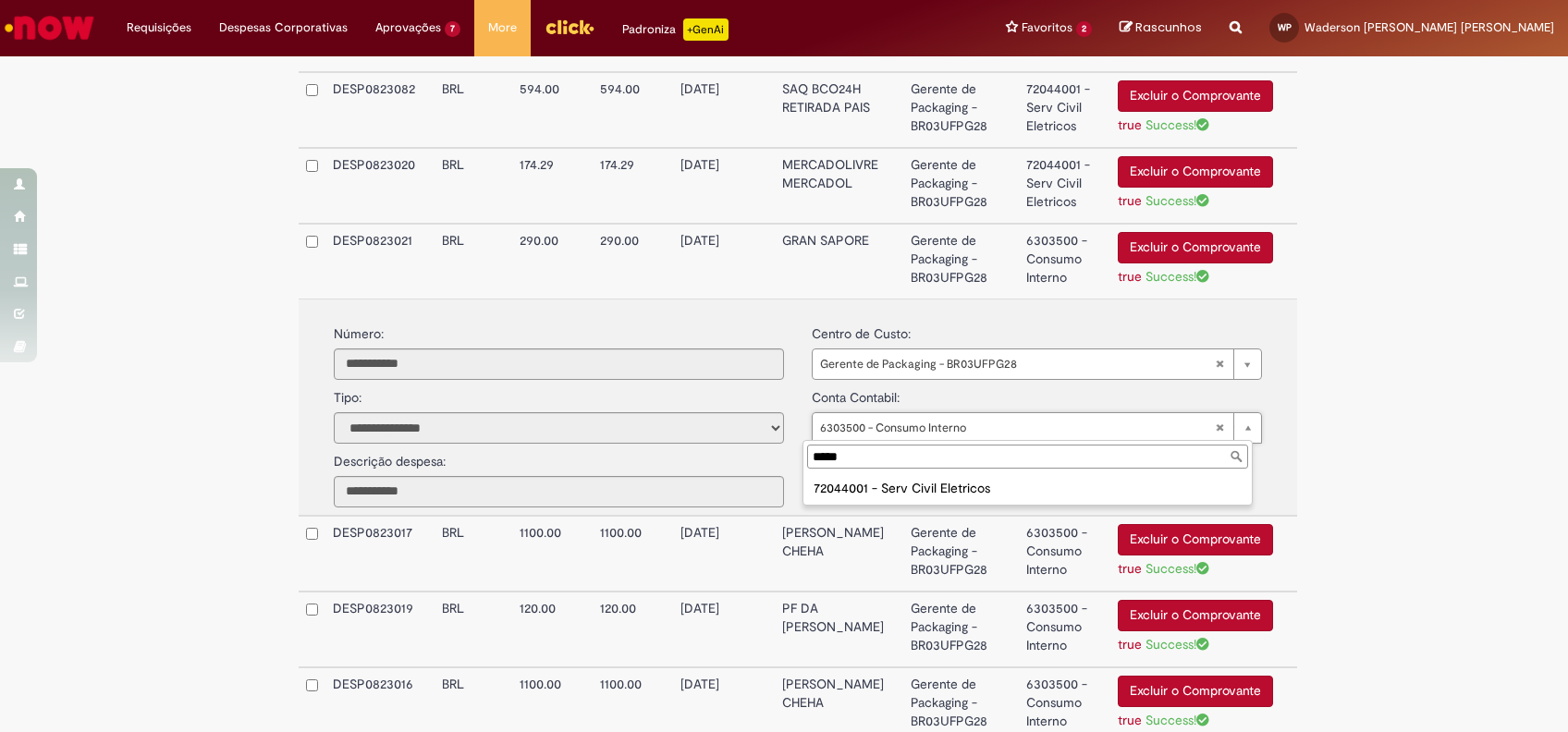 type on "*****" 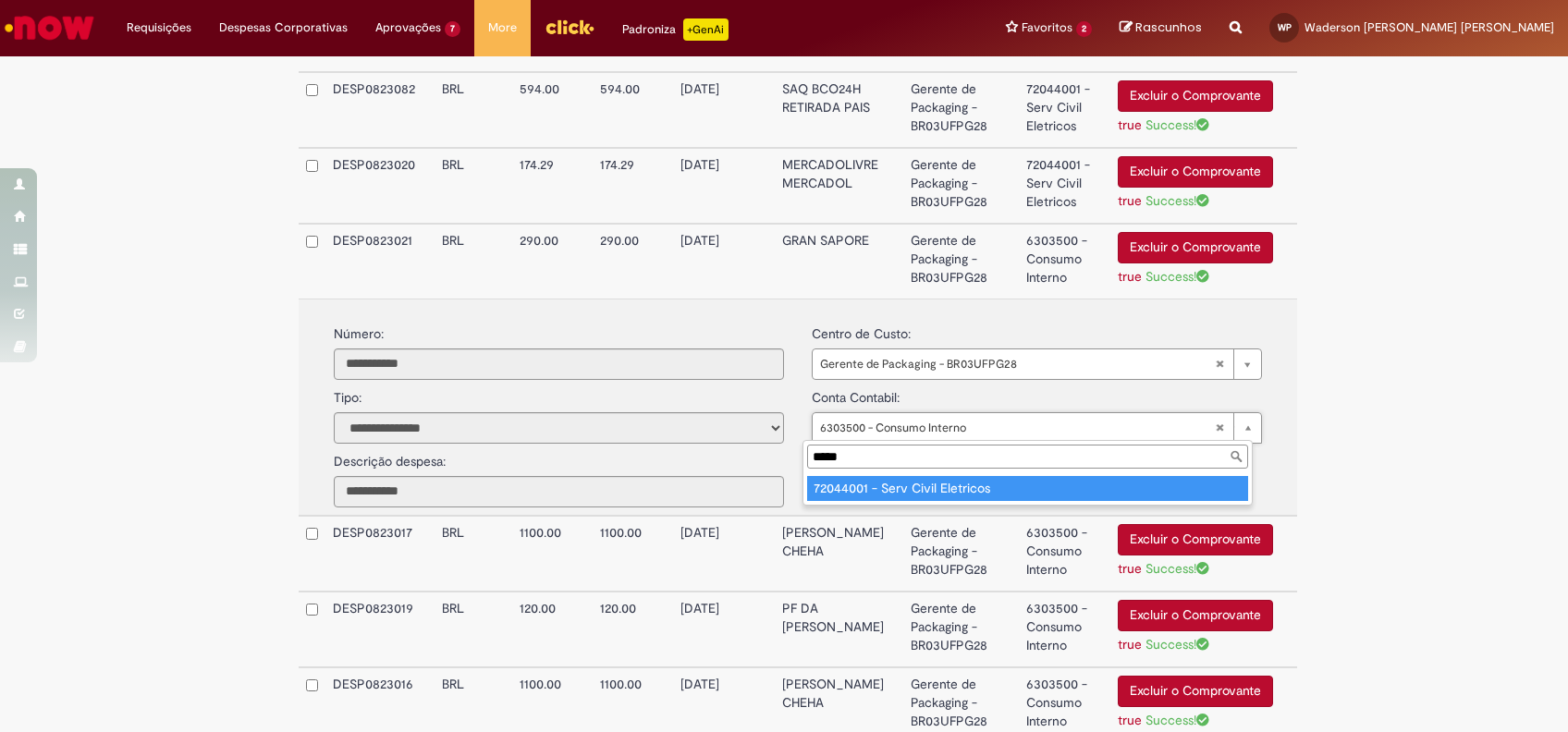 type on "**********" 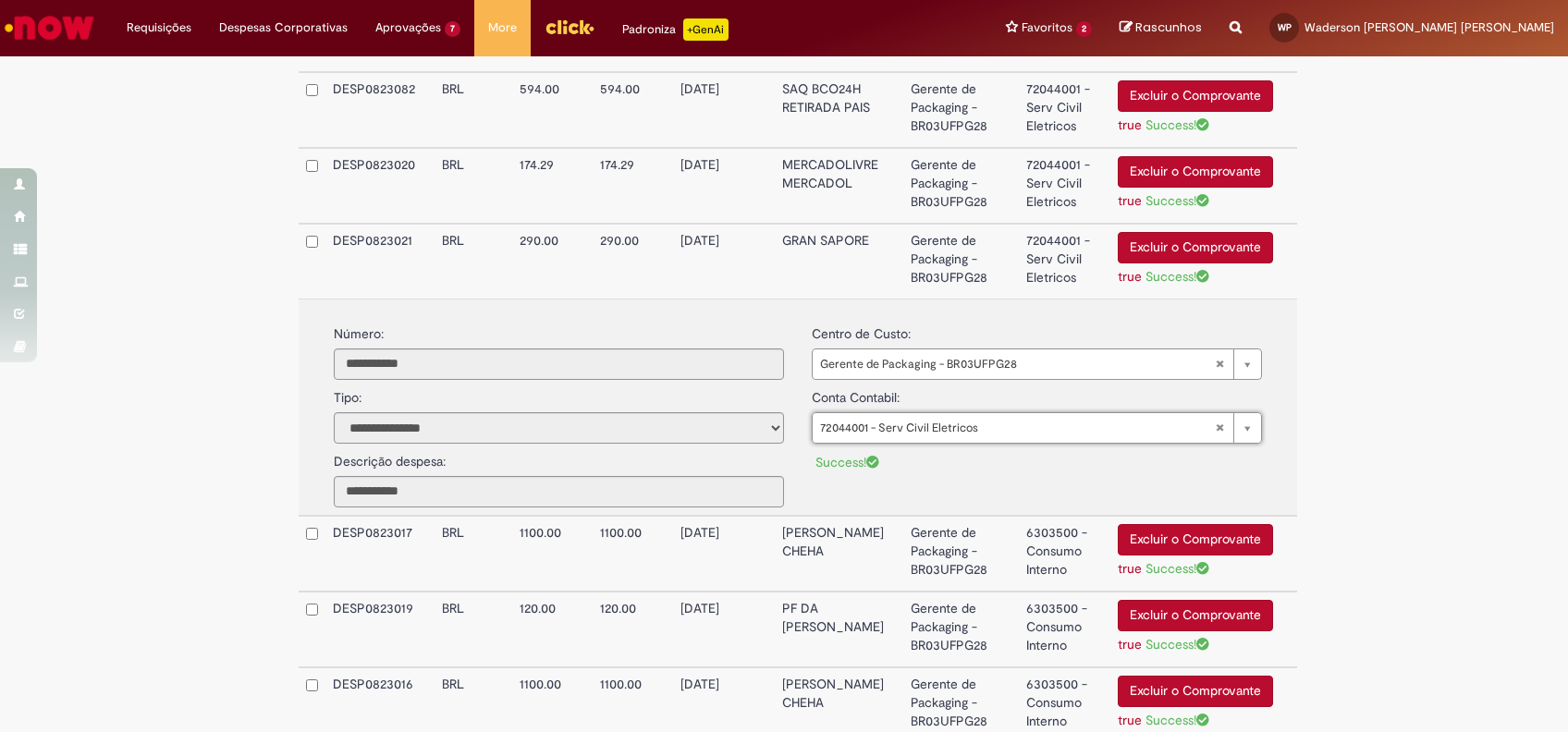 click on "6303500 - Consumo Interno" at bounding box center [1064, 554] 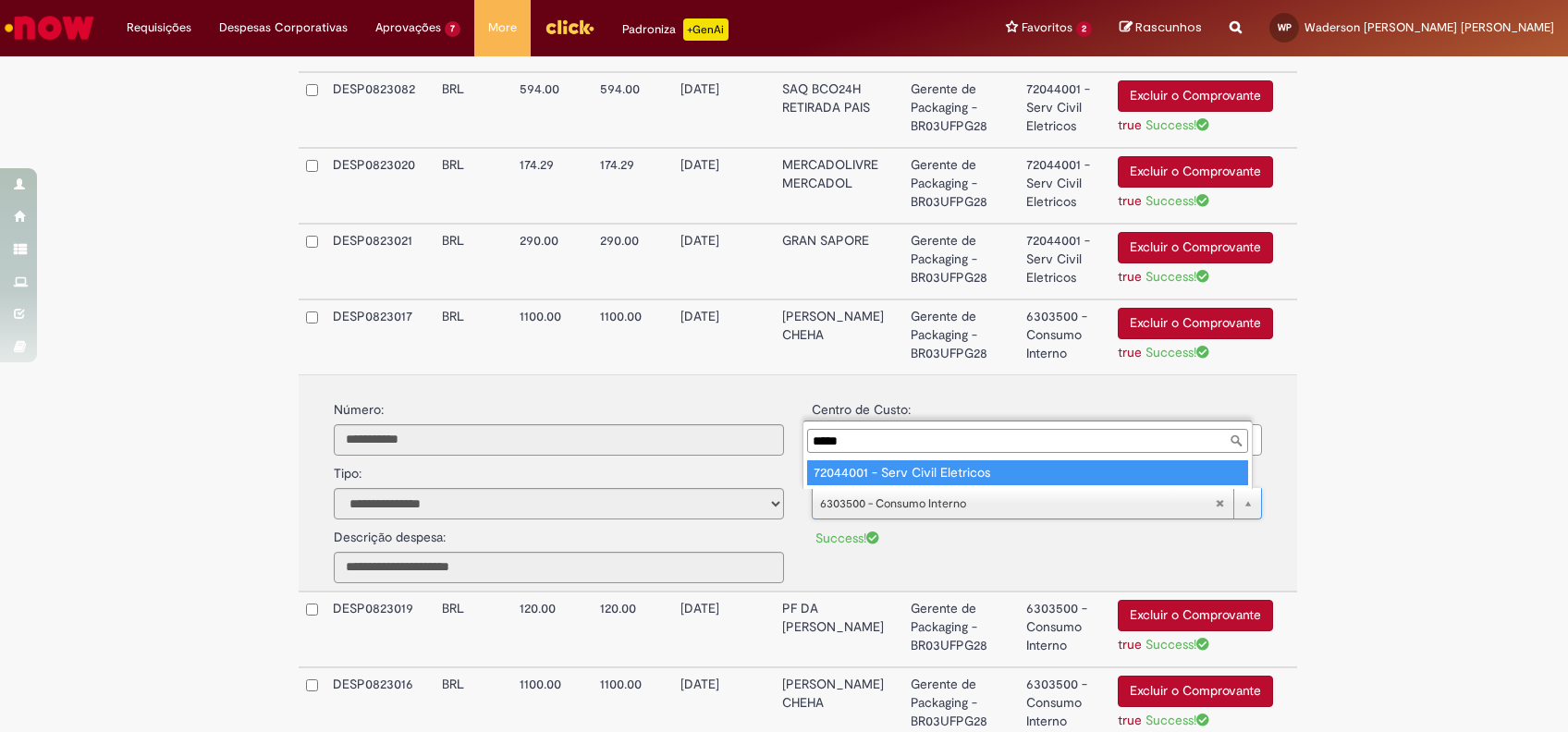 type on "*****" 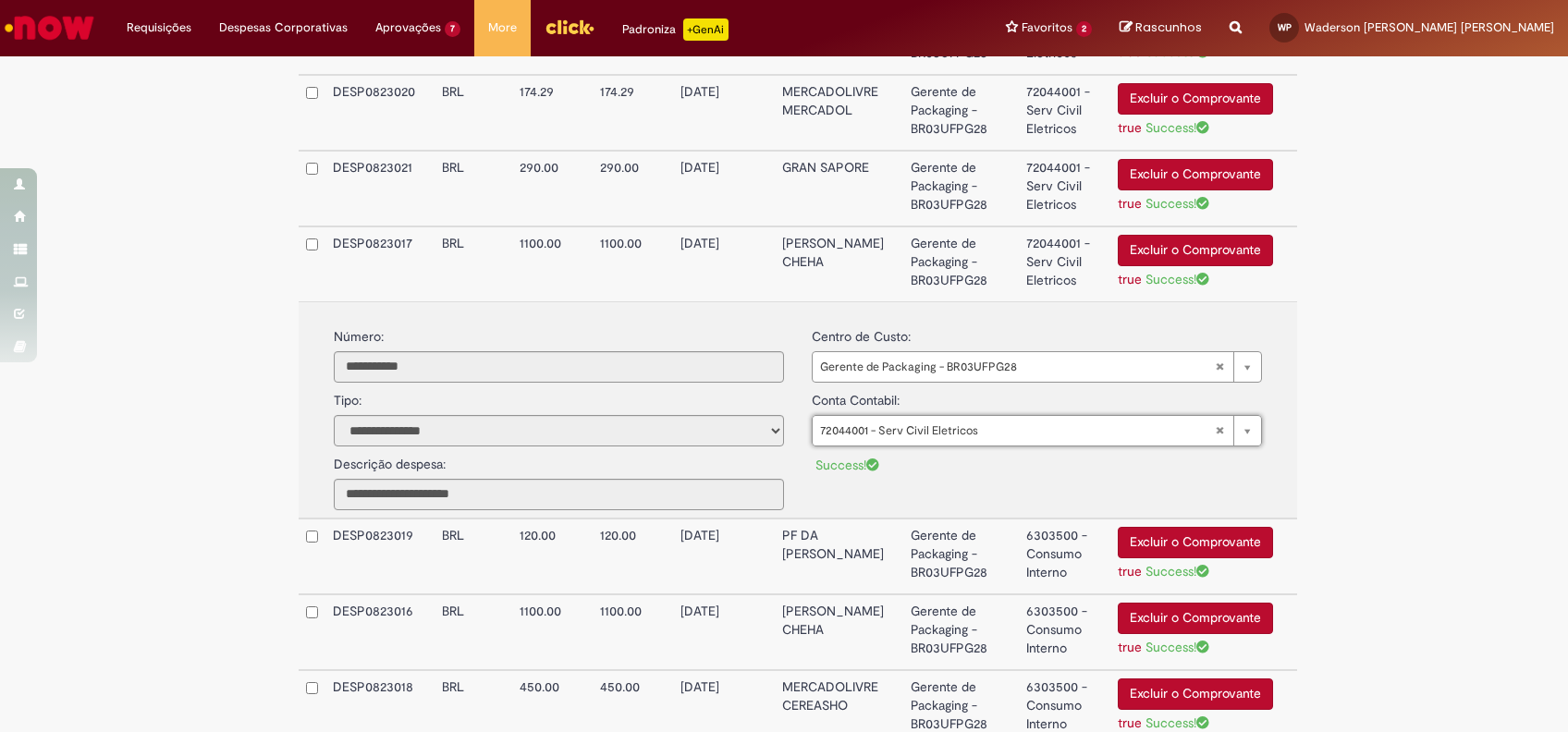 scroll, scrollTop: 1049, scrollLeft: 0, axis: vertical 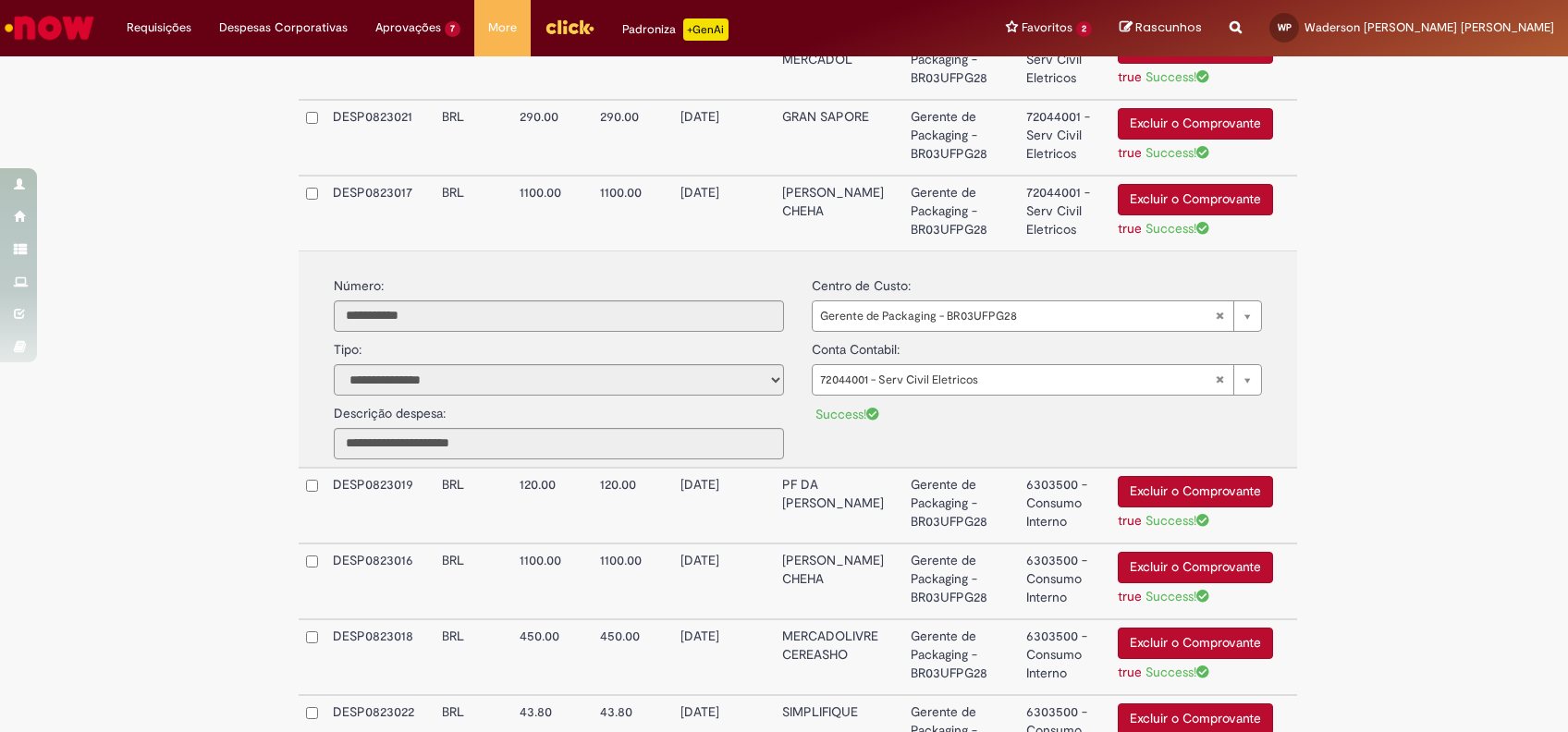 click on "6303500 - Consumo Interno" at bounding box center [1064, 506] 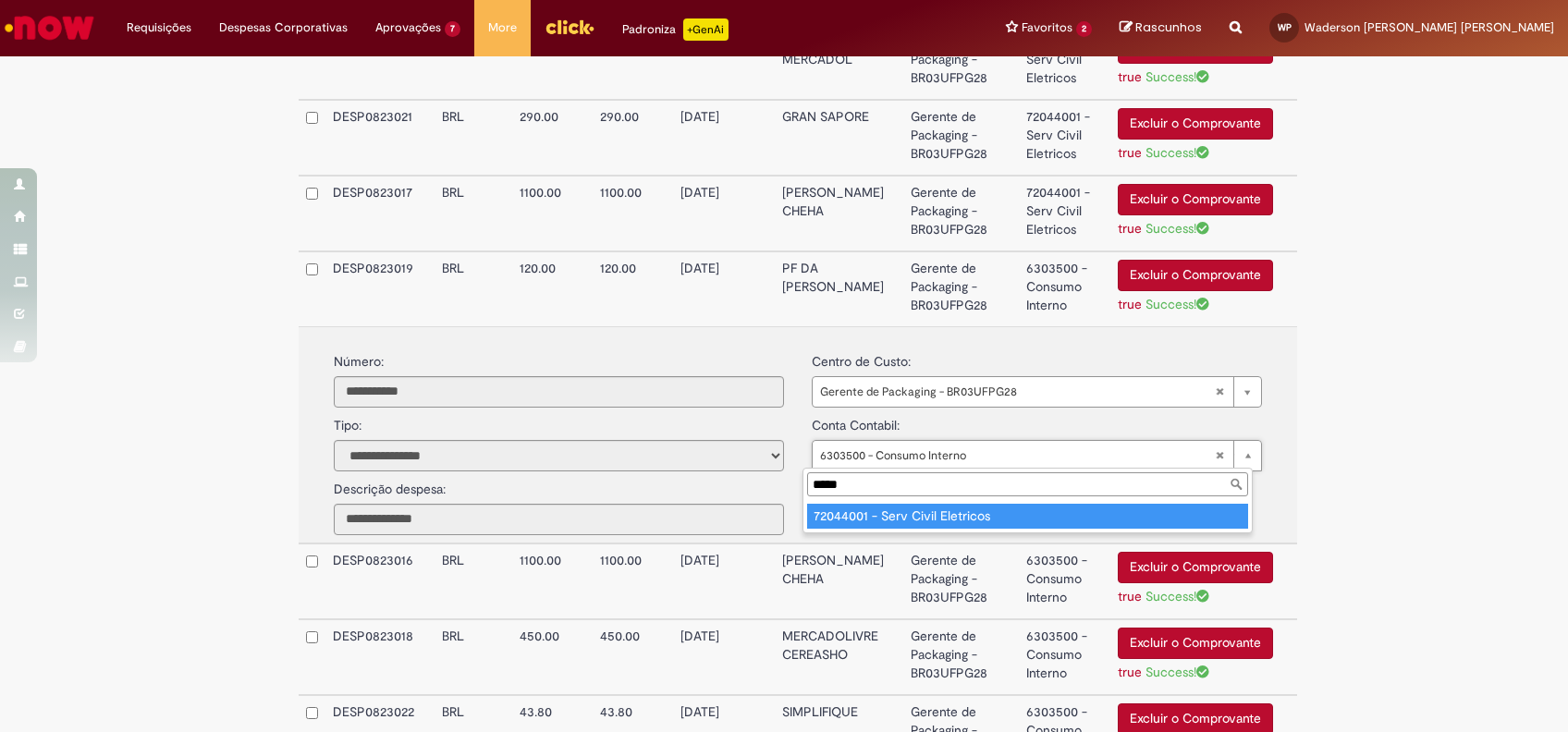type on "*****" 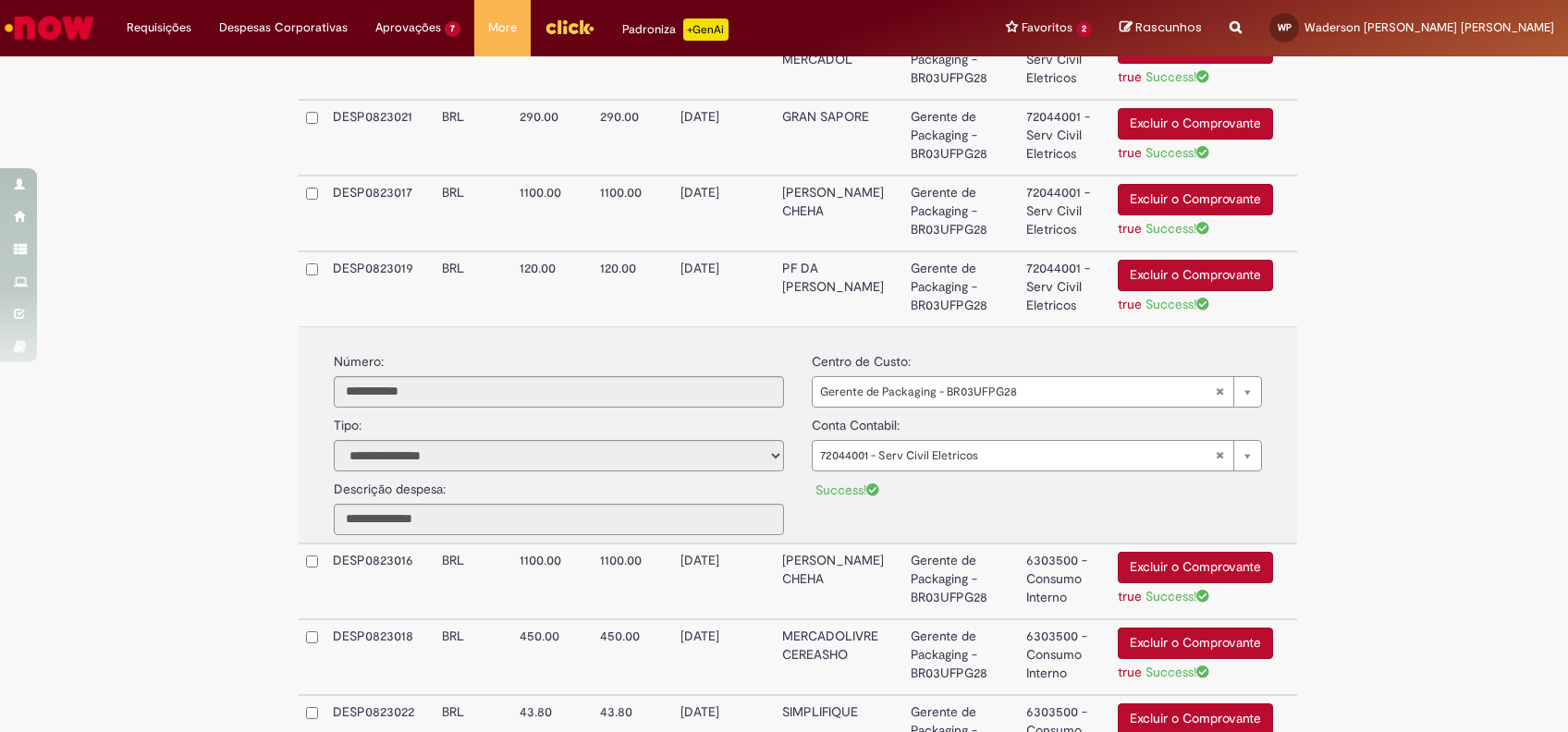 click on "Gerente de Packaging - BR03UFPG28" at bounding box center [961, 581] 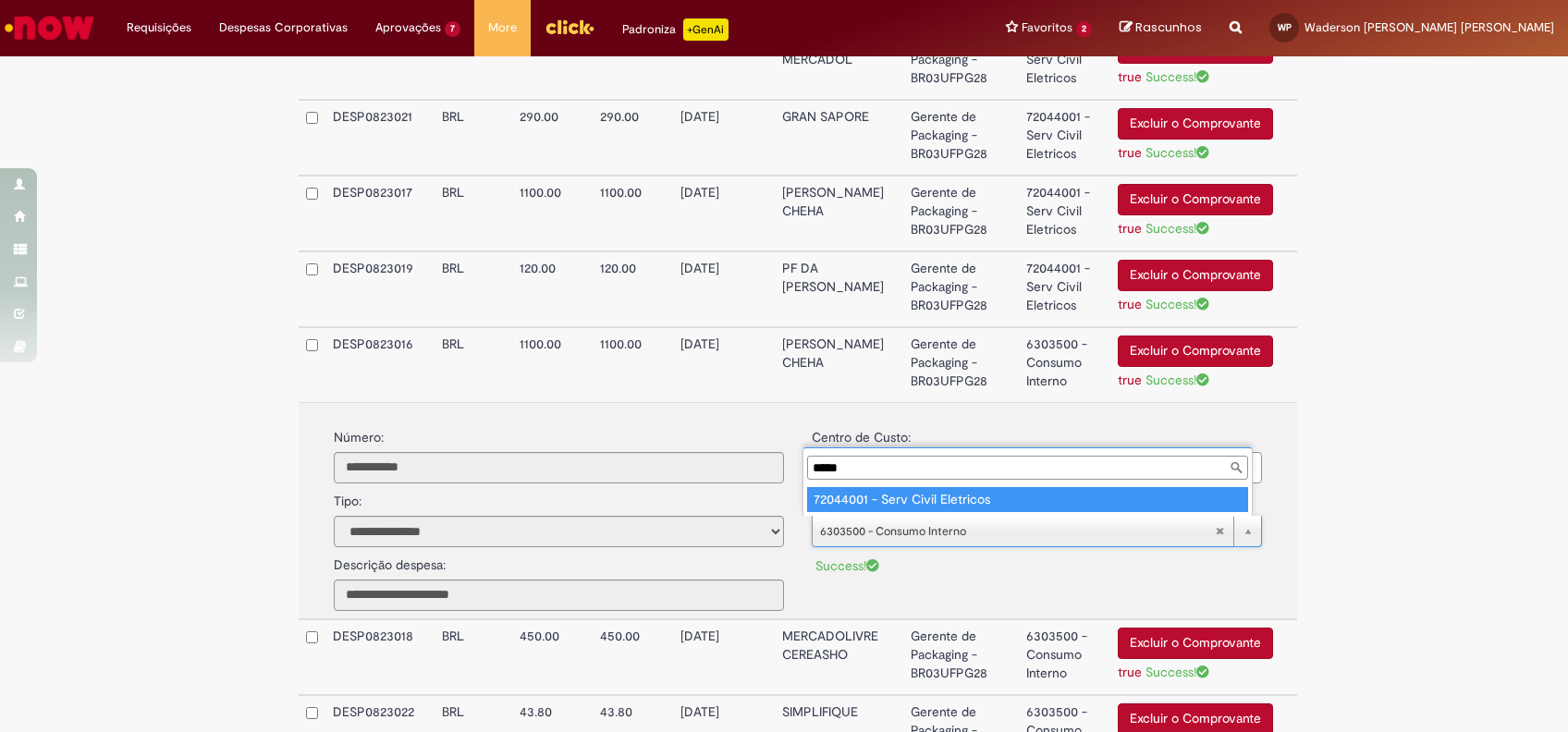 type on "*****" 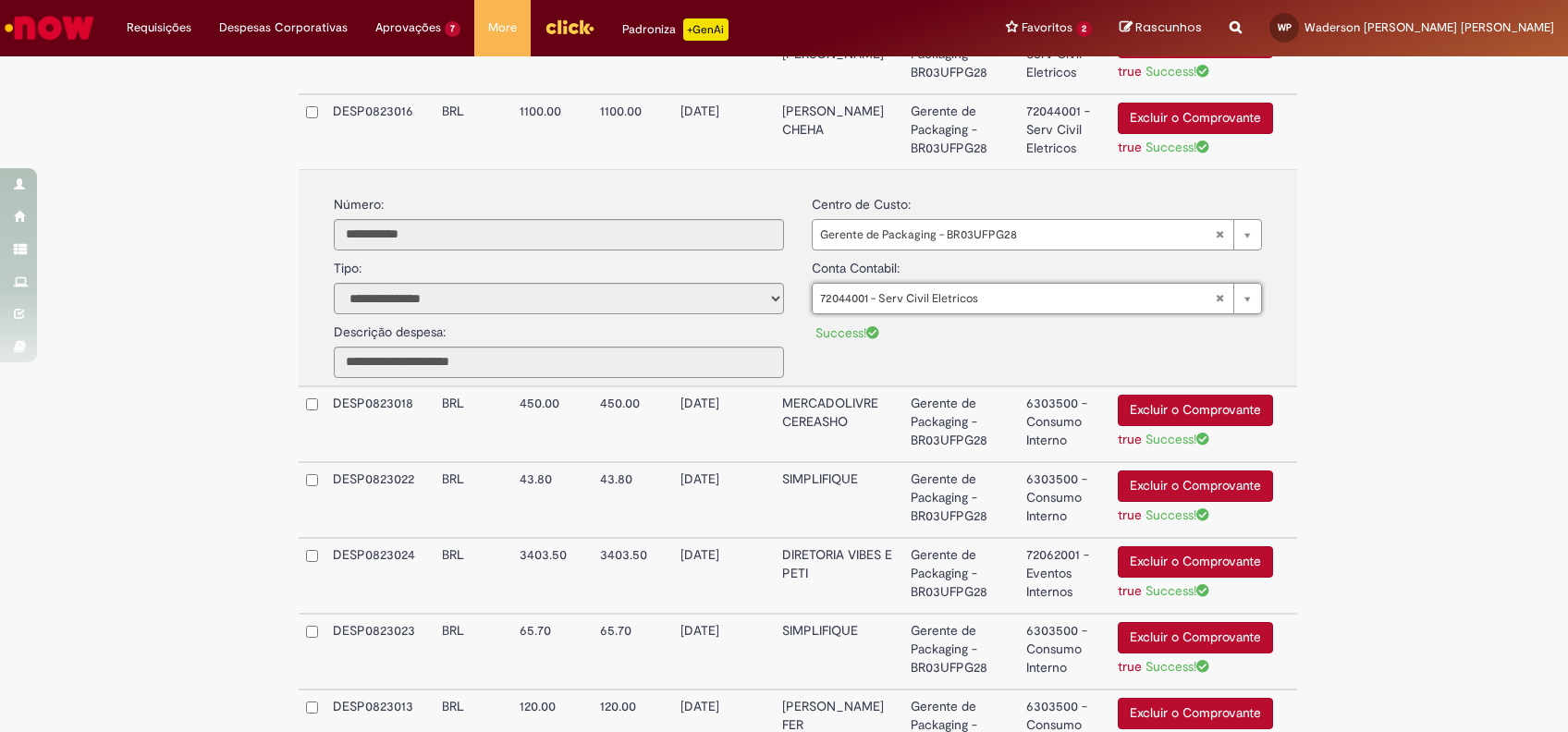 scroll, scrollTop: 1295, scrollLeft: 0, axis: vertical 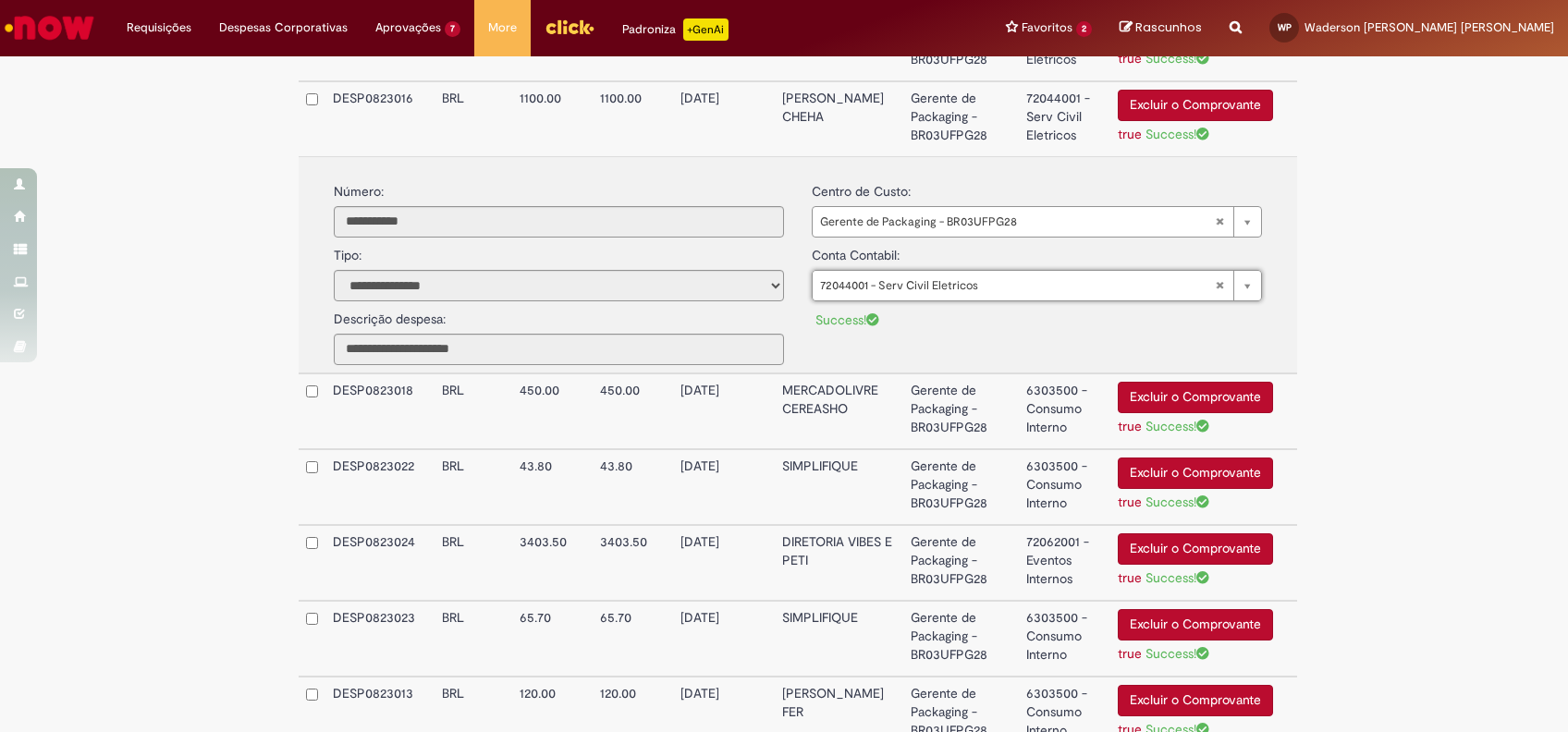 click on "Gerente de Packaging - BR03UFPG28" at bounding box center [961, 411] 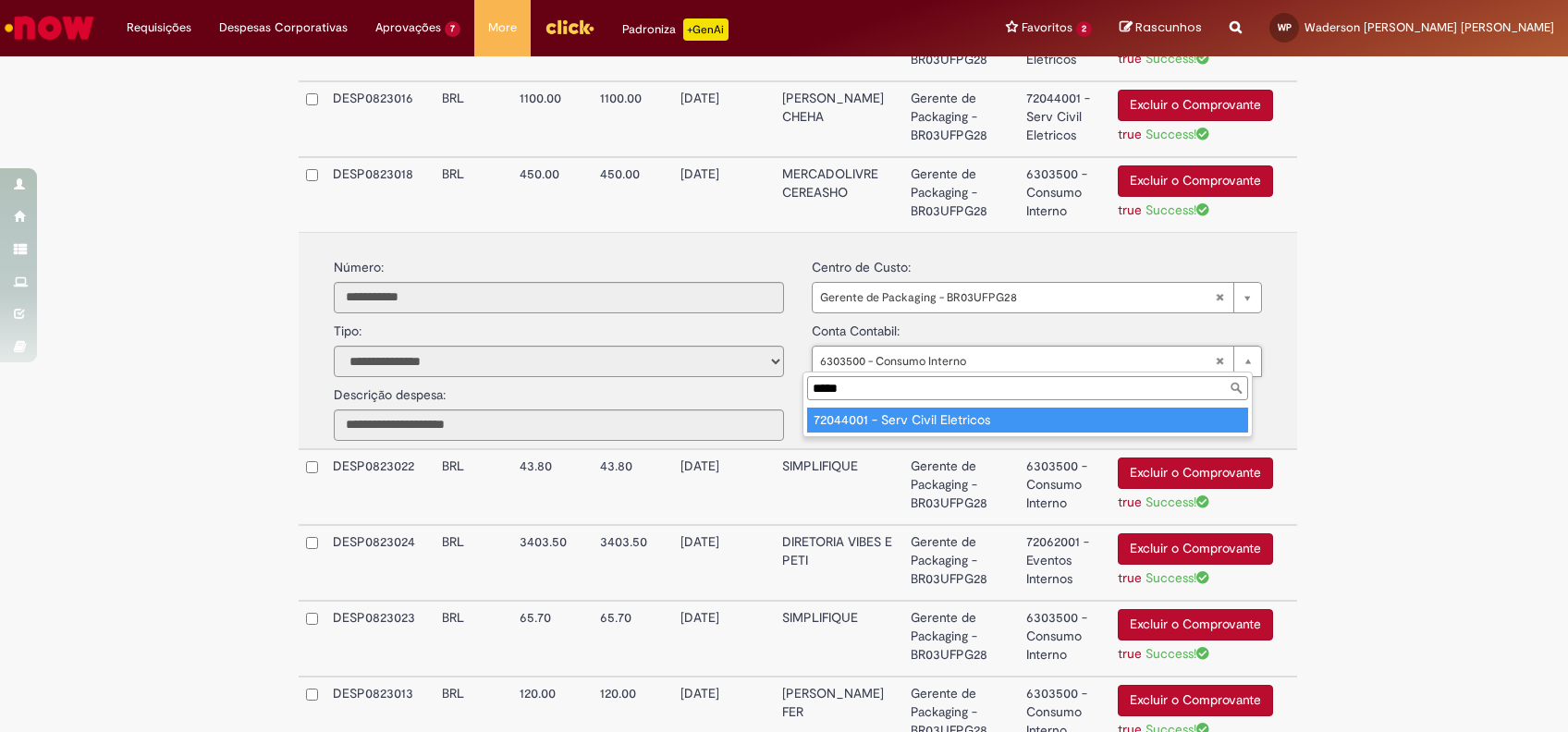 type on "*****" 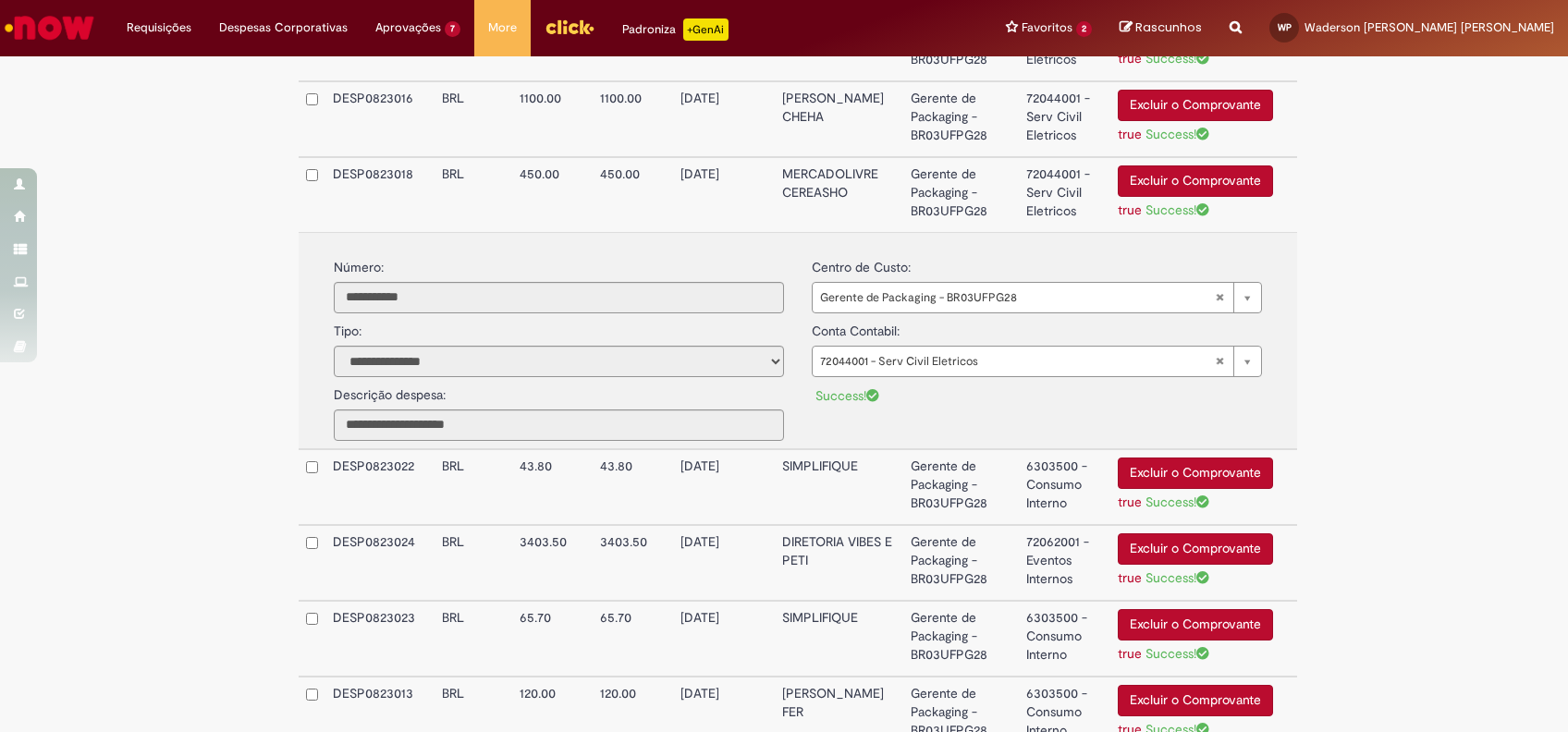 click on "Gerente de Packaging - BR03UFPG28" at bounding box center [961, 487] 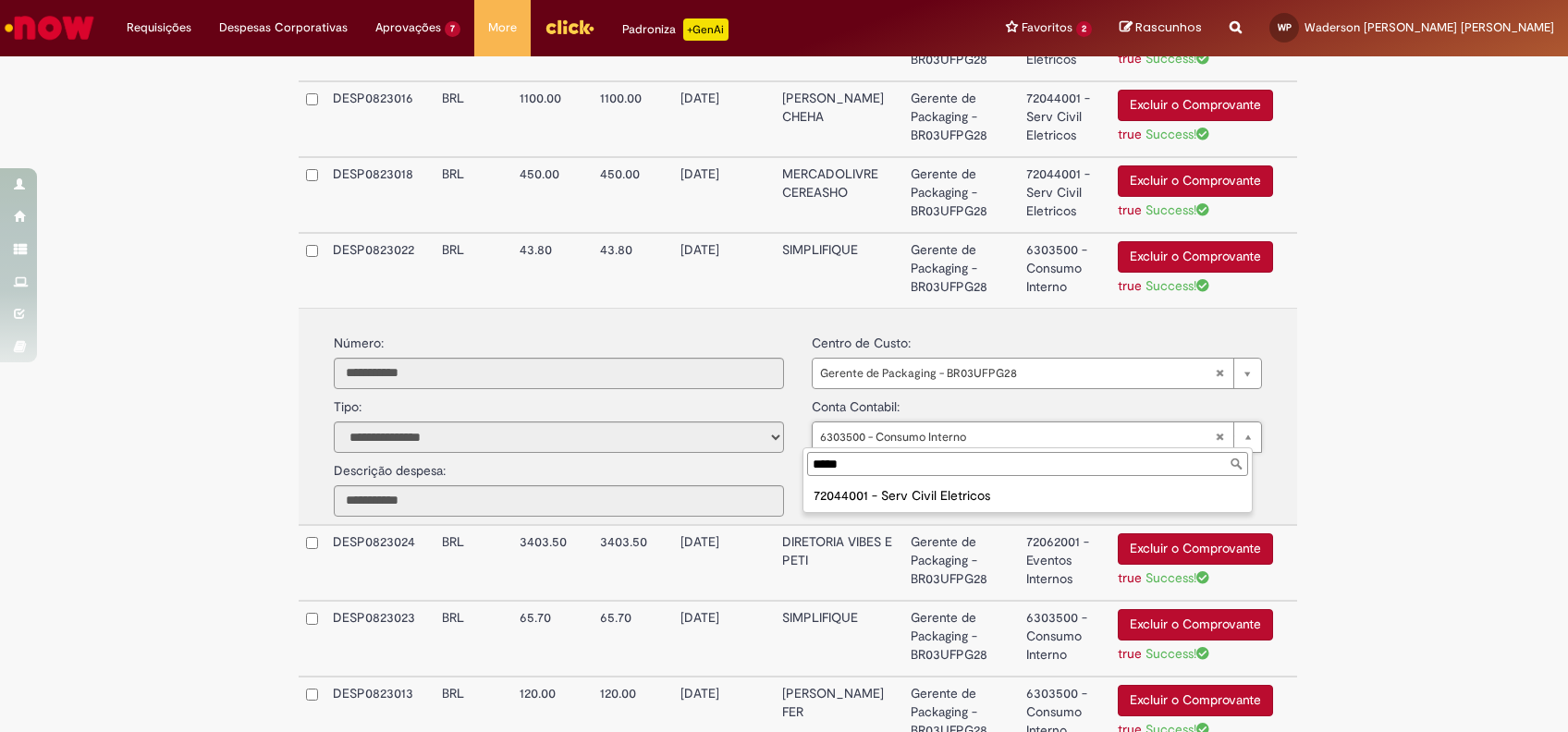type on "*****" 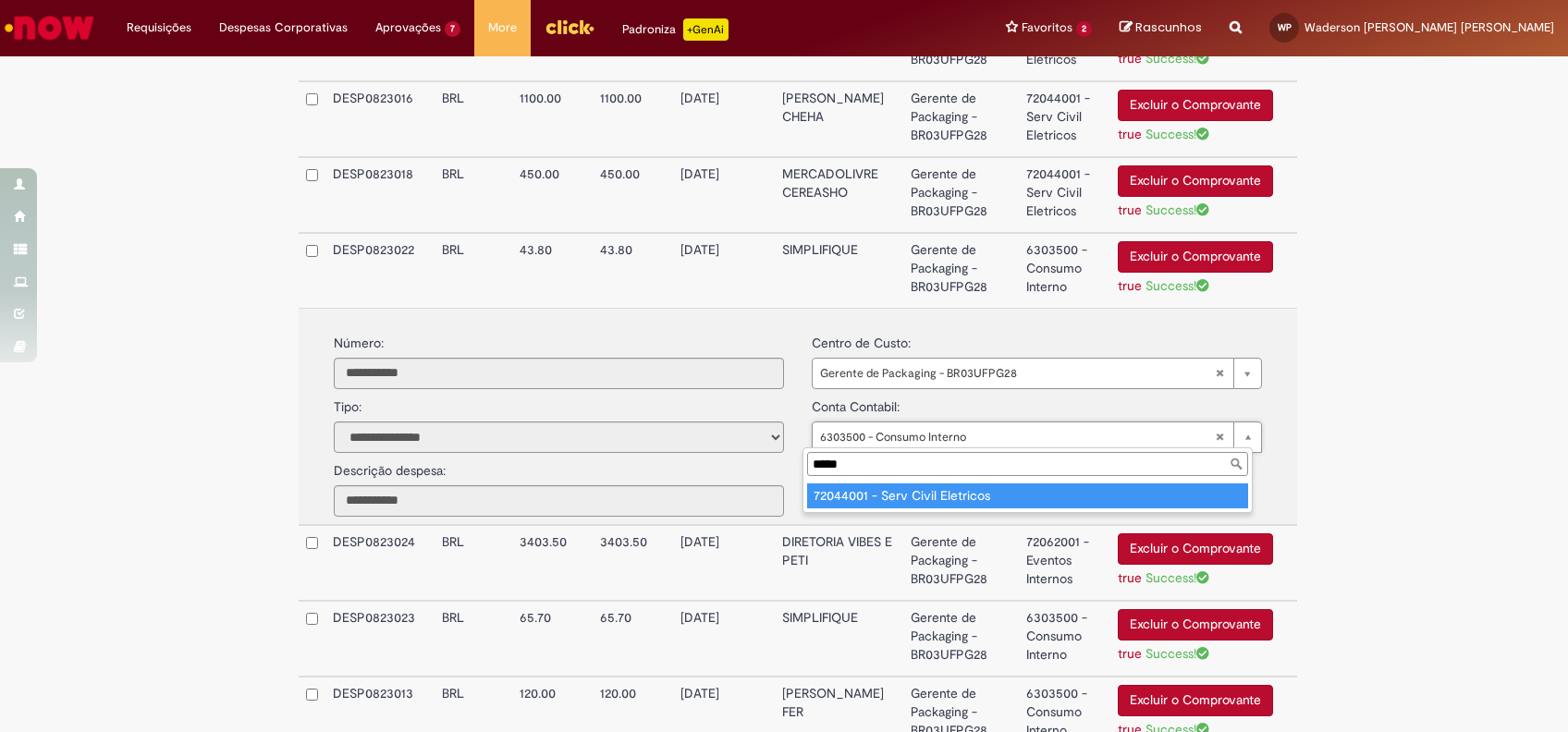 type on "**********" 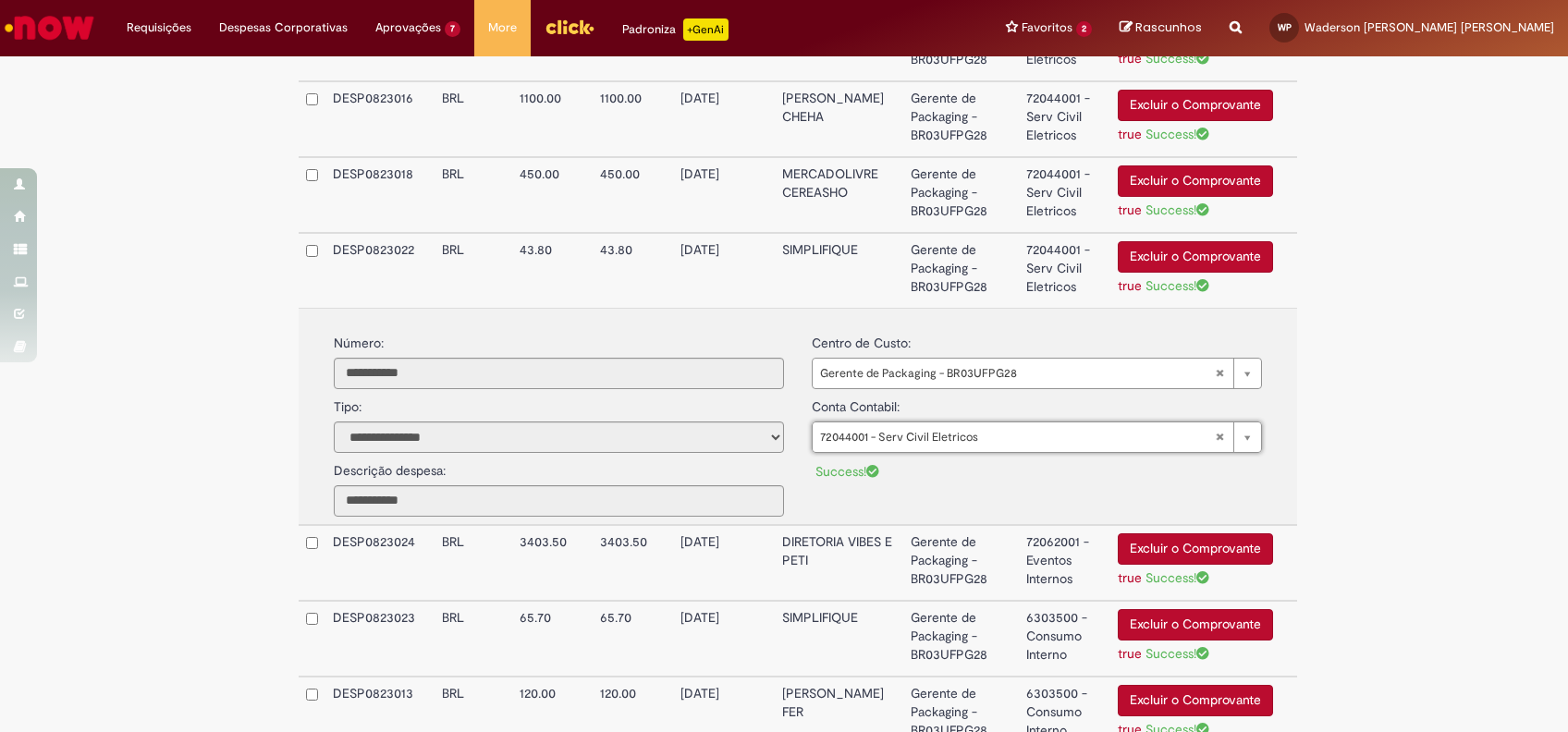 click on "72062001 - Eventos Internos" at bounding box center [1064, 563] 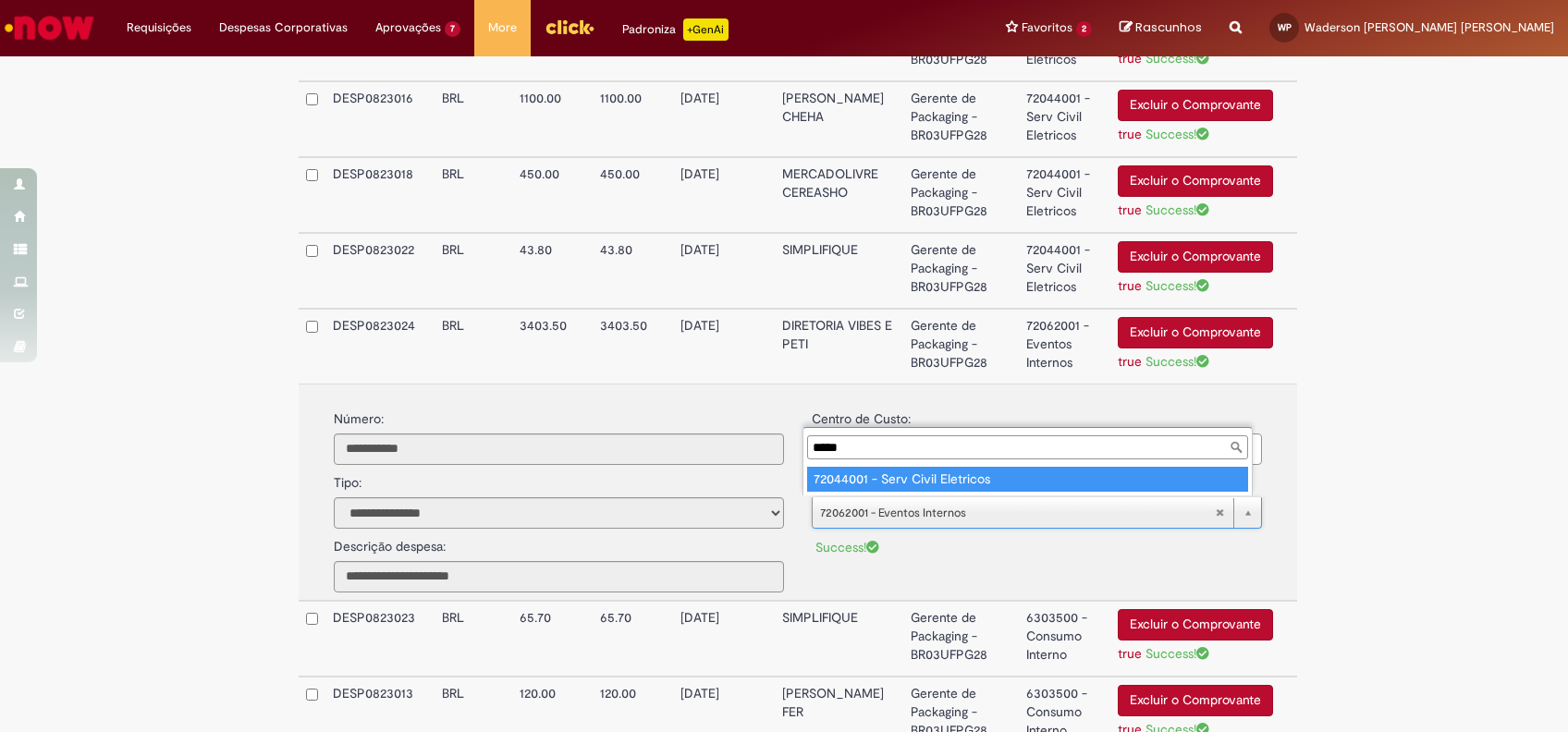 scroll, scrollTop: 0, scrollLeft: 0, axis: both 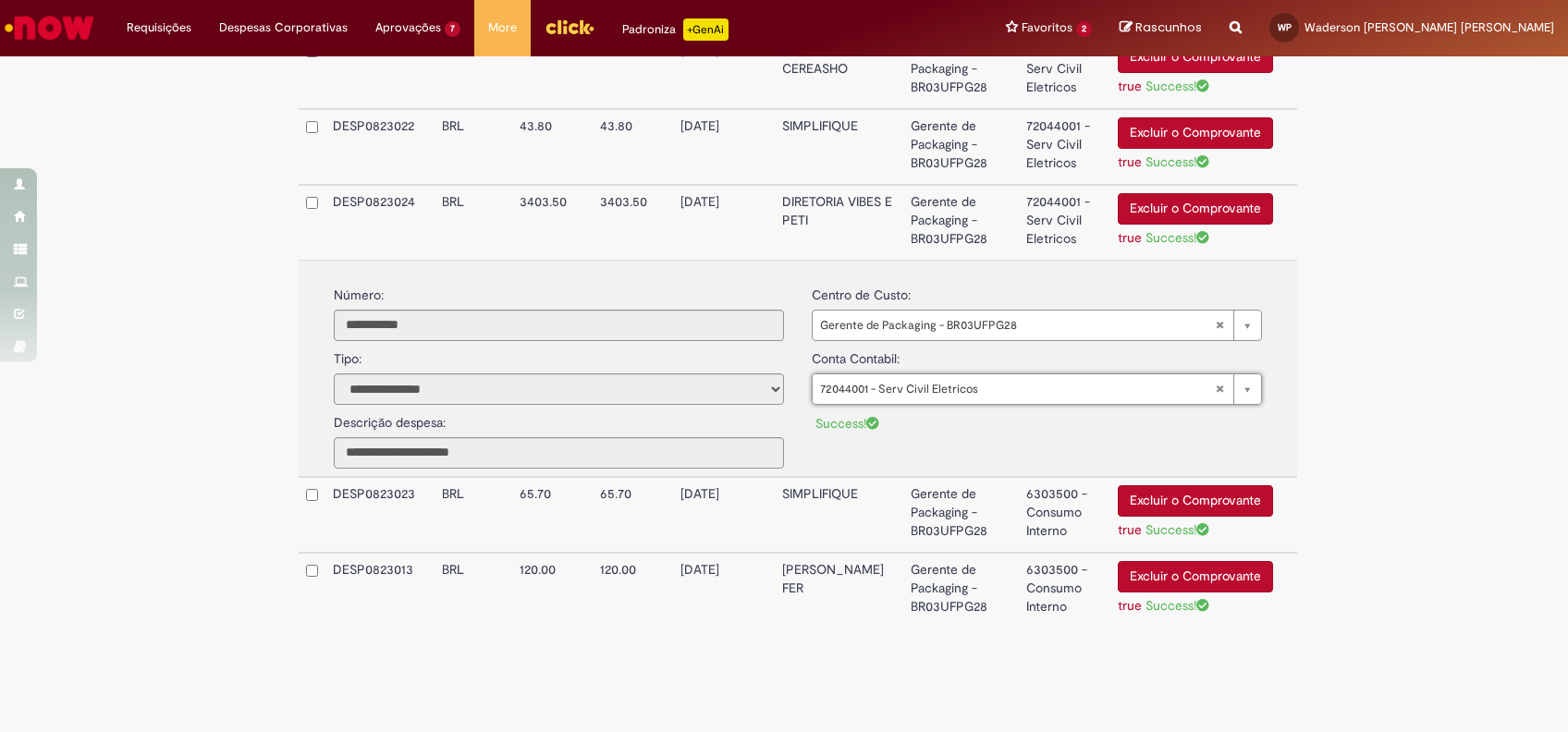 click on "Gerente de Packaging - BR03UFPG28" at bounding box center [961, 222] 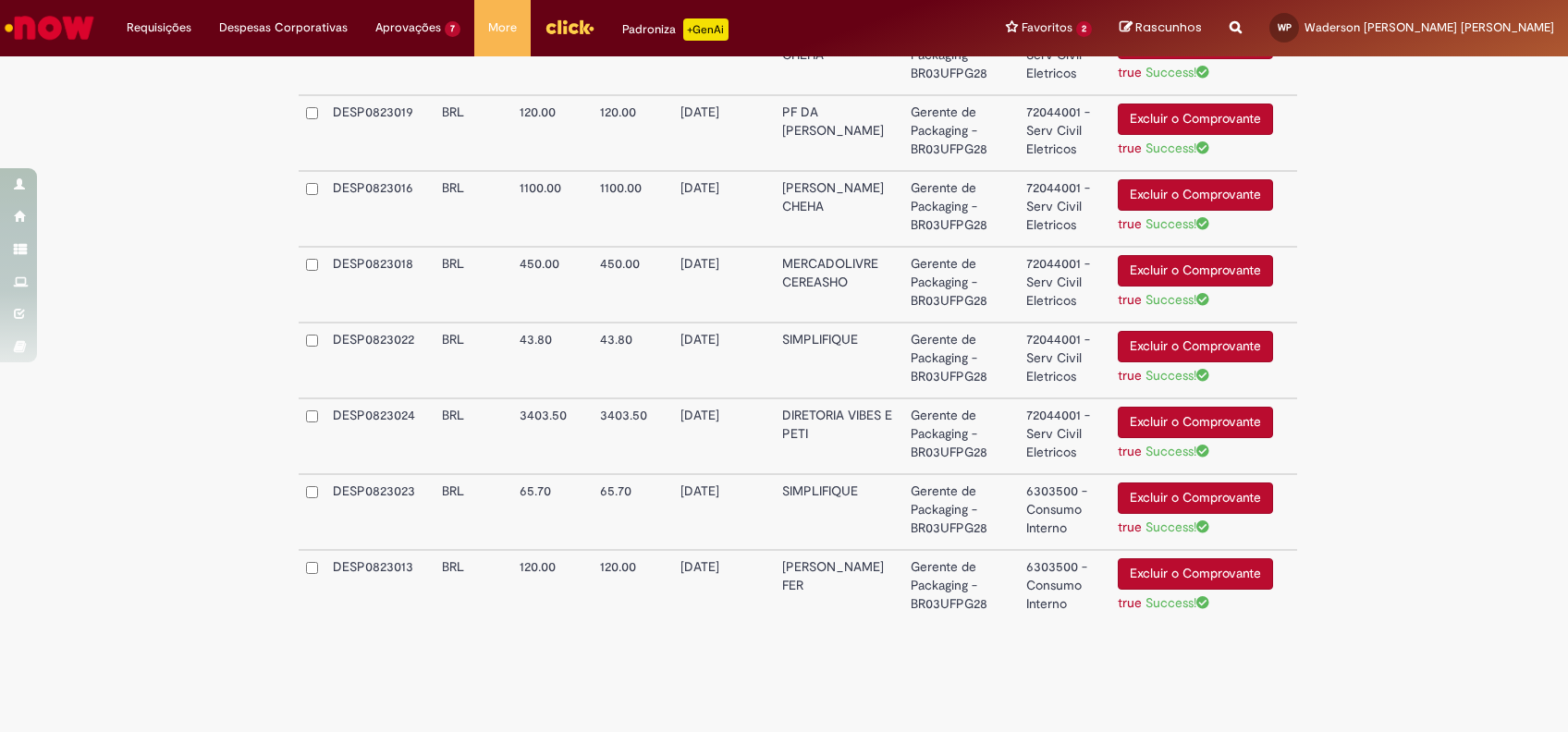 click on "72044001 - Serv Civil Eletricos" at bounding box center [1064, 436] 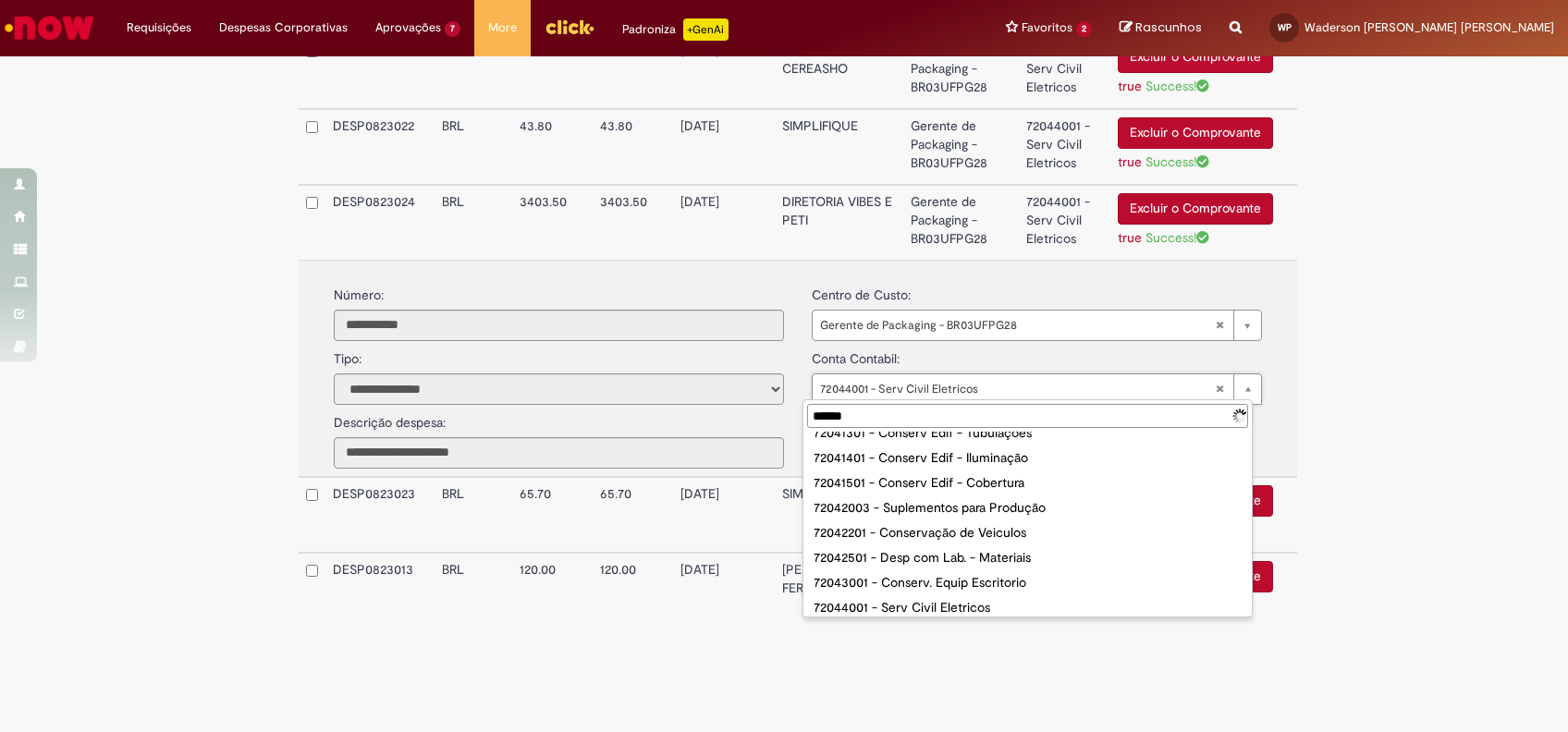 scroll, scrollTop: 0, scrollLeft: 0, axis: both 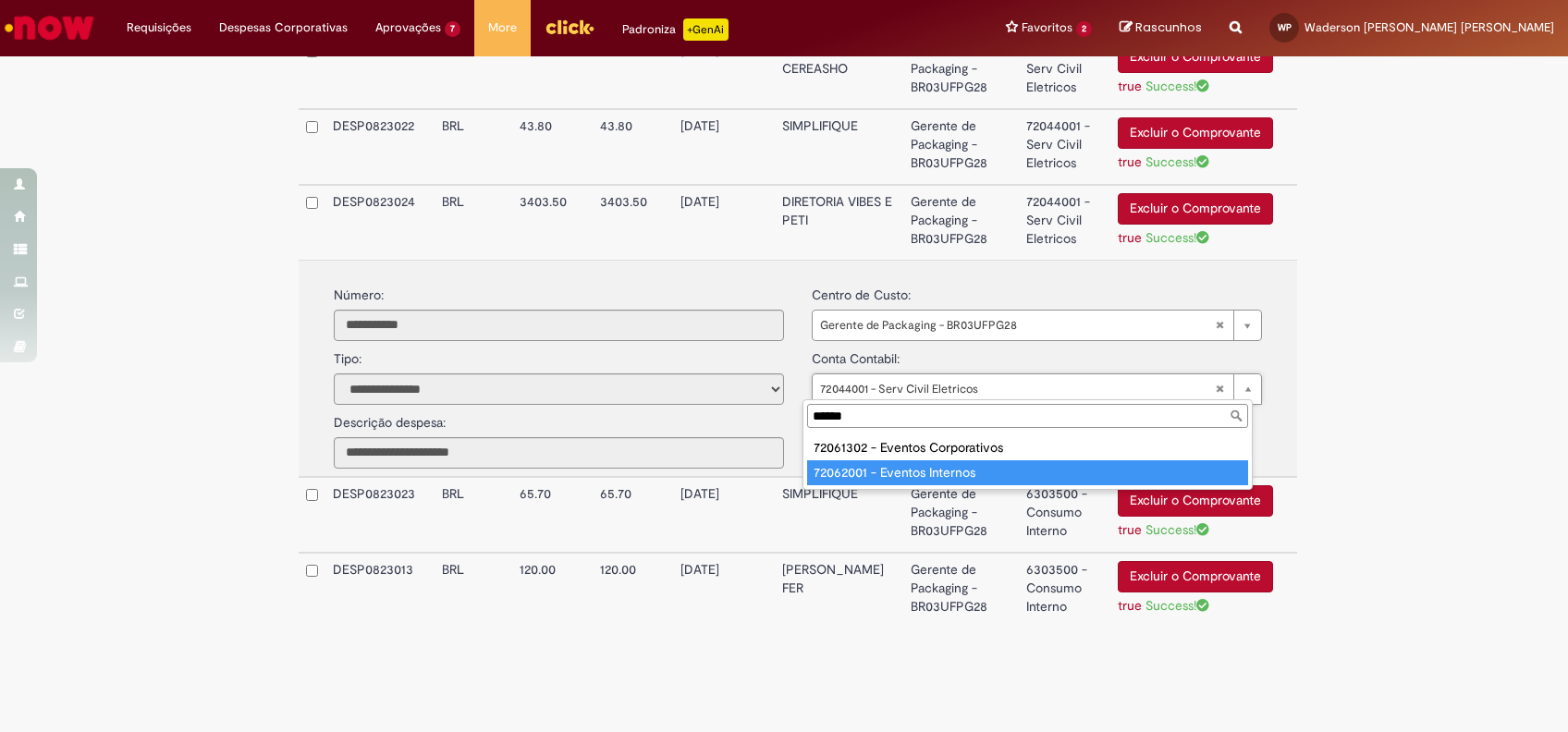type on "******" 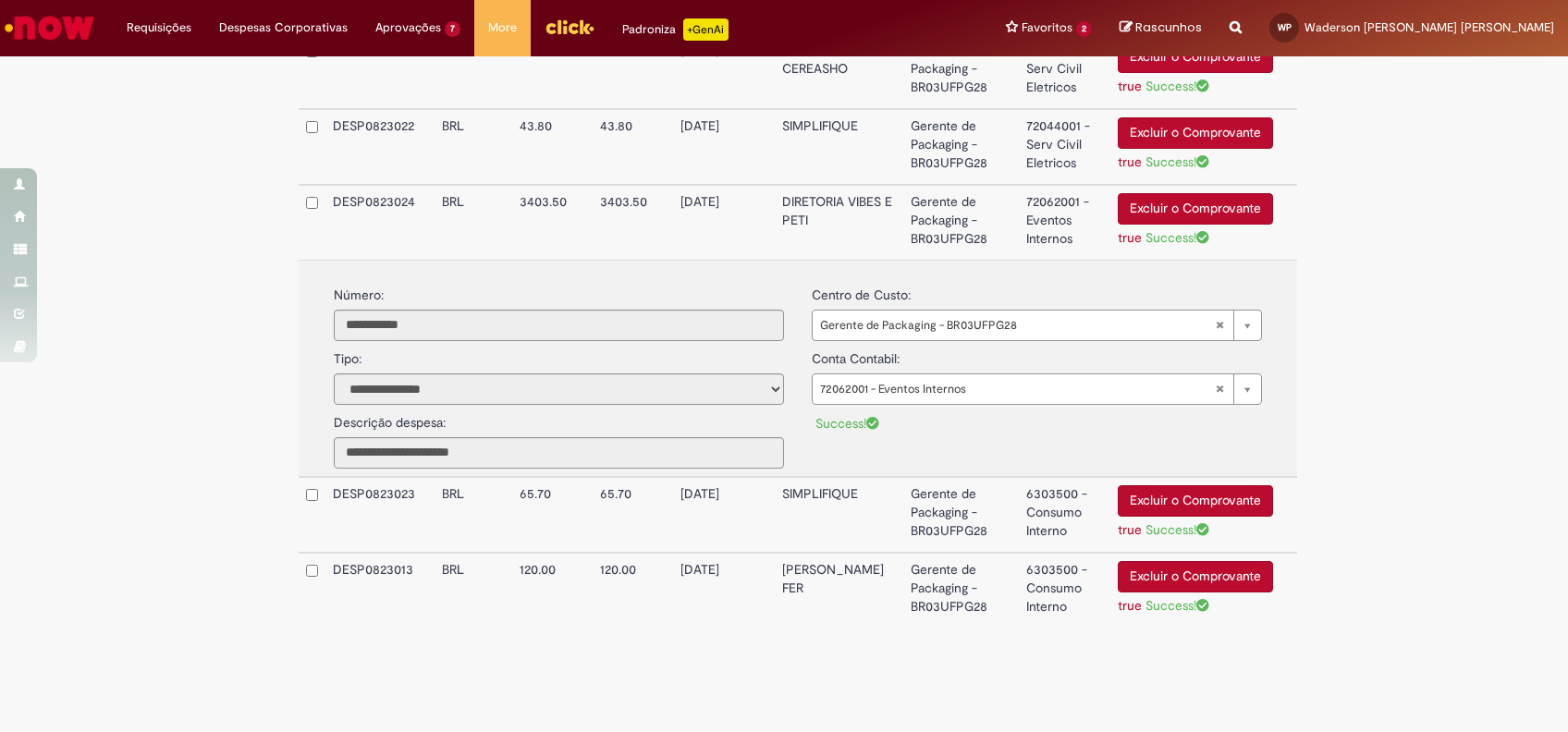 click on "**********" at bounding box center [784, -308] 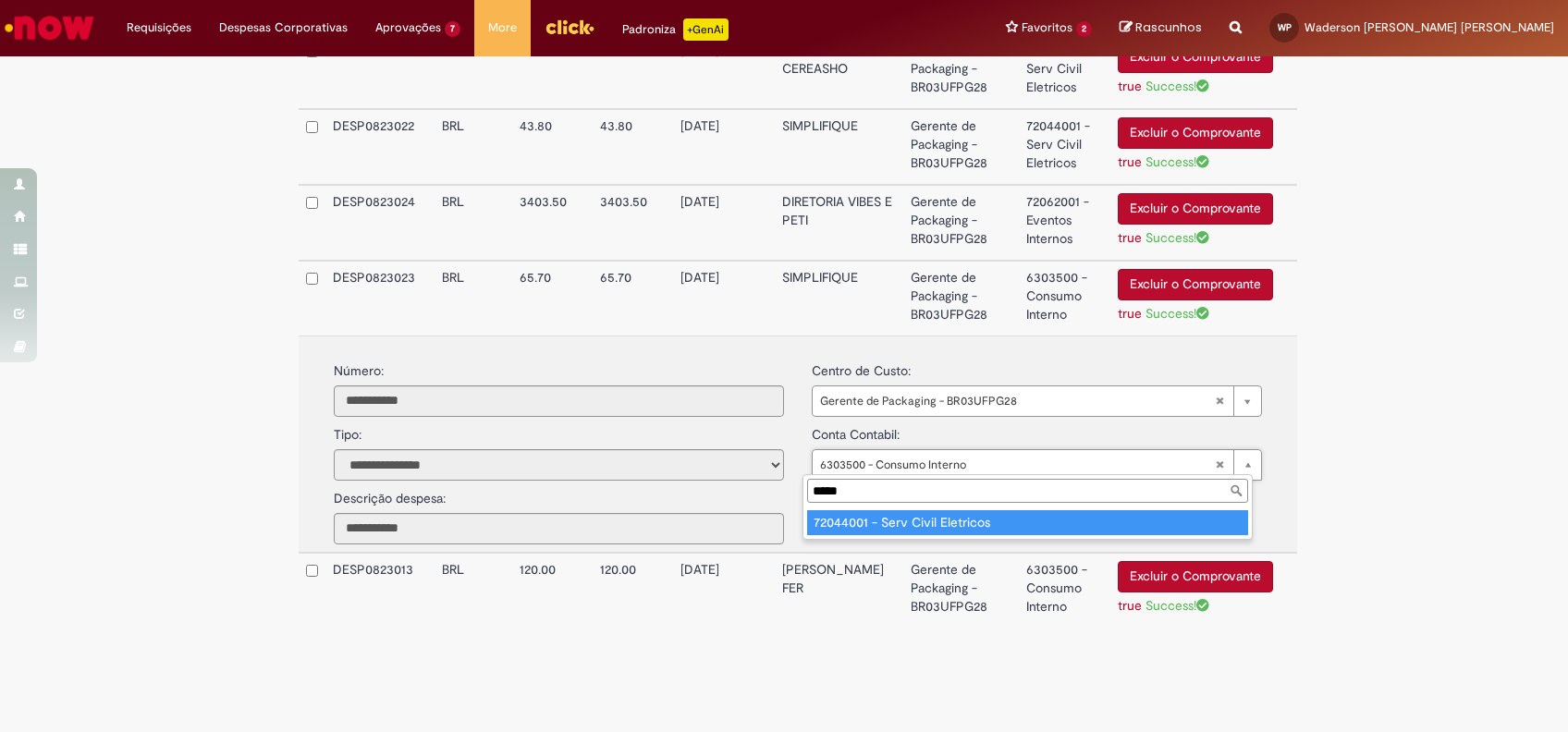 type on "*****" 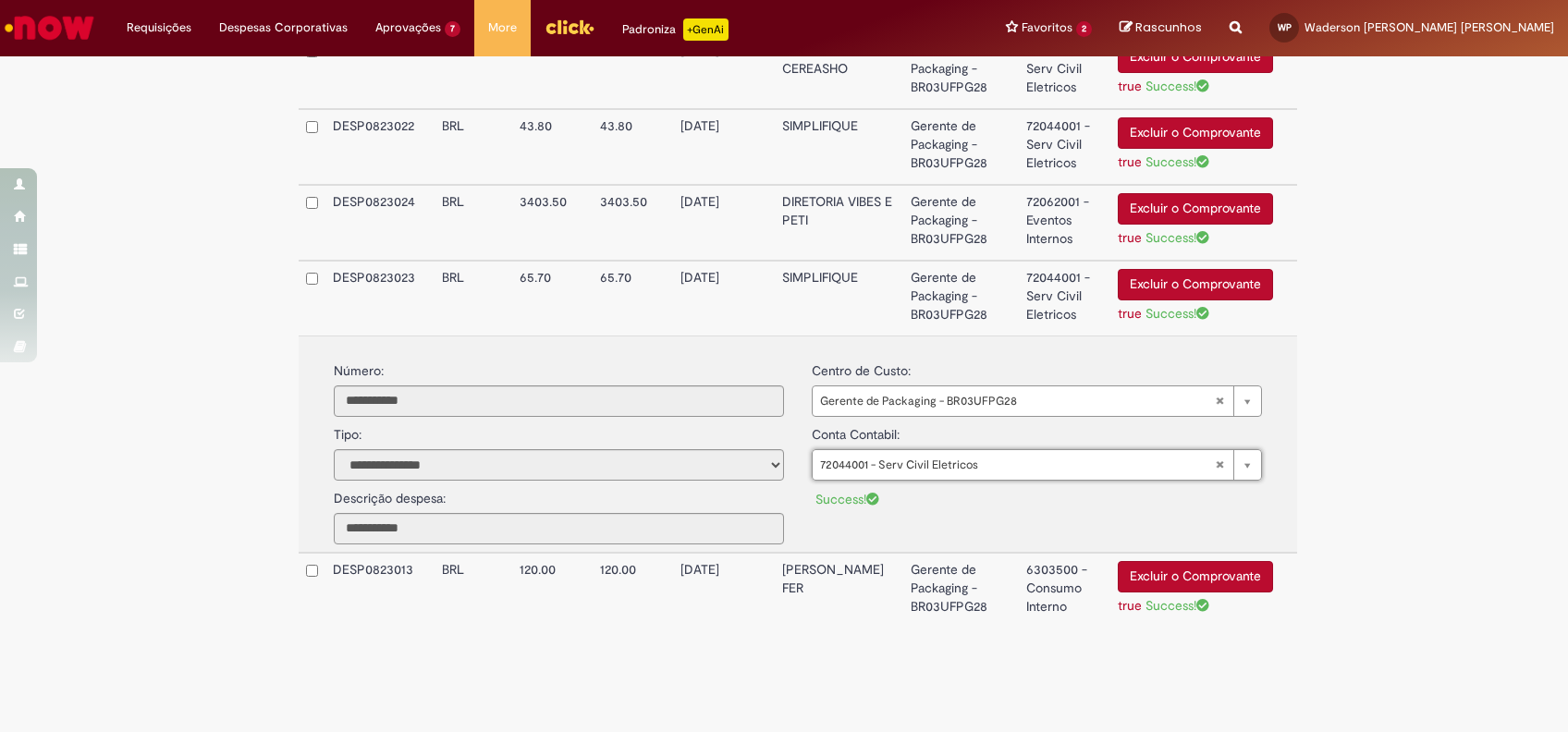click on "6303500 - Consumo Interno" at bounding box center (1064, 590) 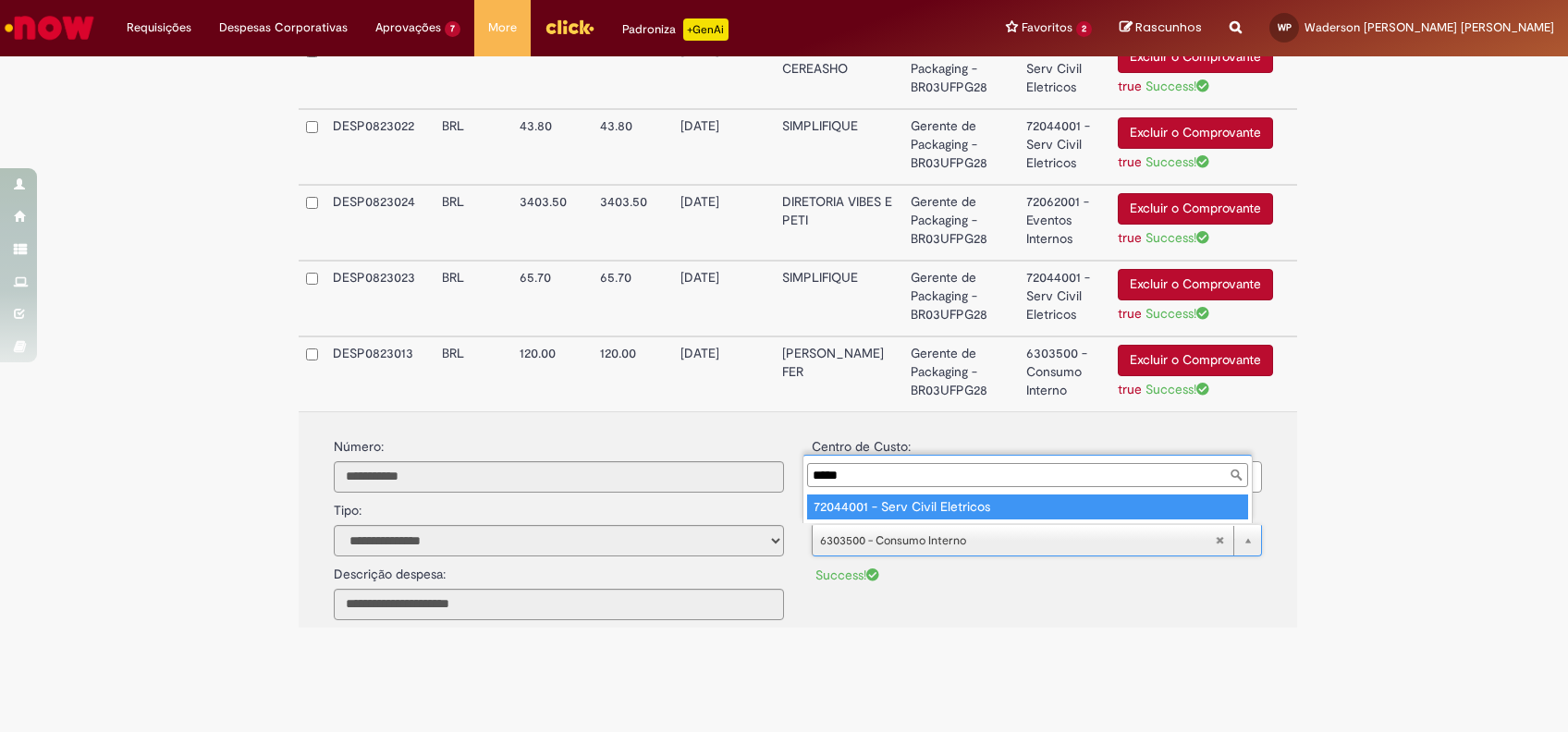 type on "*****" 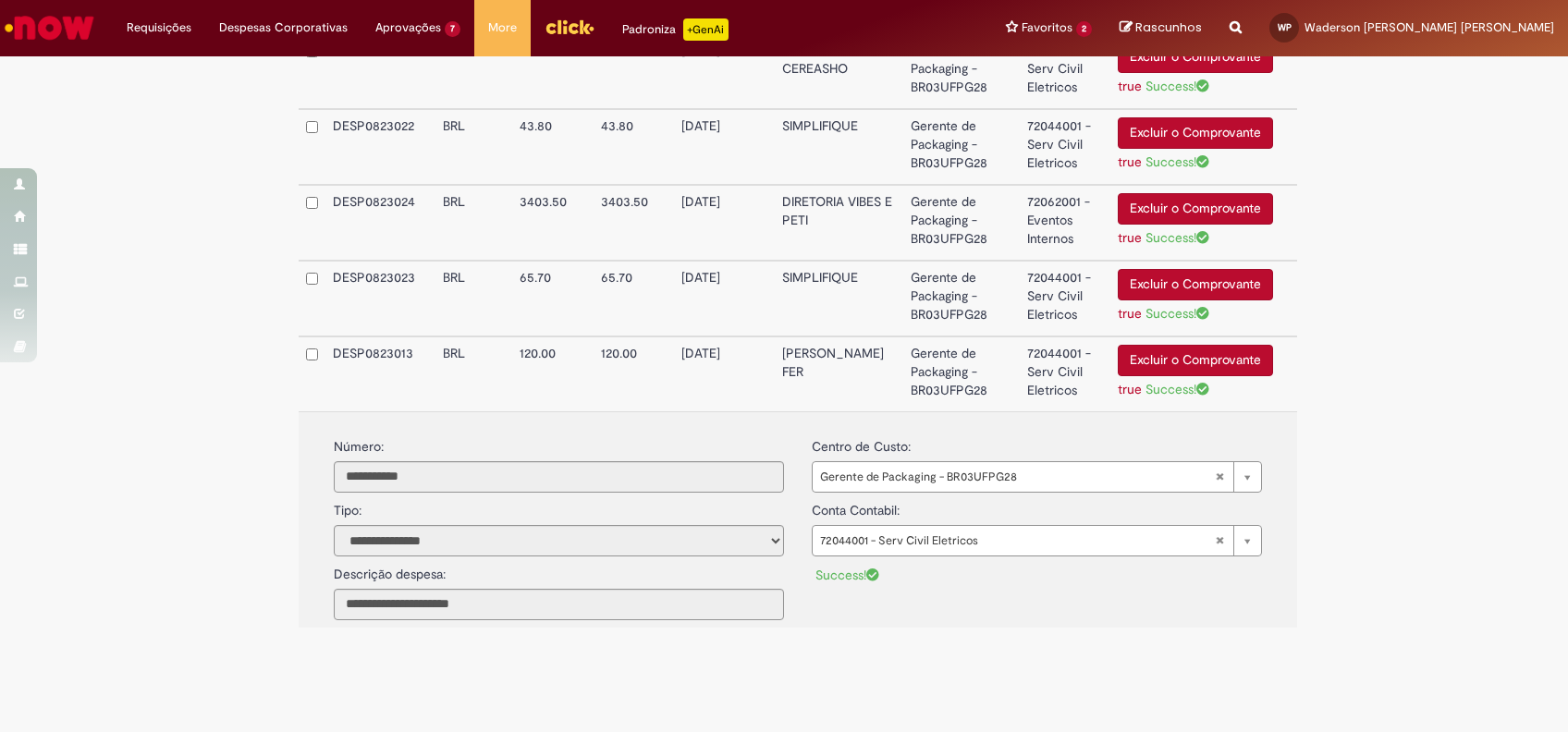 click on "**********" at bounding box center (784, -308) 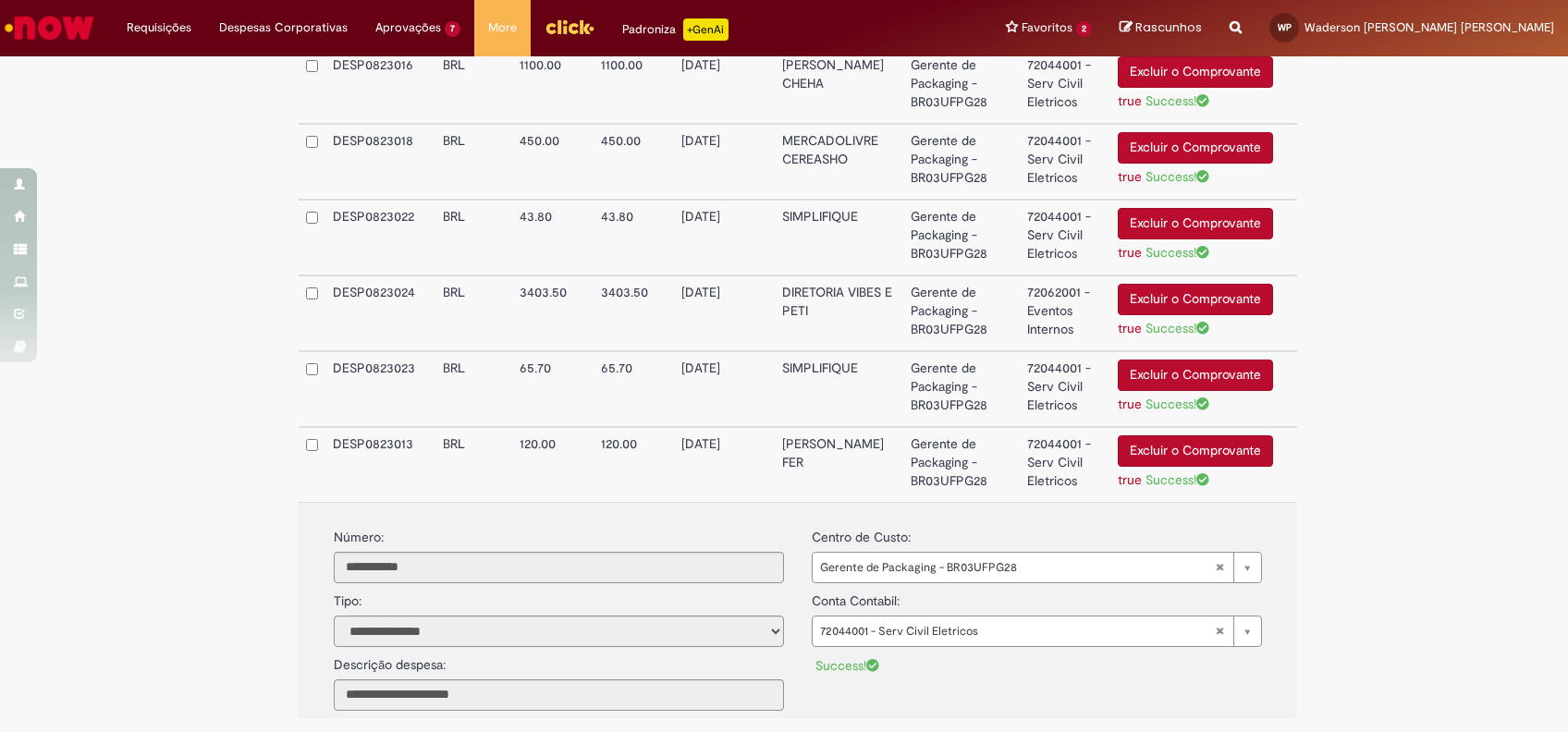 scroll, scrollTop: 1421, scrollLeft: 0, axis: vertical 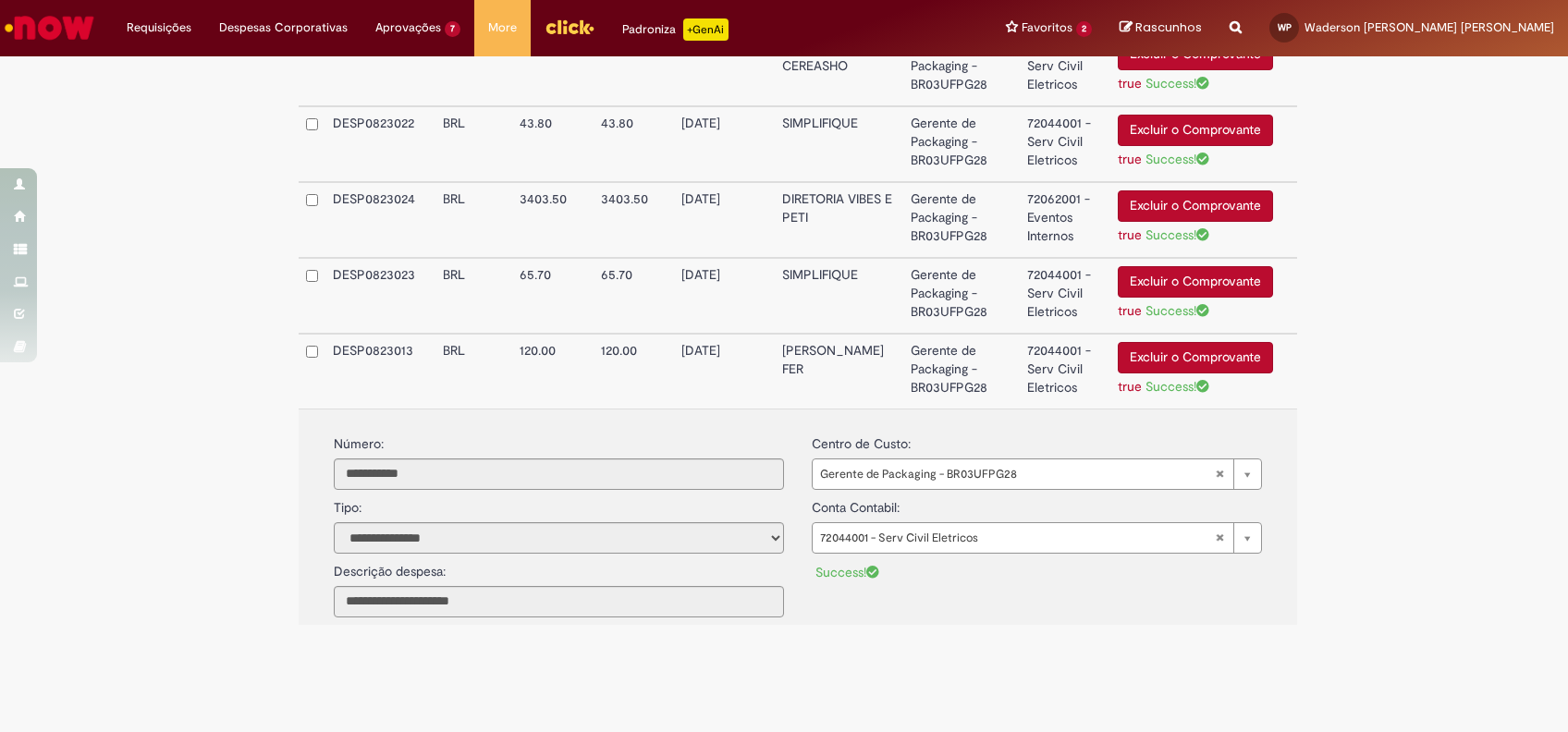 click on "**********" at bounding box center [784, -311] 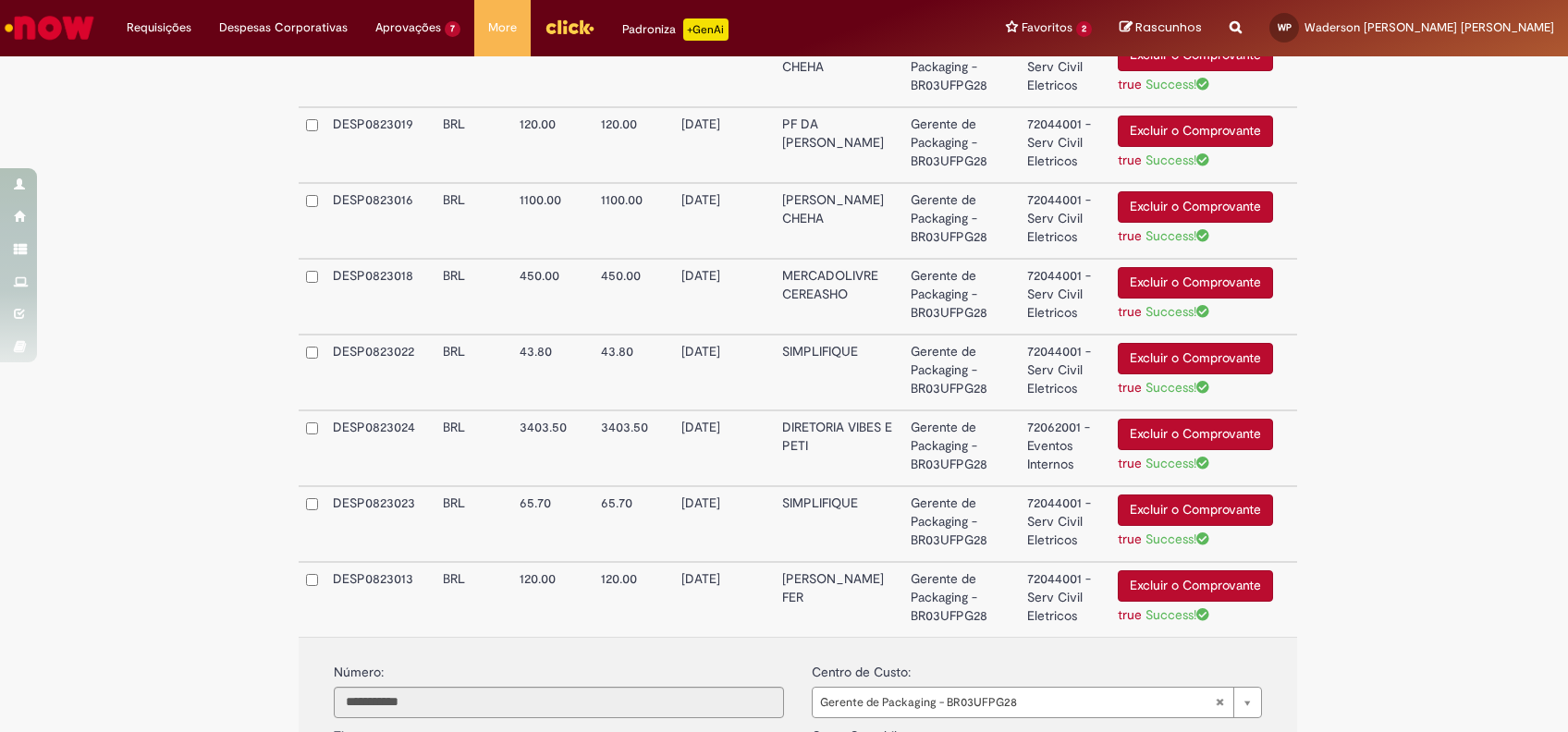 scroll, scrollTop: 1232, scrollLeft: 0, axis: vertical 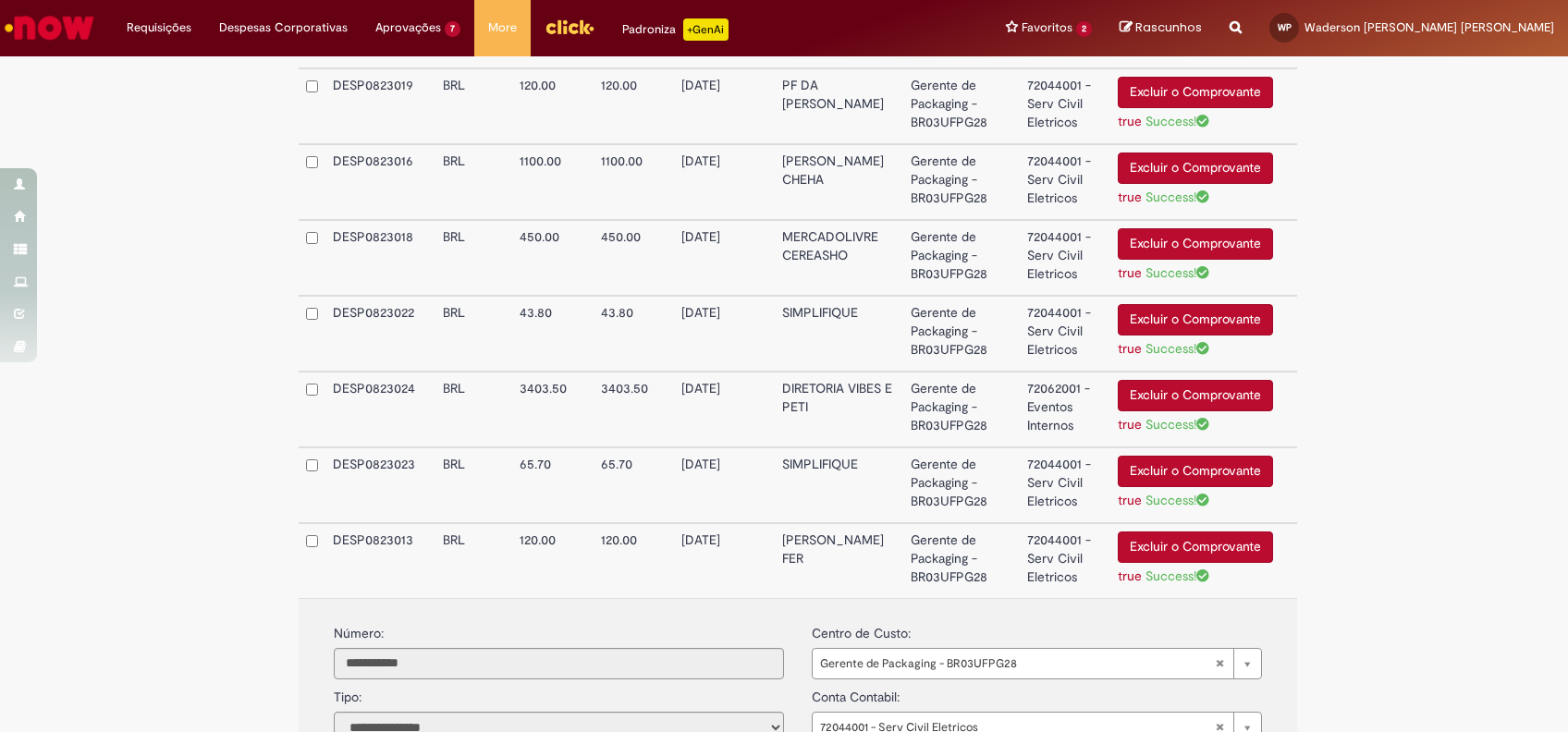 click on "Gerente de Packaging - BR03UFPG28" at bounding box center [962, 409] 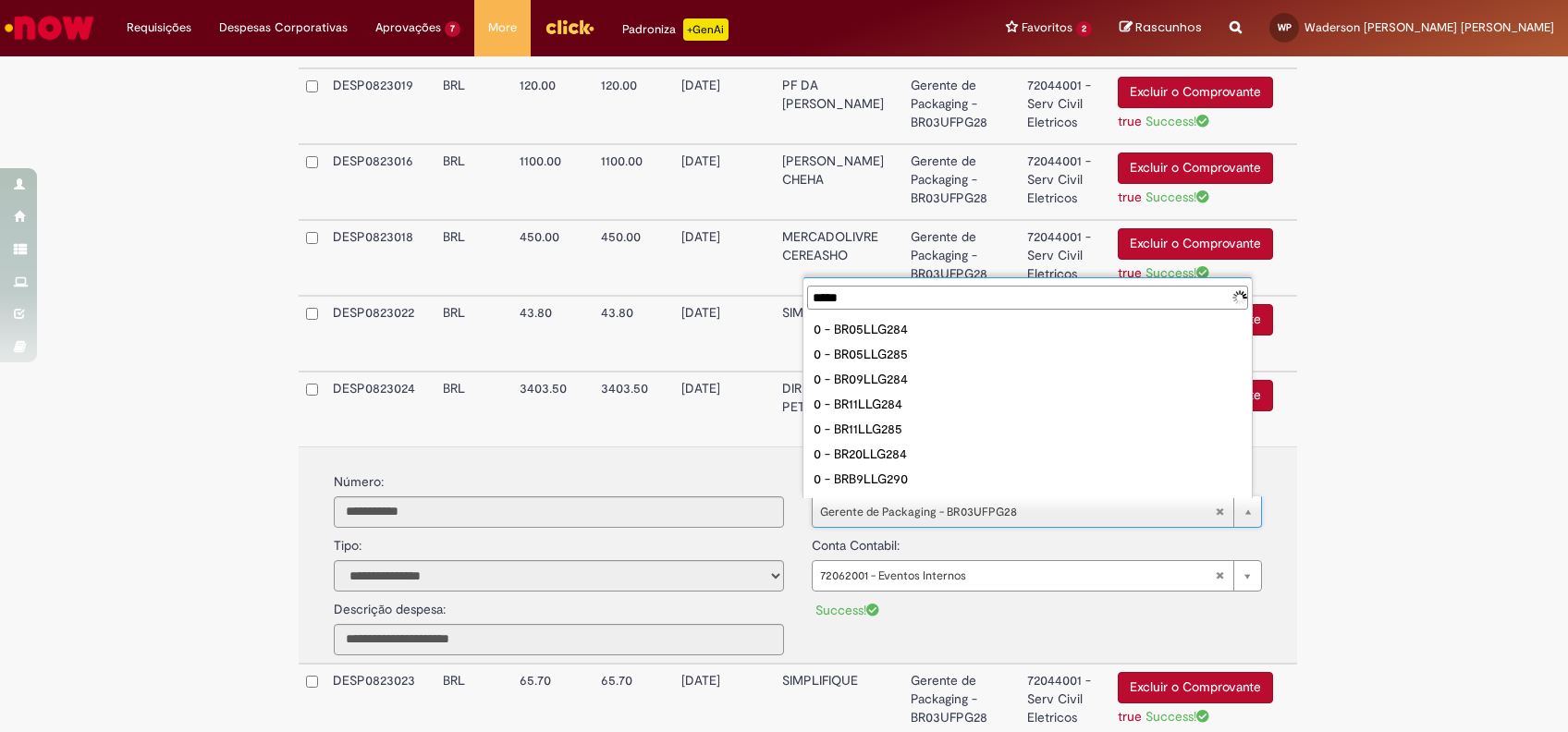 type on "******" 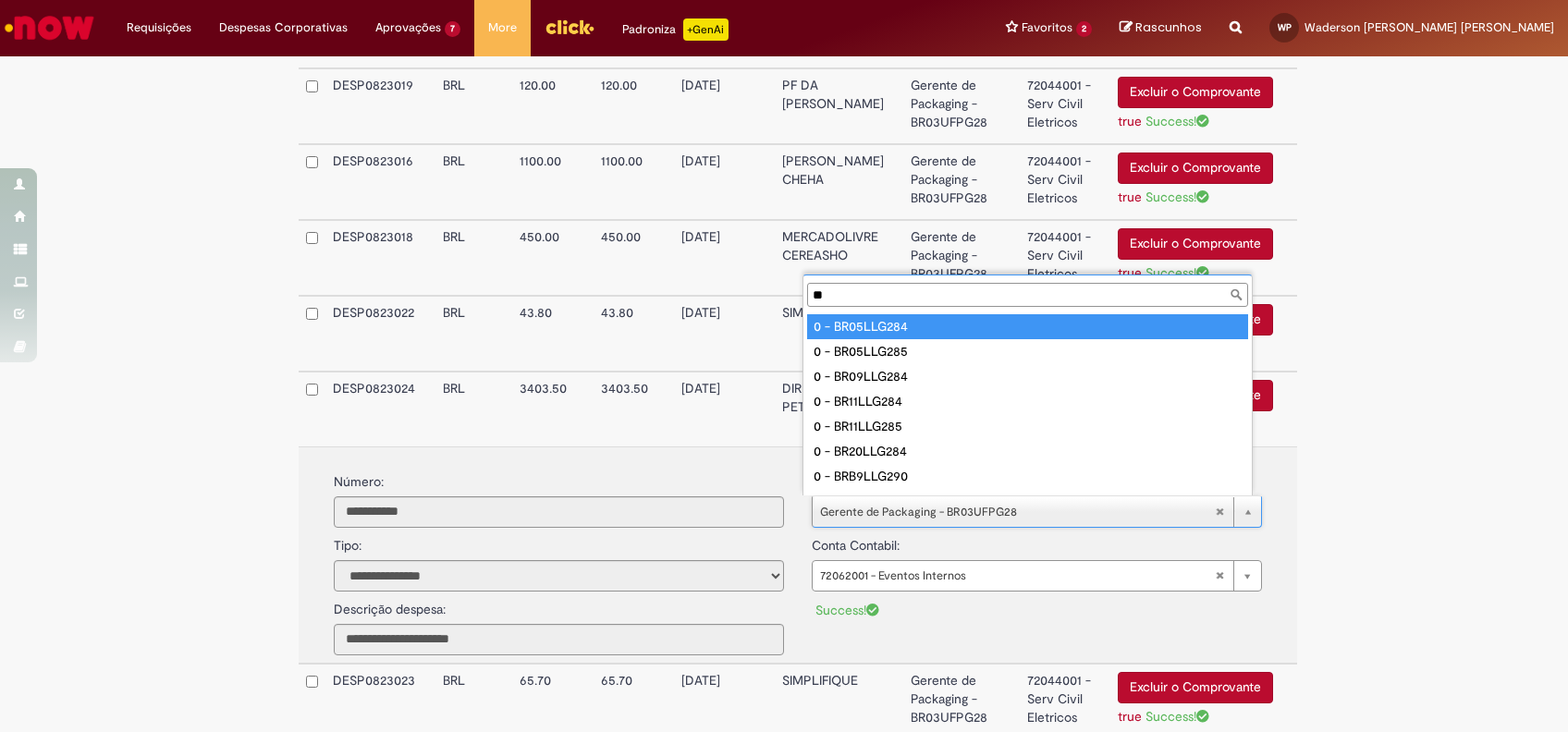 type on "*" 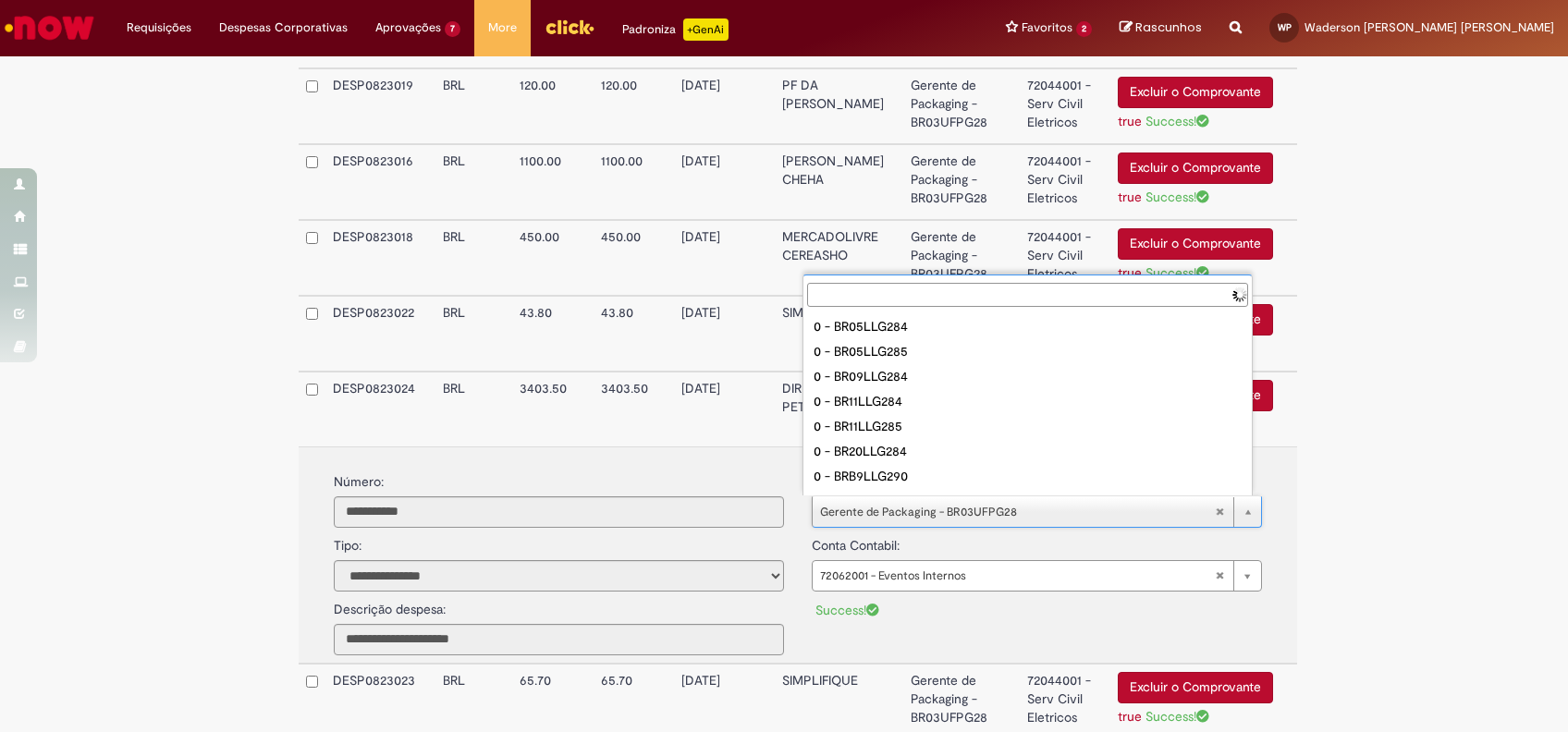 type on "*" 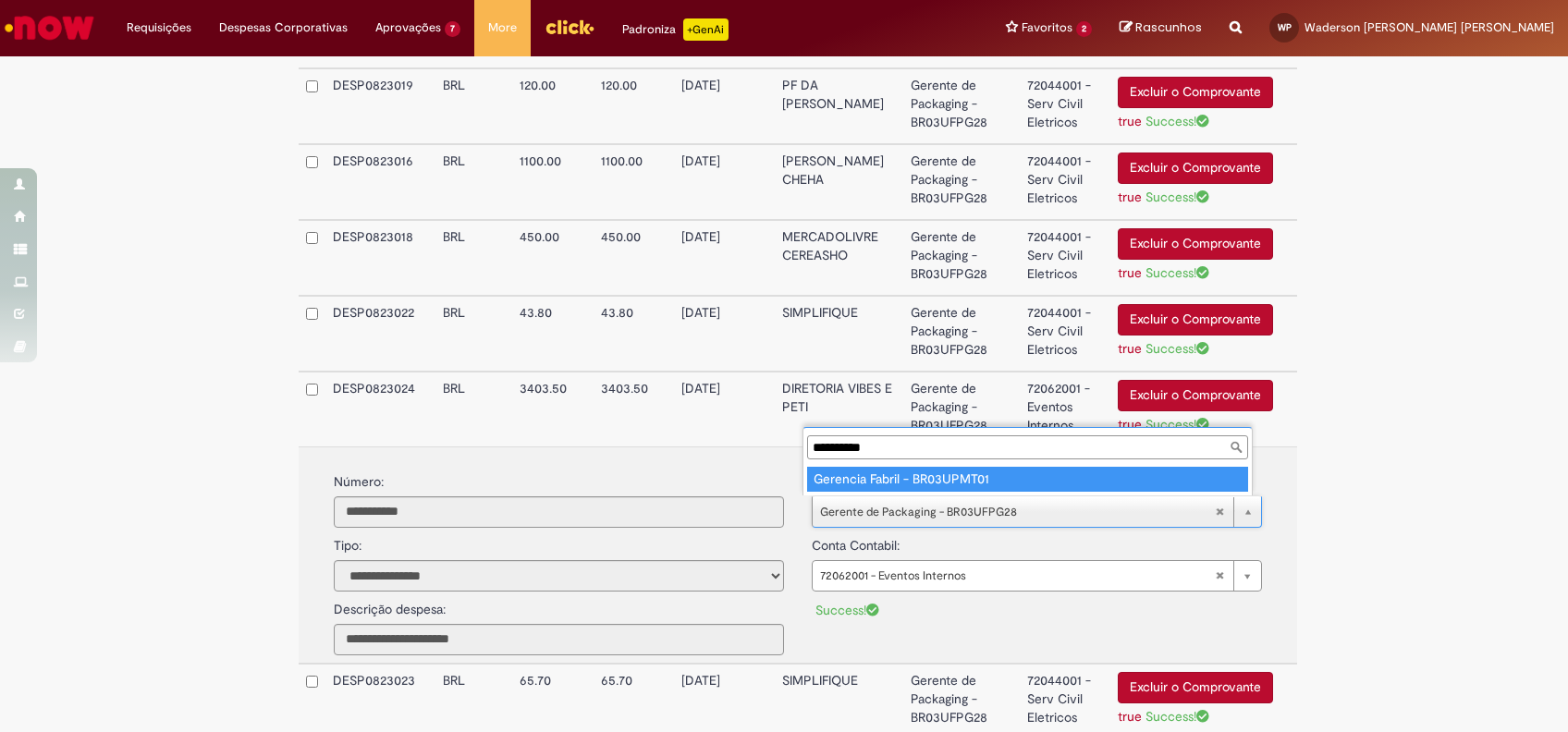 type on "**********" 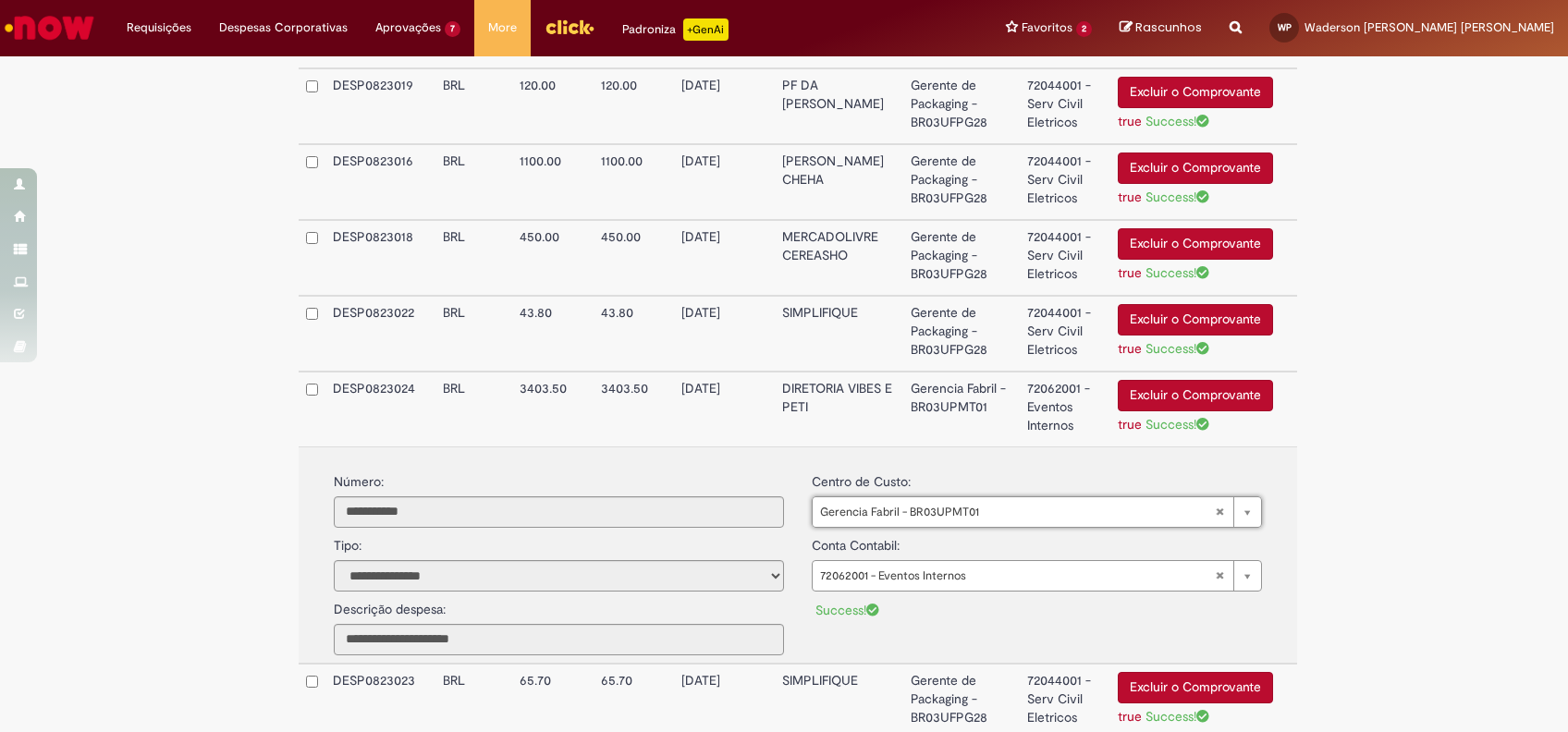 click on "**********" at bounding box center [784, -121] 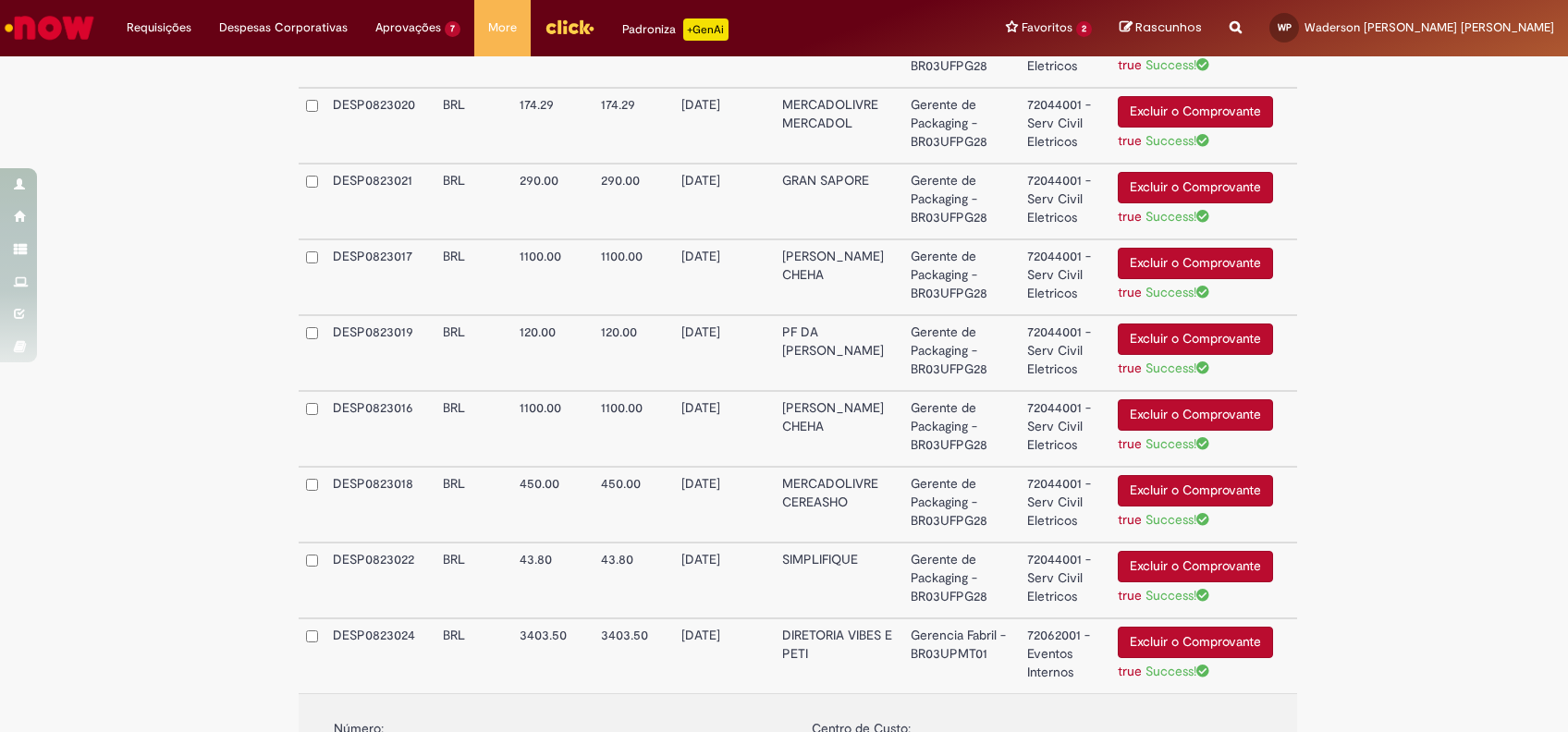 scroll, scrollTop: 1421, scrollLeft: 0, axis: vertical 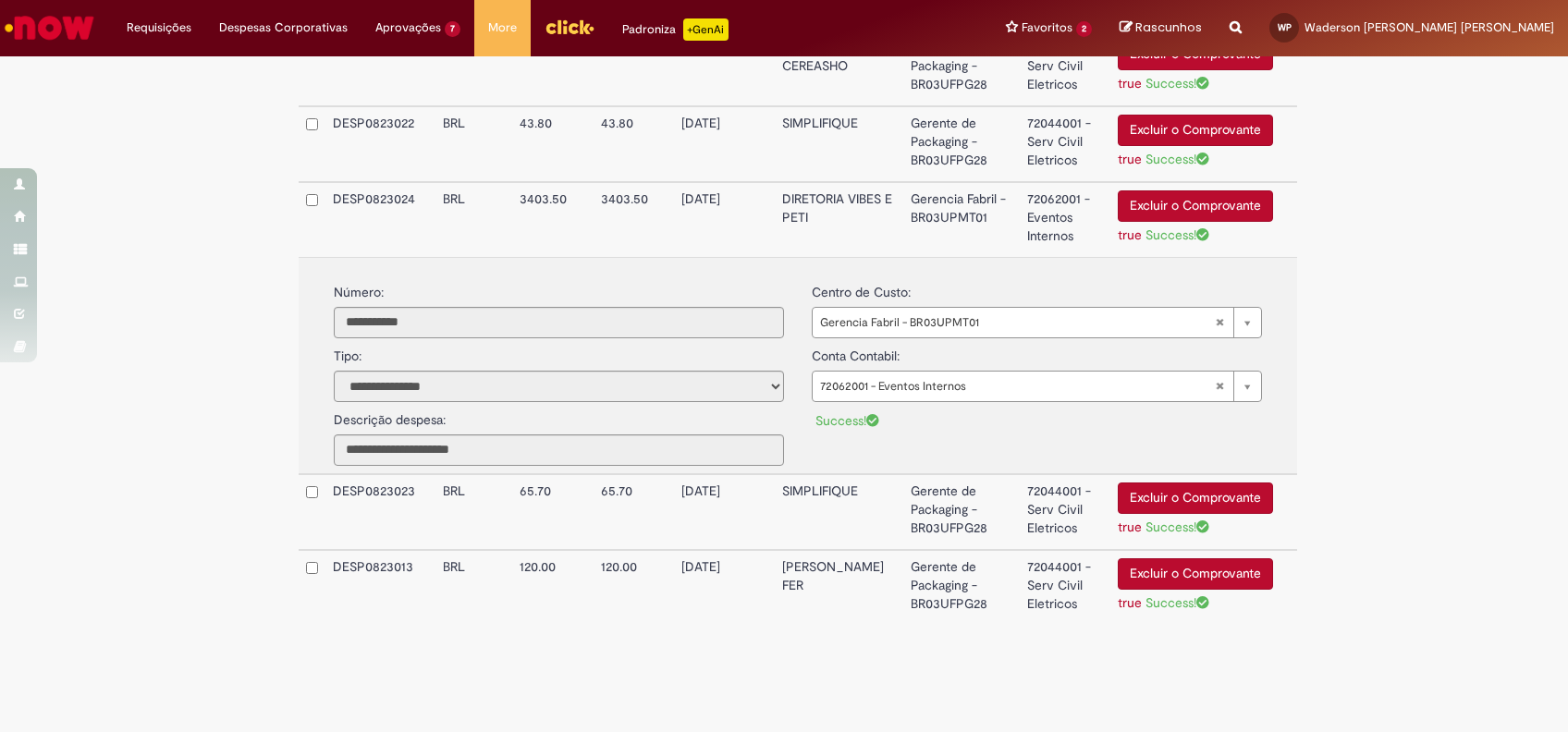 click on "Estamos atuando em alguns problemas com a integração do SAP,  desabilitamos  o botão de "Reprocessar Requisição" até a solução definitiva ser aplicada.
Notamos um possível erro no processamento dessa solicitação ao SAP ECC. Para evitarmos problemas de duplicidade, inativamos os botões de "Reprocessar Requisição" e o de "Salvar e enviar para aprovação". Aguarde até o time responsável verificar o problema e completar sua solicitação." at bounding box center (798, 699) 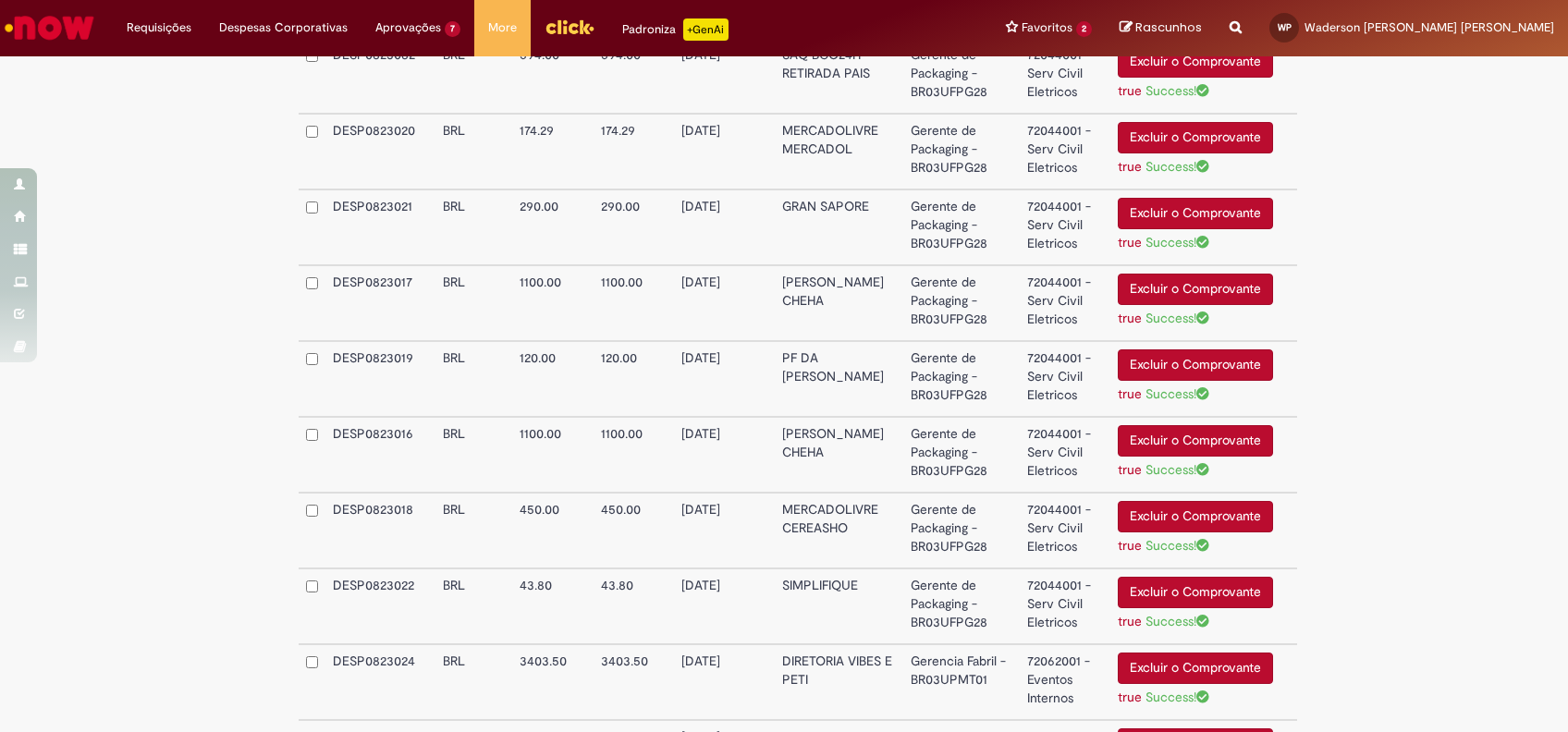 scroll, scrollTop: 1205, scrollLeft: 0, axis: vertical 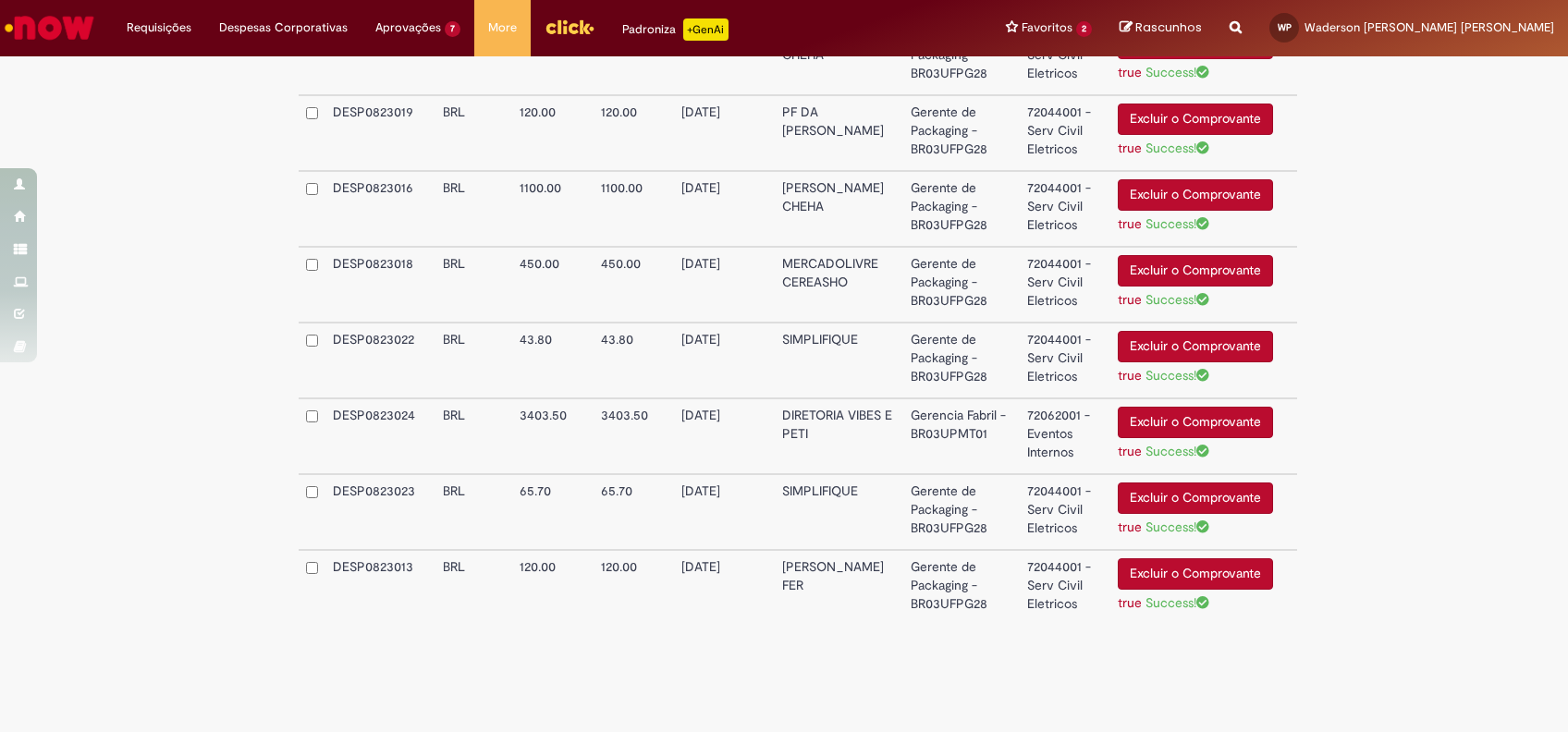 click on "**********" at bounding box center [798, 110] 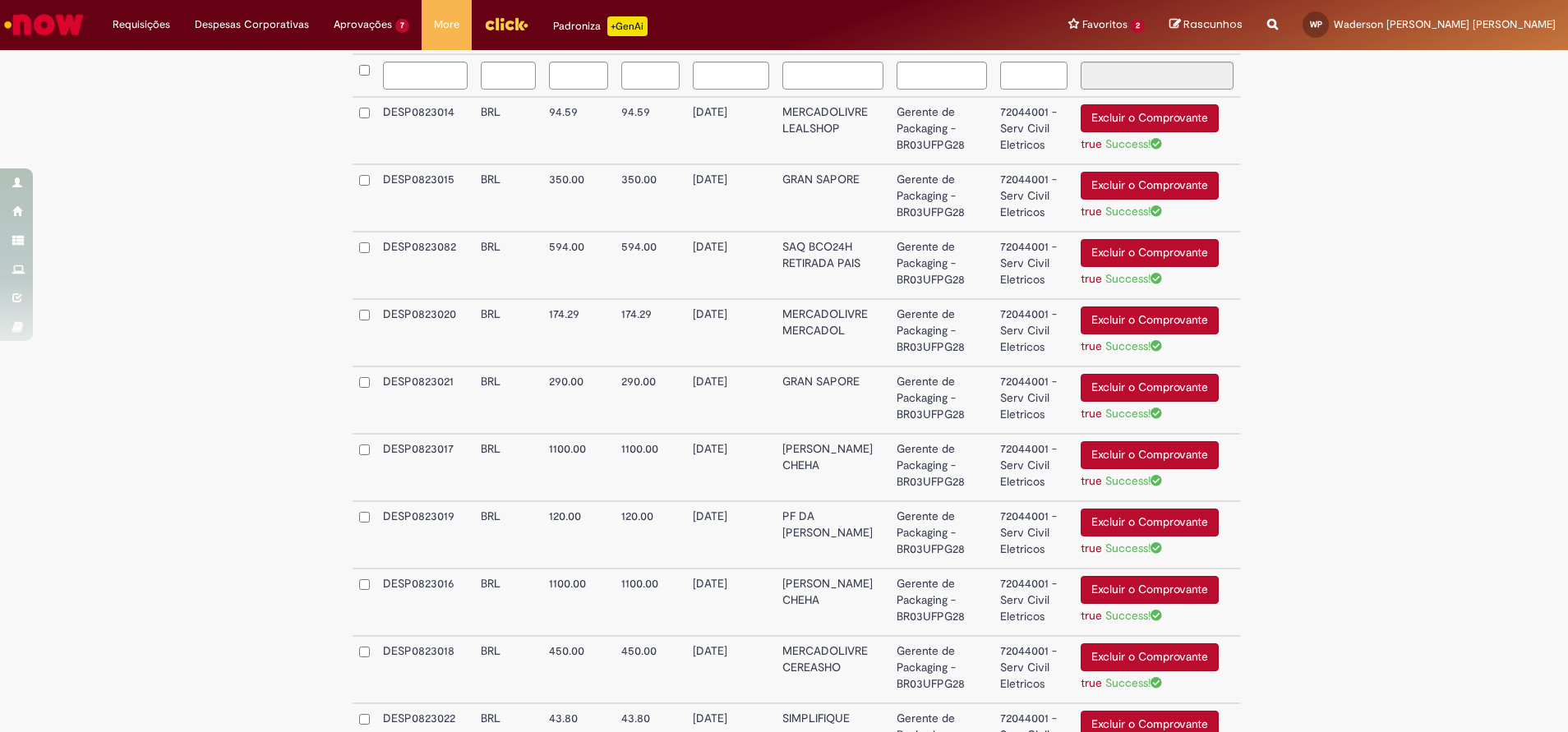 scroll, scrollTop: 661, scrollLeft: 0, axis: vertical 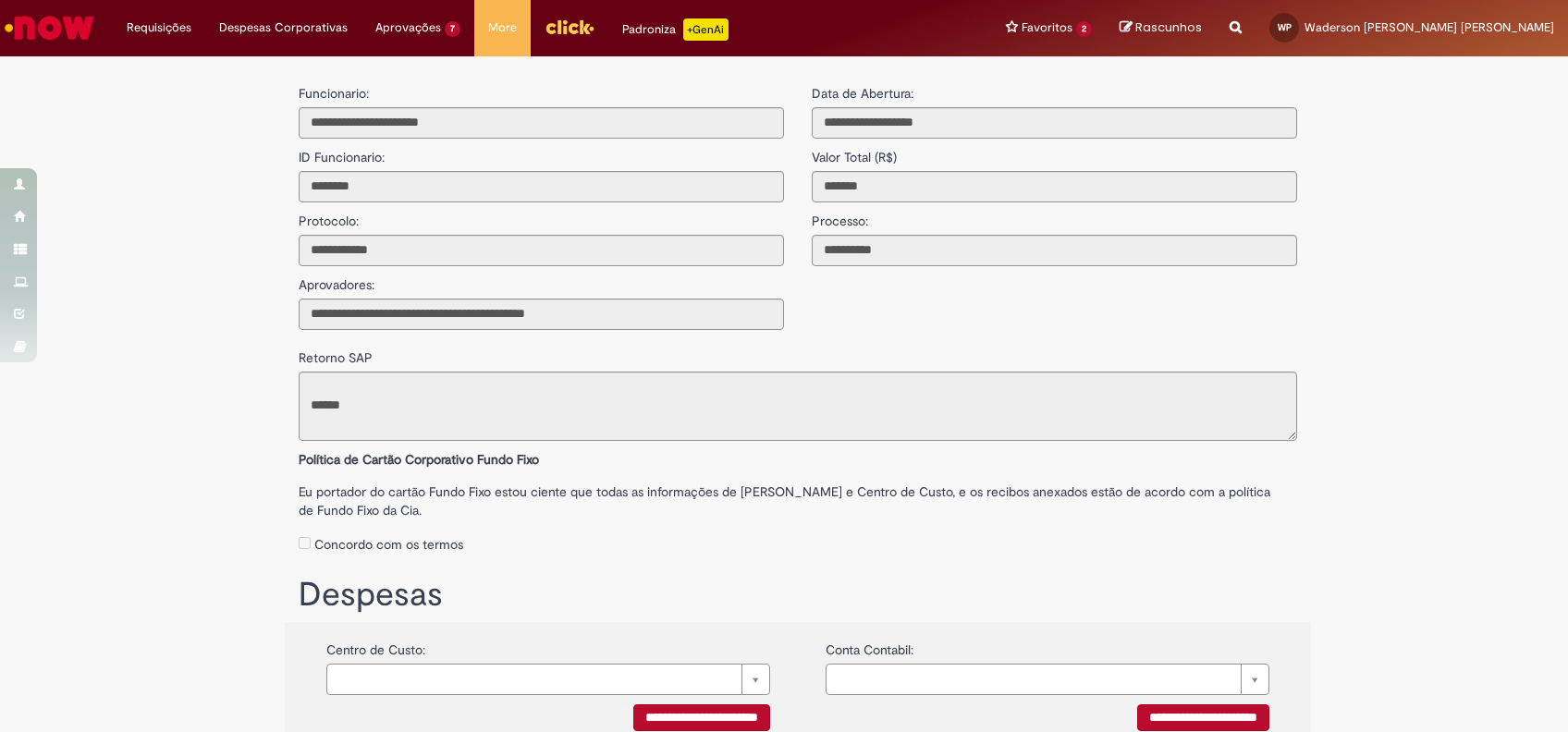 click on "**********" at bounding box center [784, 1003] 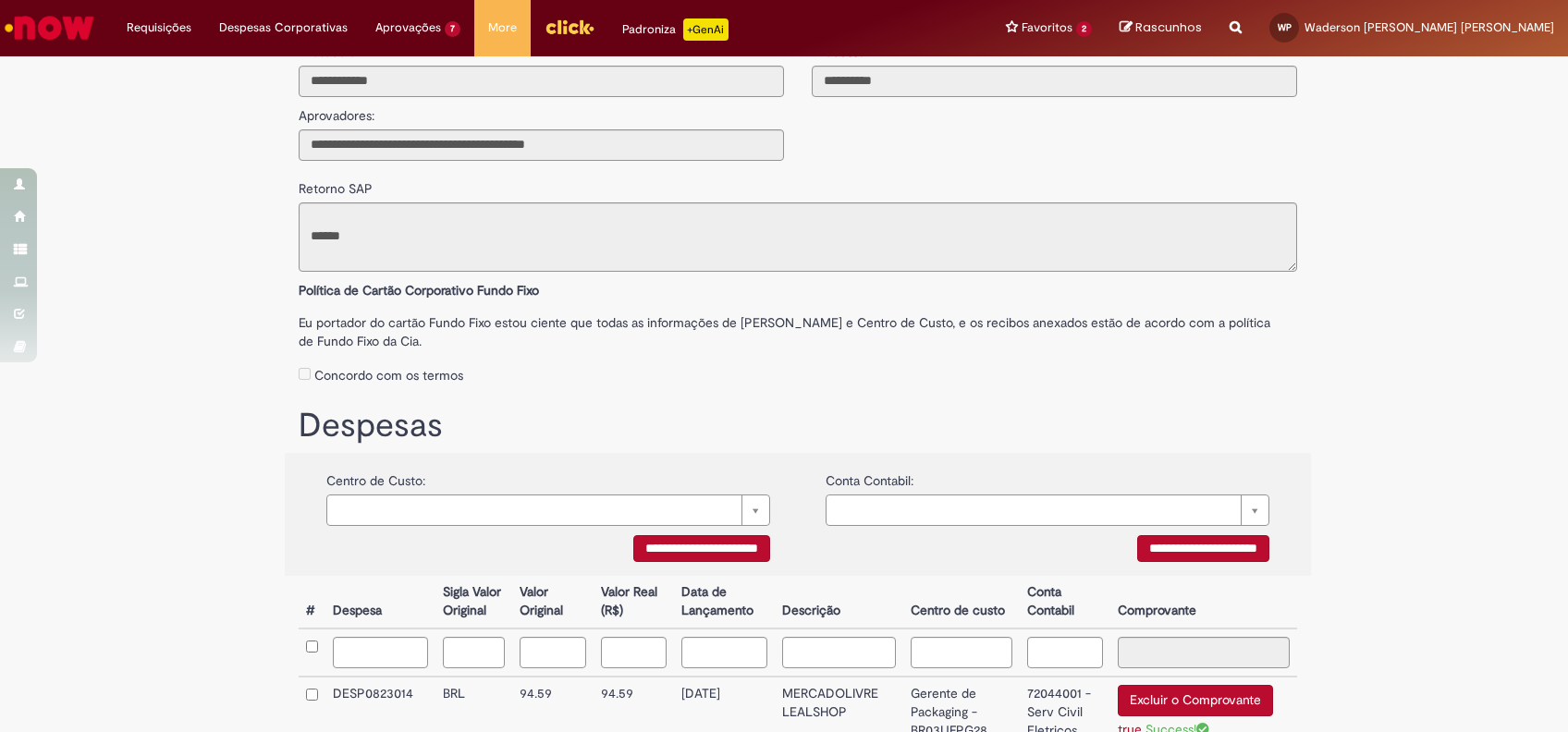 scroll, scrollTop: 0, scrollLeft: 0, axis: both 